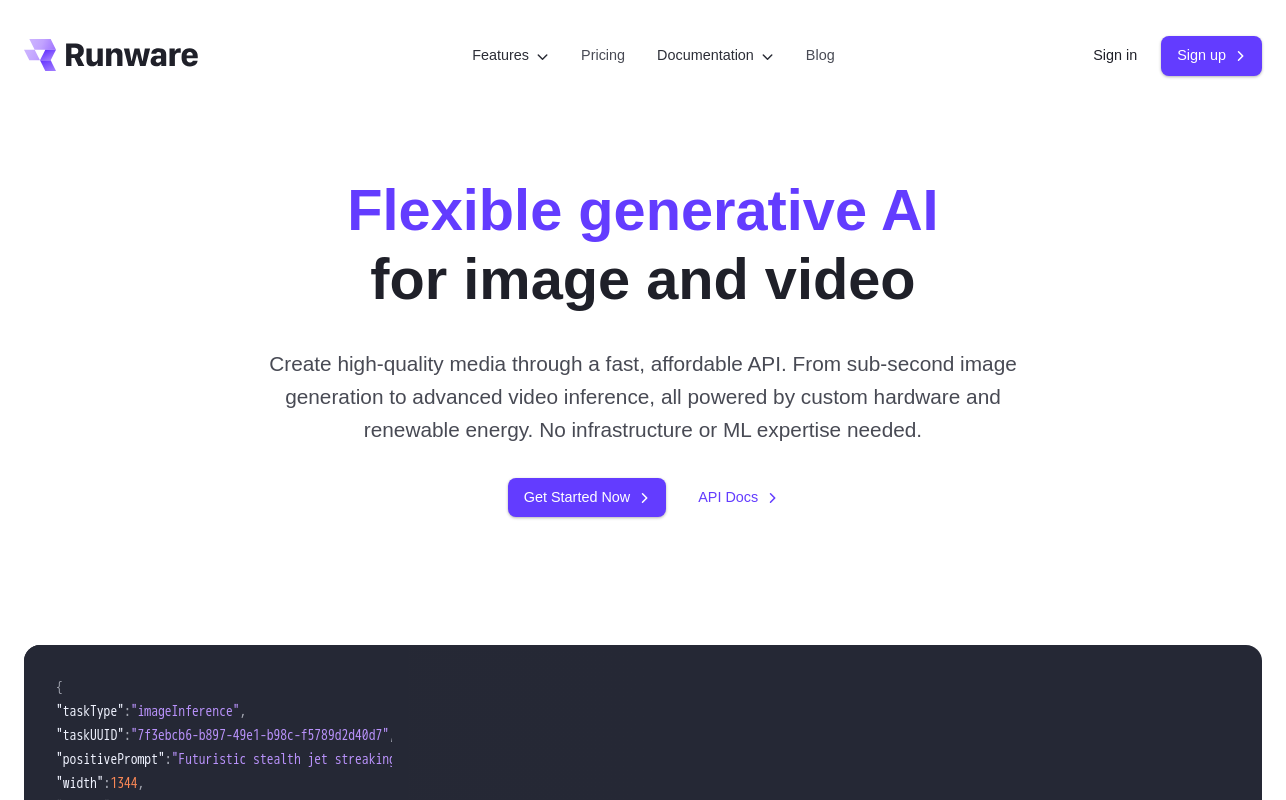 scroll, scrollTop: 4, scrollLeft: 0, axis: vertical 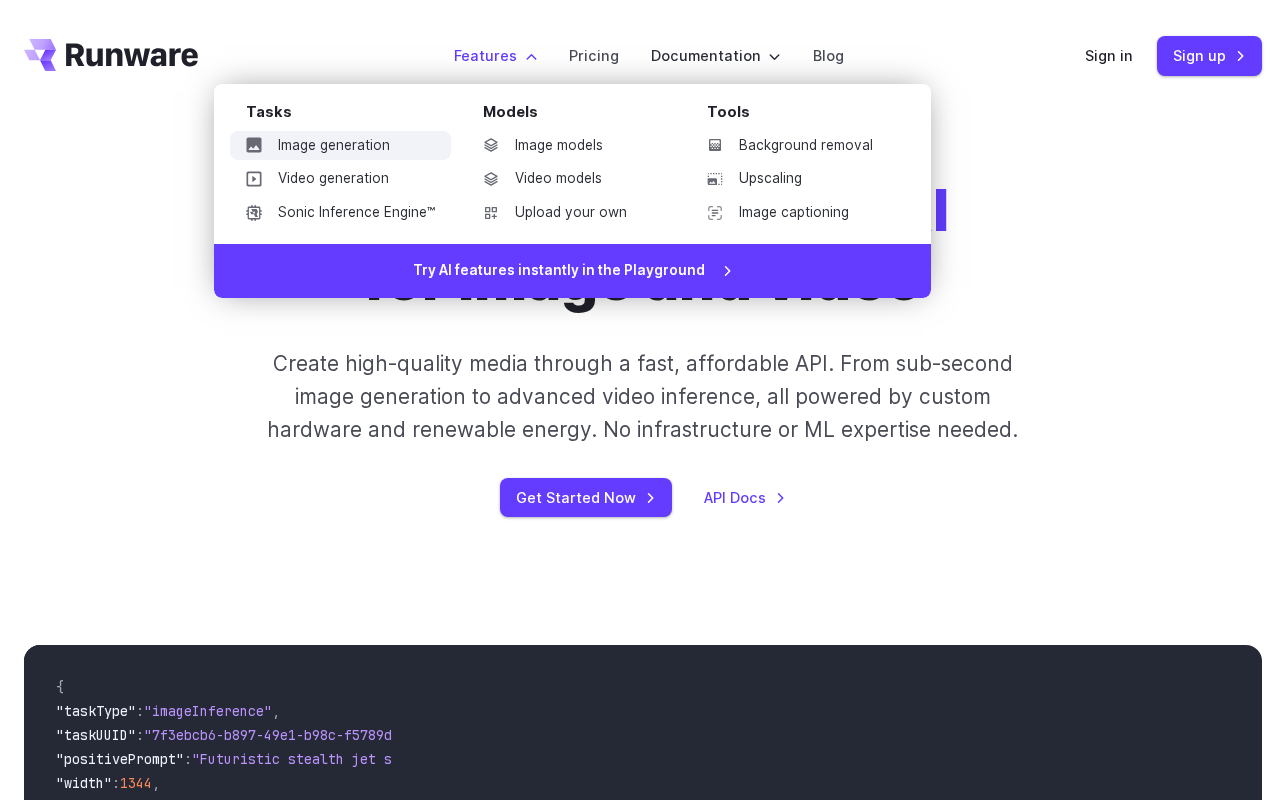 click on "Image generation" at bounding box center [340, 146] 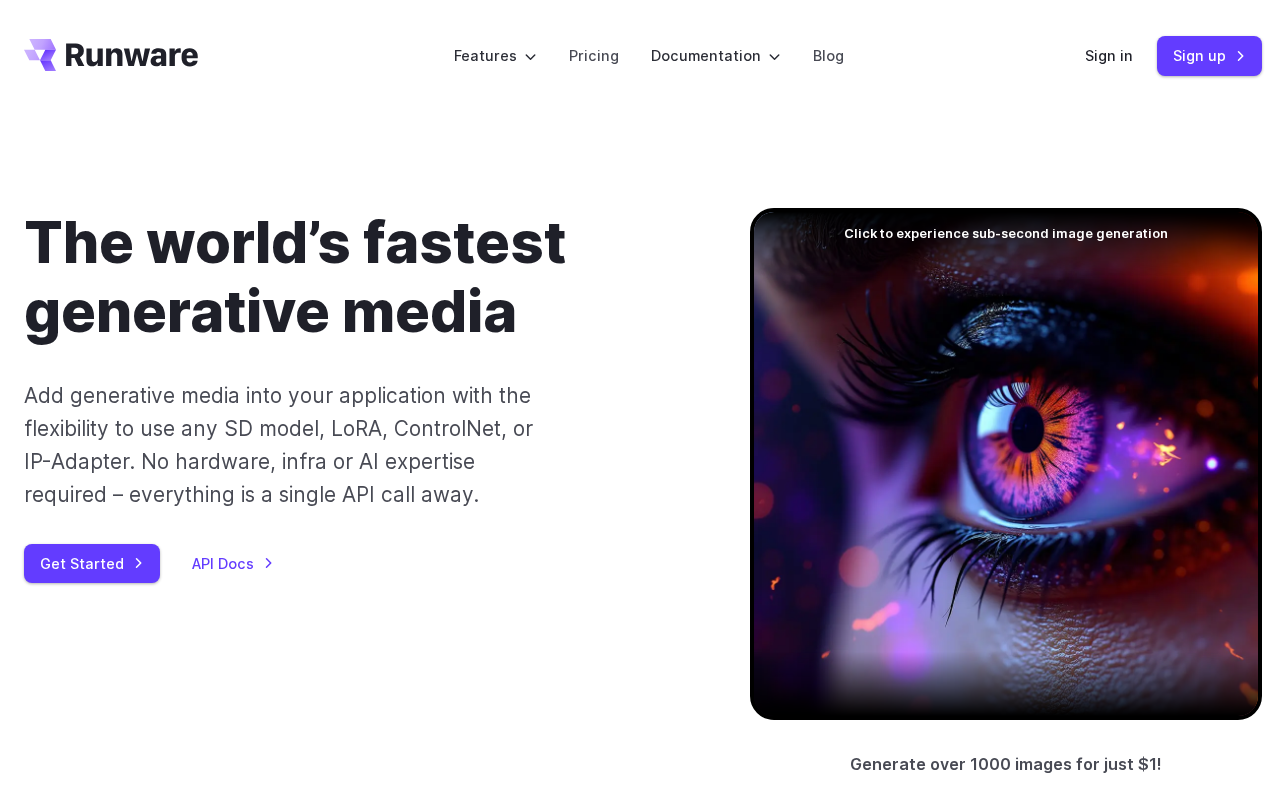 scroll, scrollTop: 0, scrollLeft: 0, axis: both 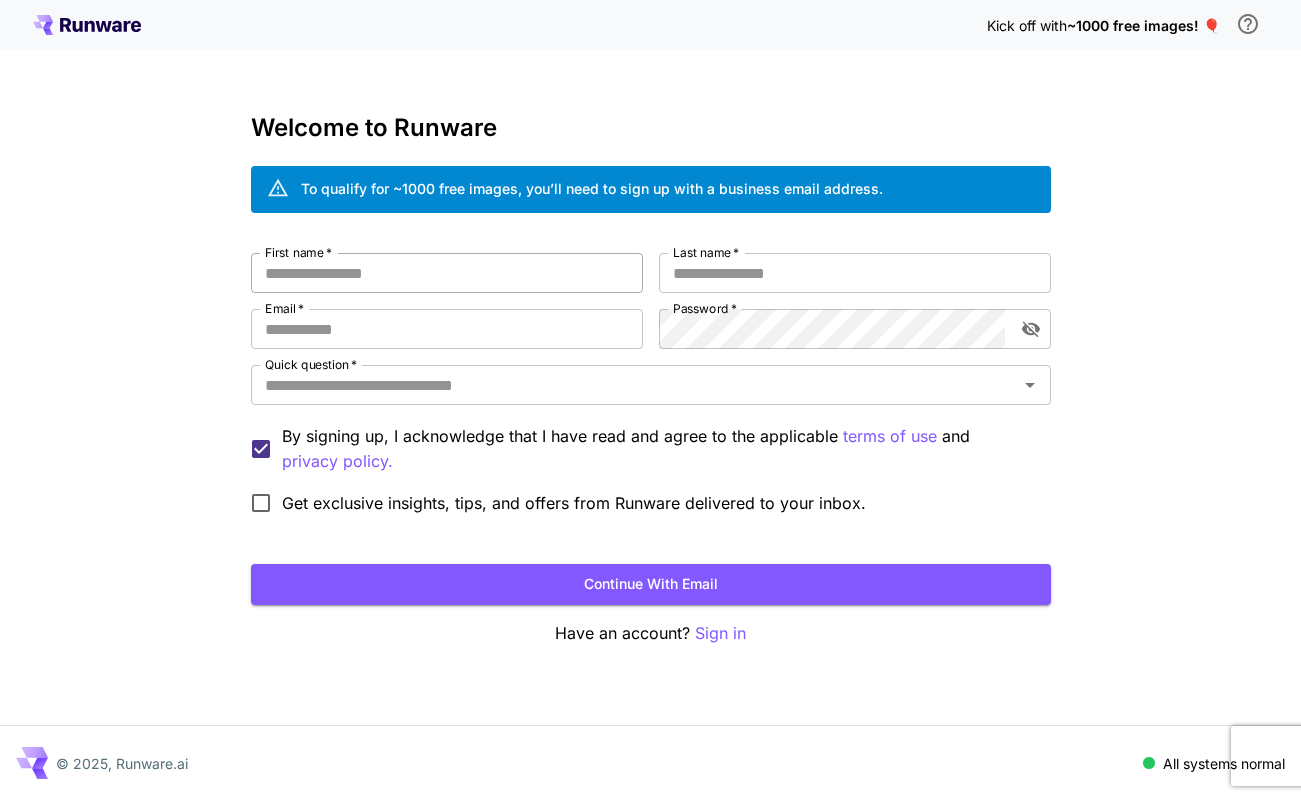 click on "First name   *" at bounding box center (447, 273) 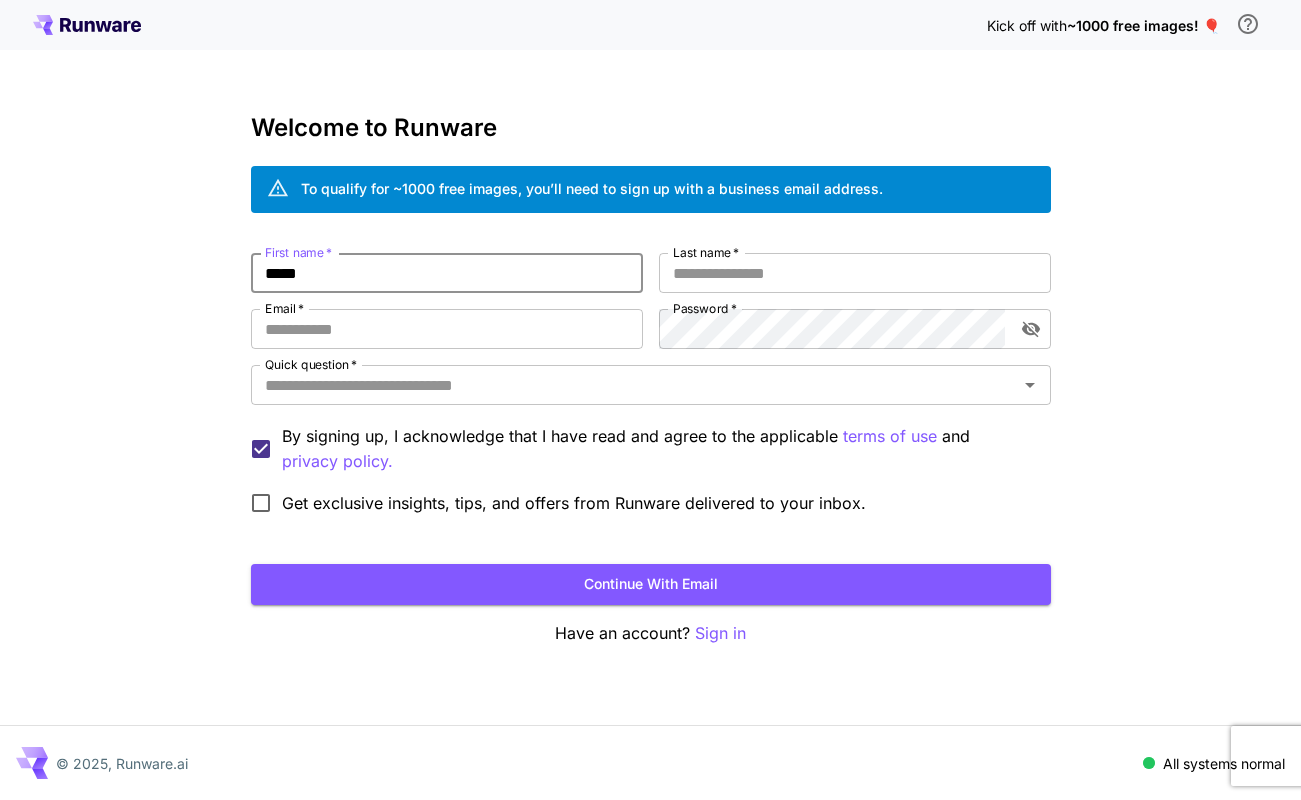 type on "*****" 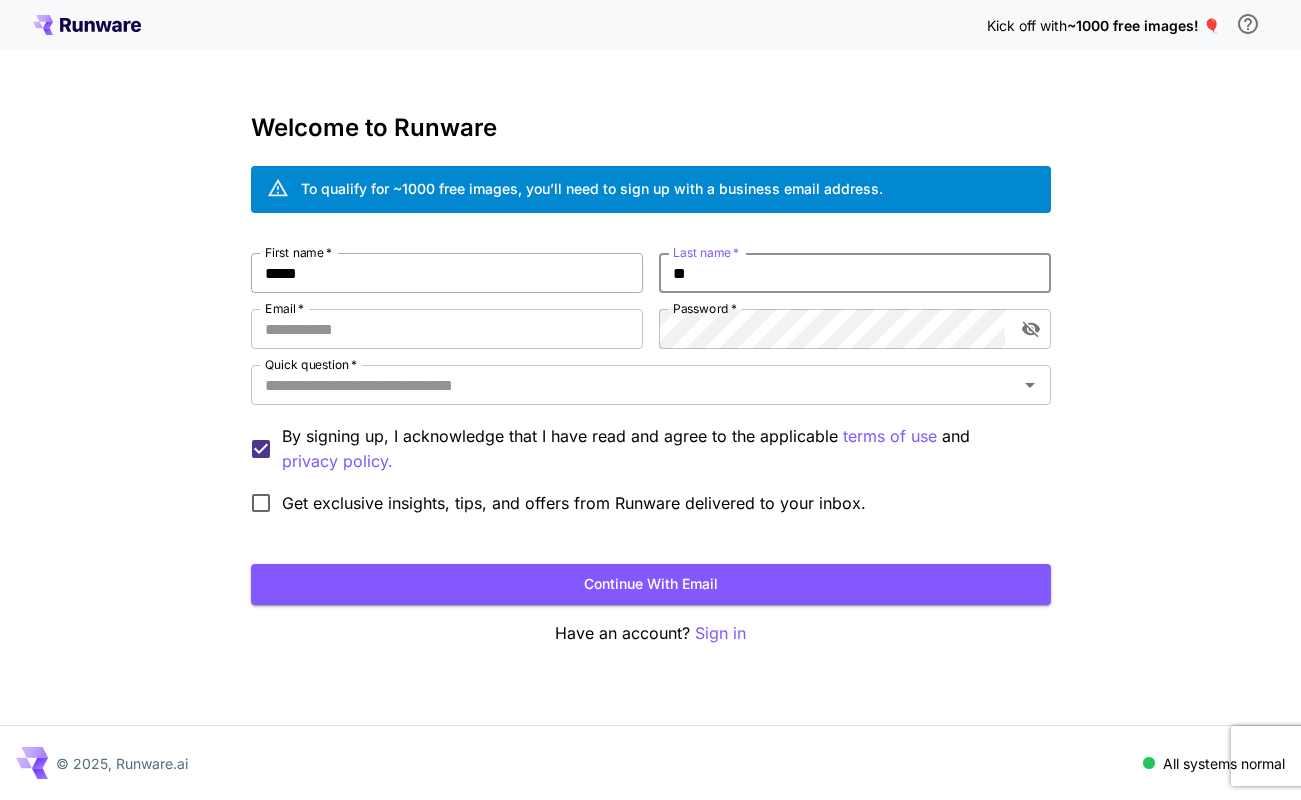 type on "**" 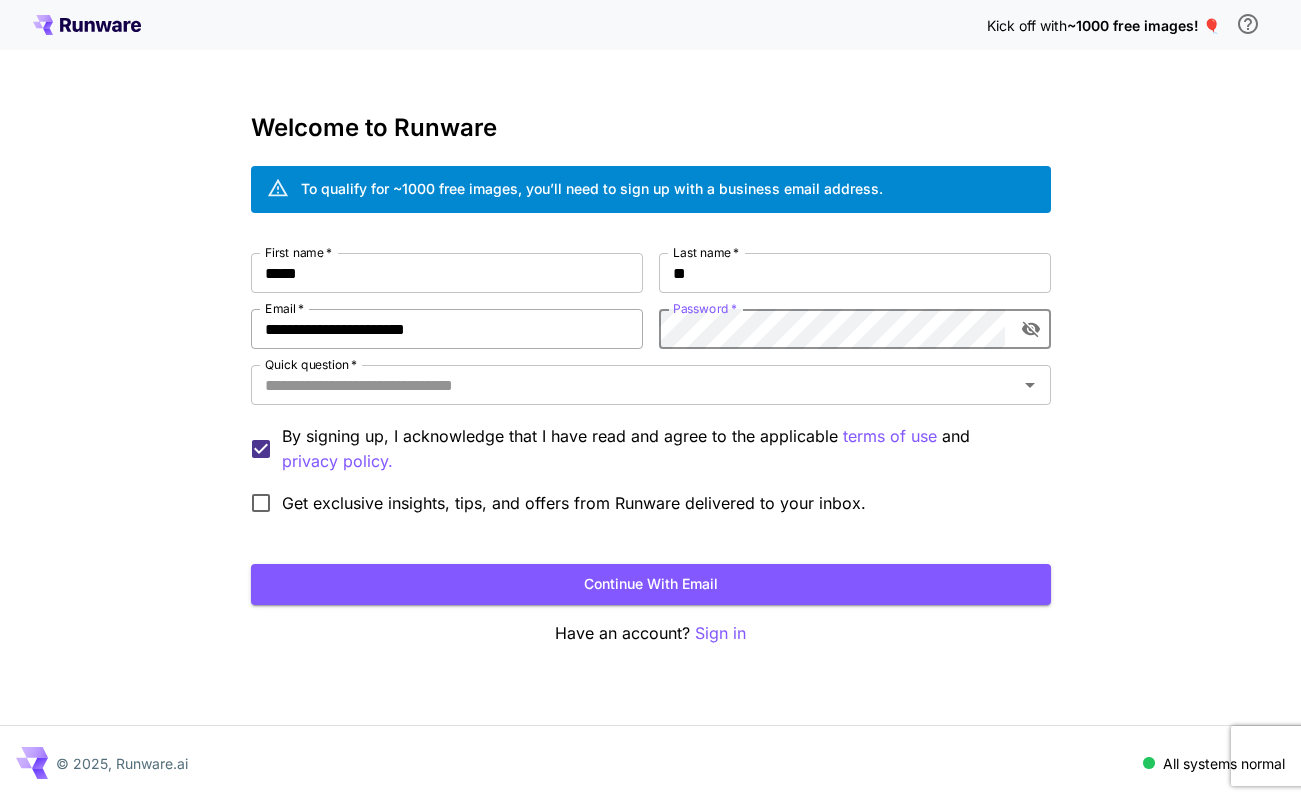 click on "**********" at bounding box center (447, 329) 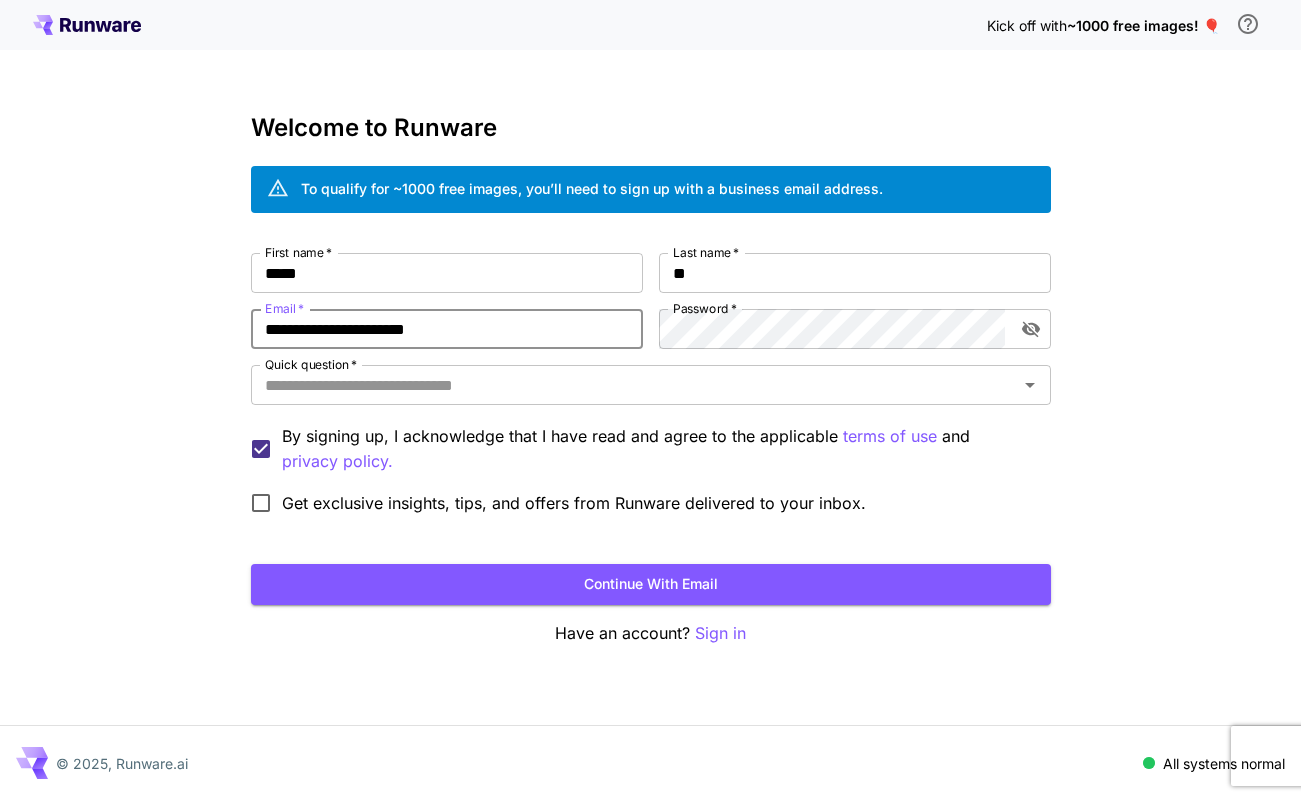 click on "**********" at bounding box center (447, 329) 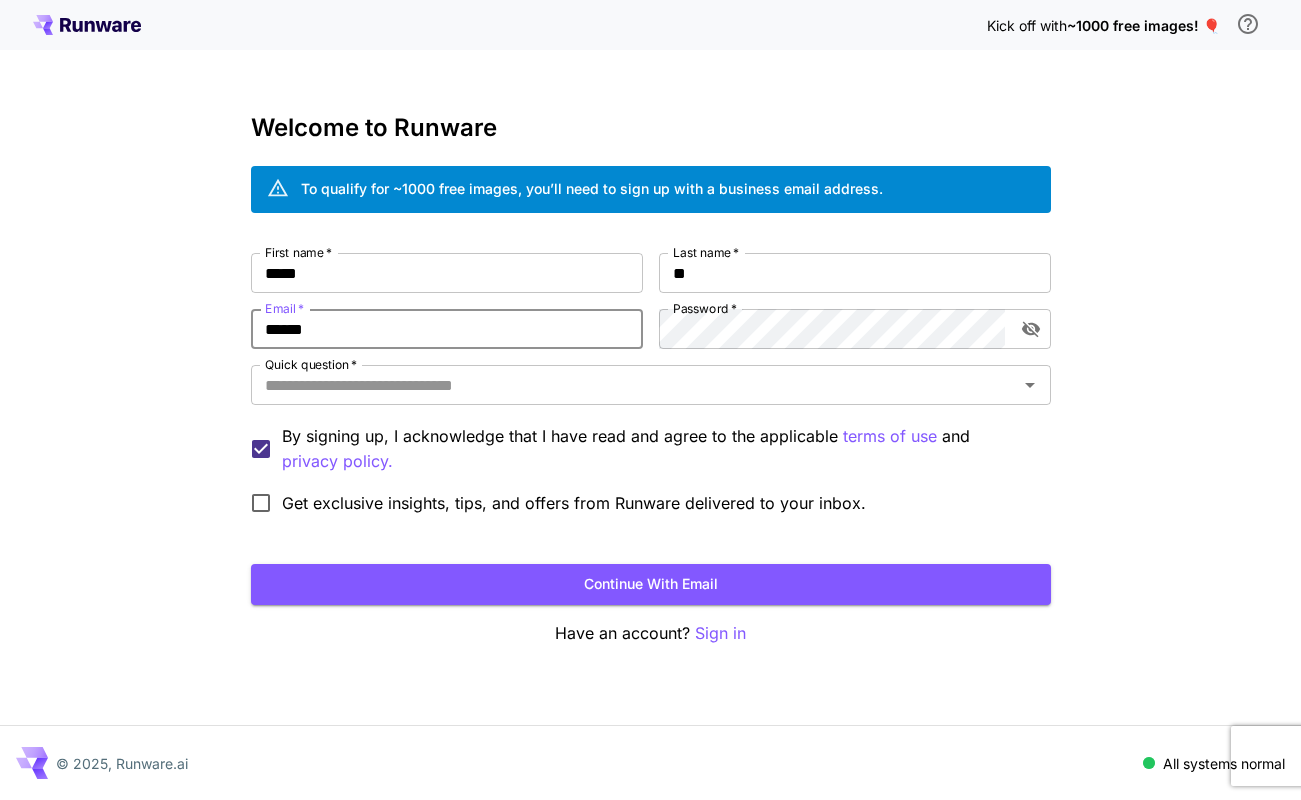 type on "**********" 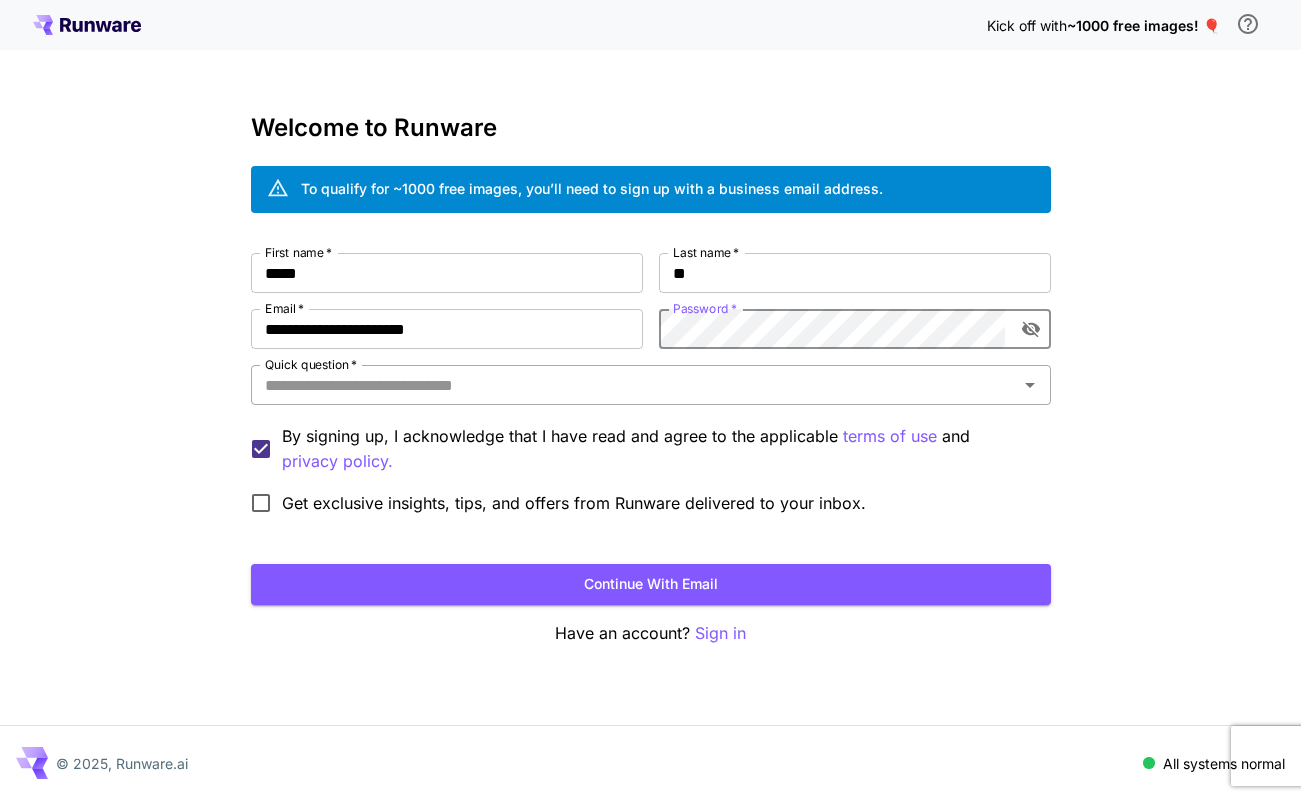 click on "Quick question   *" at bounding box center (634, 385) 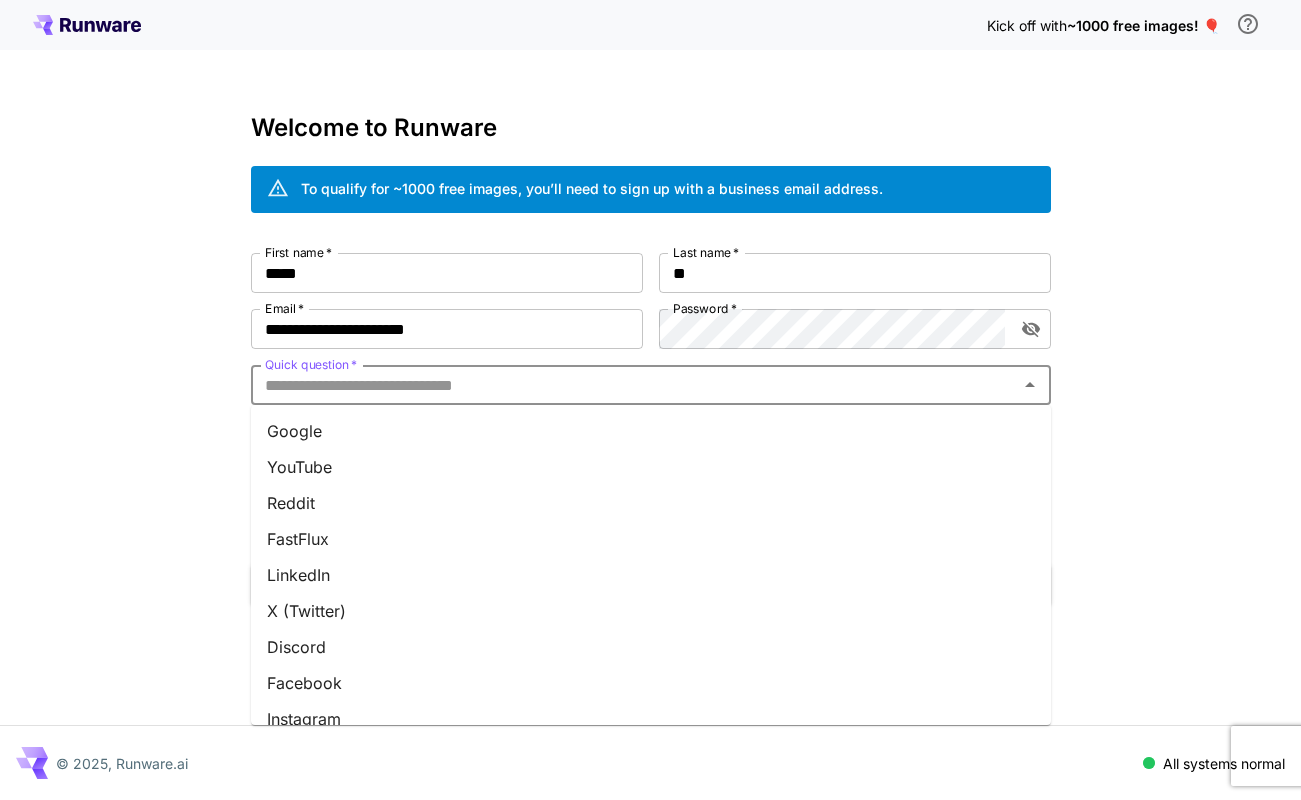 click on "Google" at bounding box center (651, 431) 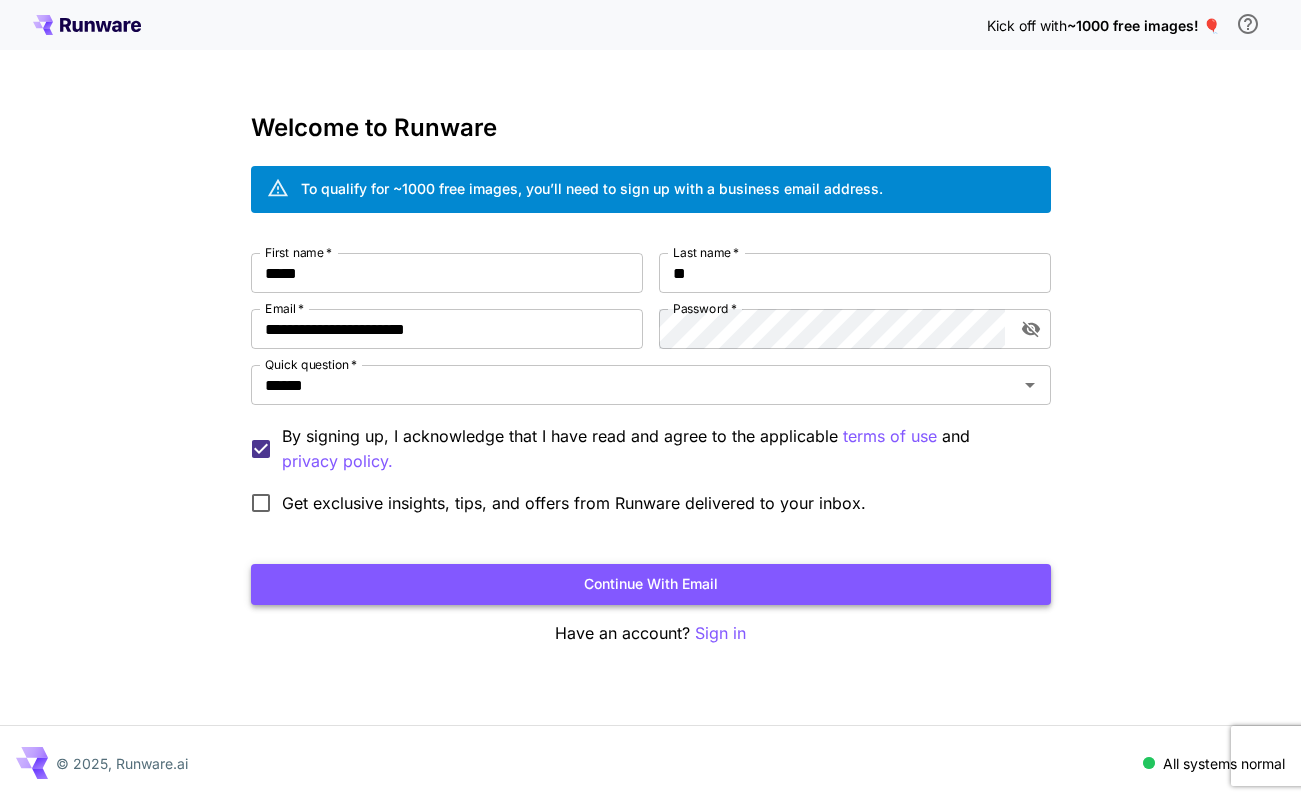 click on "Continue with email" at bounding box center [651, 584] 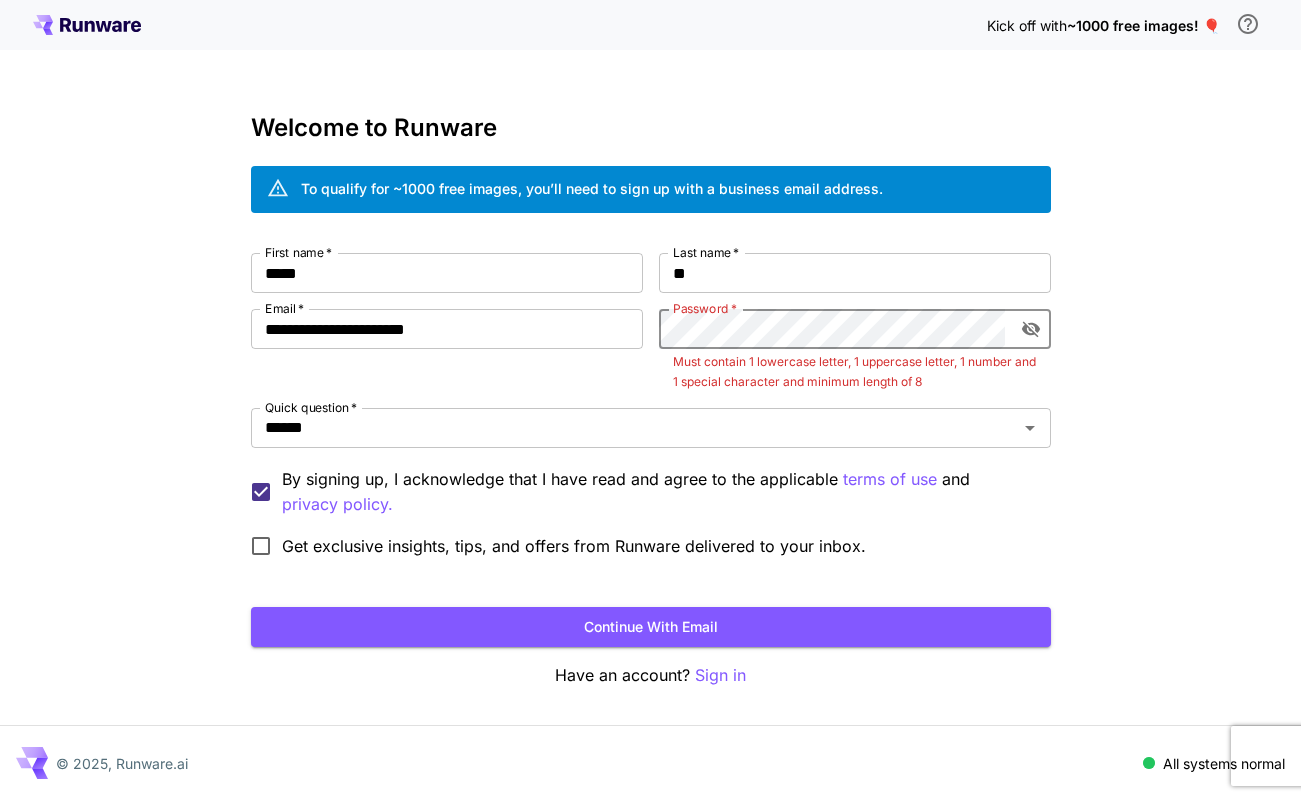 click at bounding box center (1031, 329) 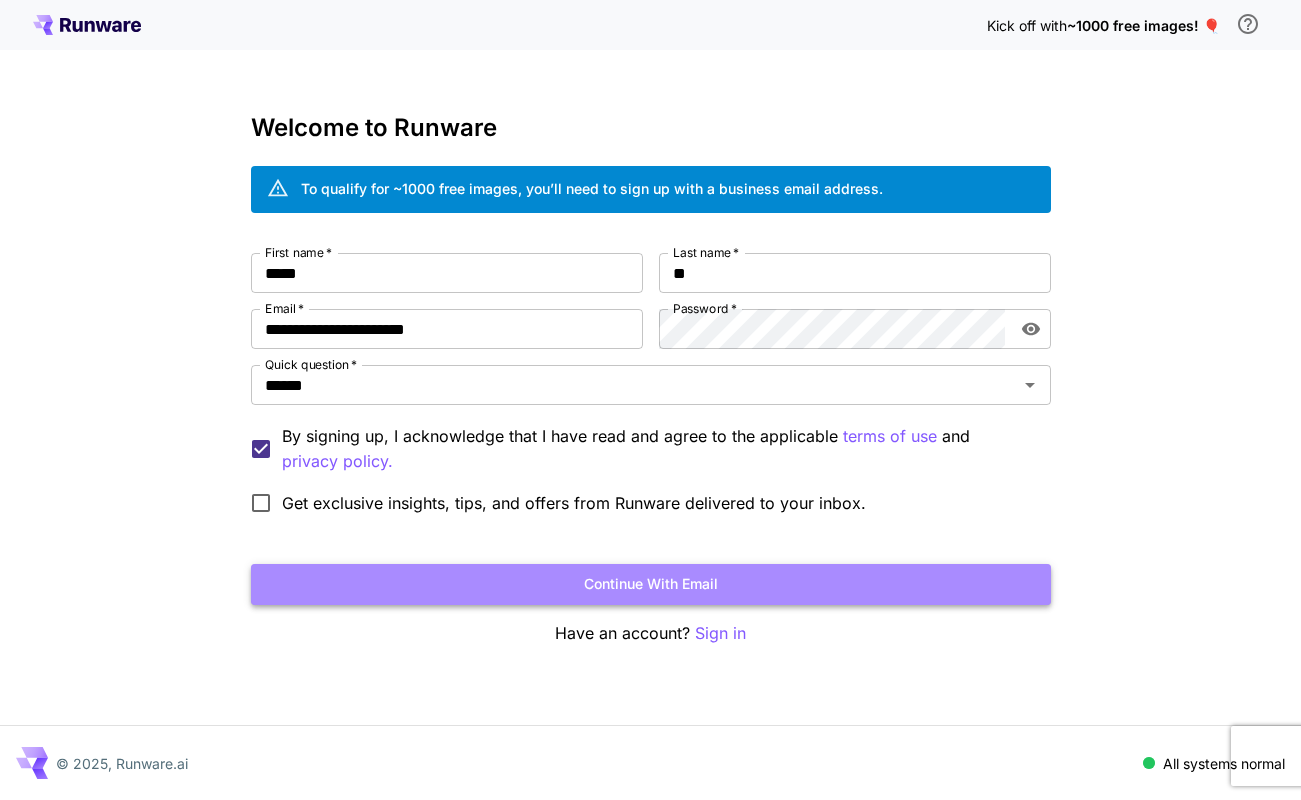 click on "Continue with email" at bounding box center (651, 584) 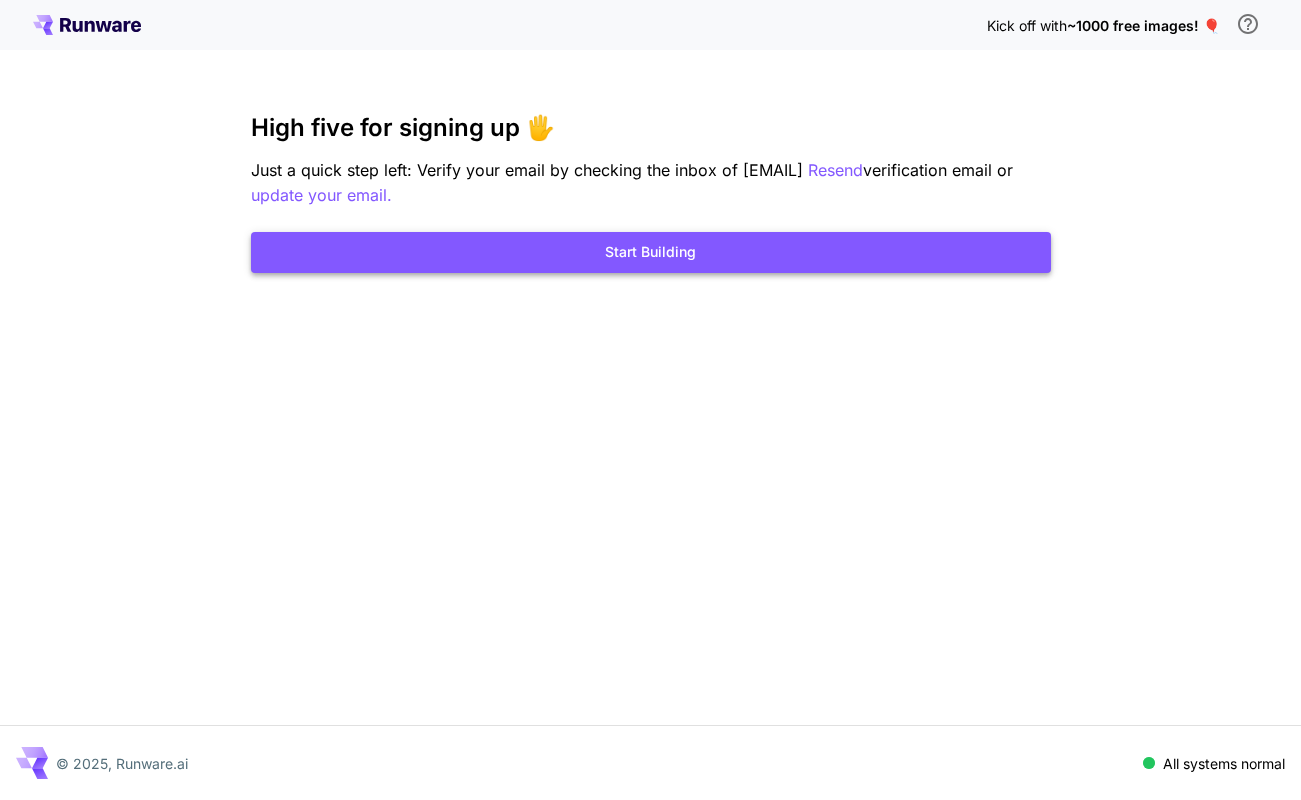 click on "Start Building" at bounding box center (651, 252) 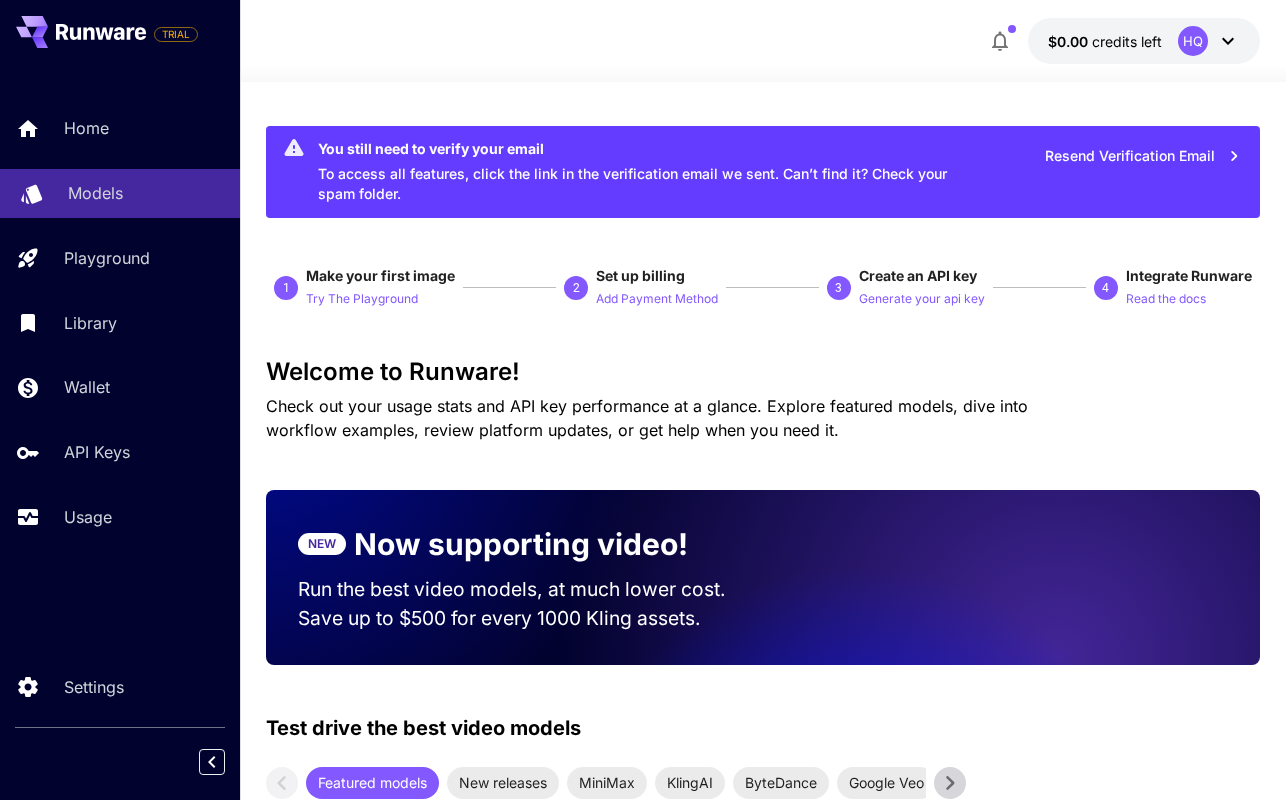 click on "Models" at bounding box center (146, 193) 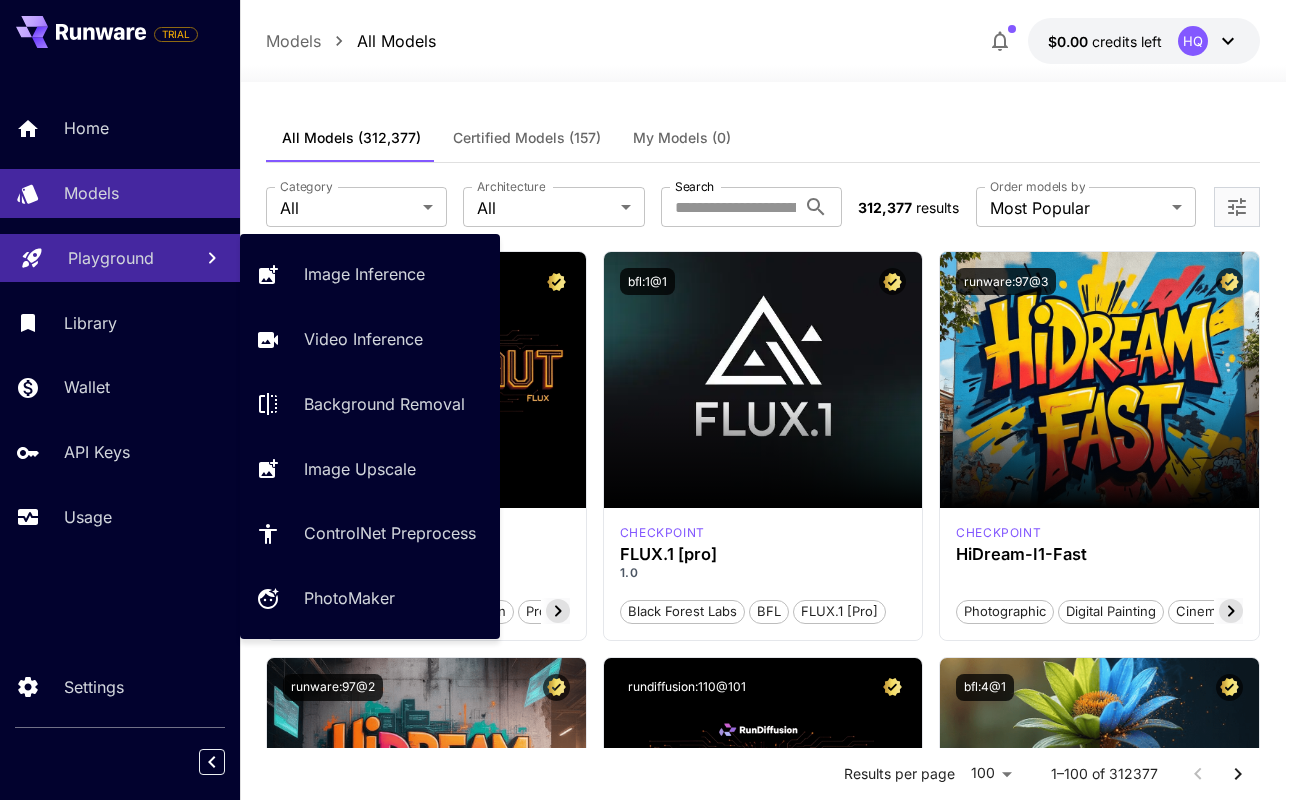 click on "Playground" at bounding box center [111, 258] 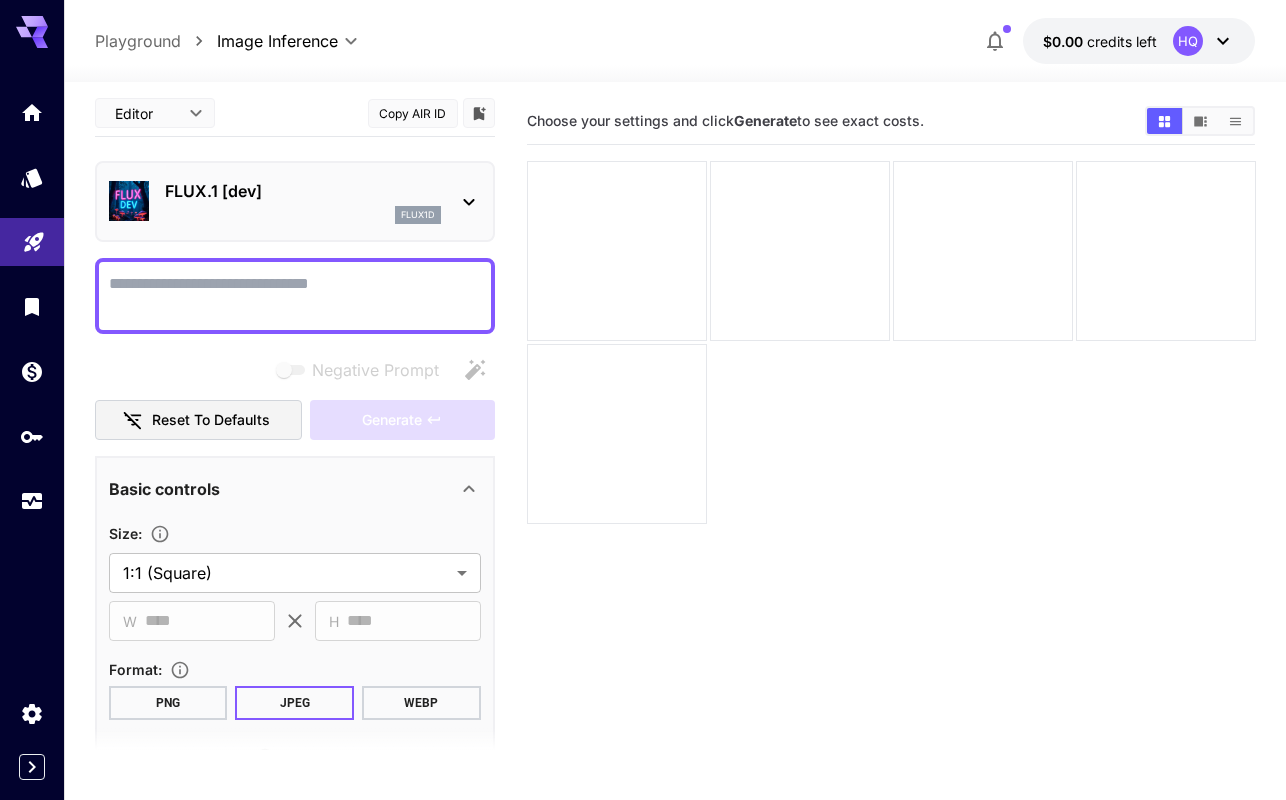 scroll, scrollTop: 0, scrollLeft: 0, axis: both 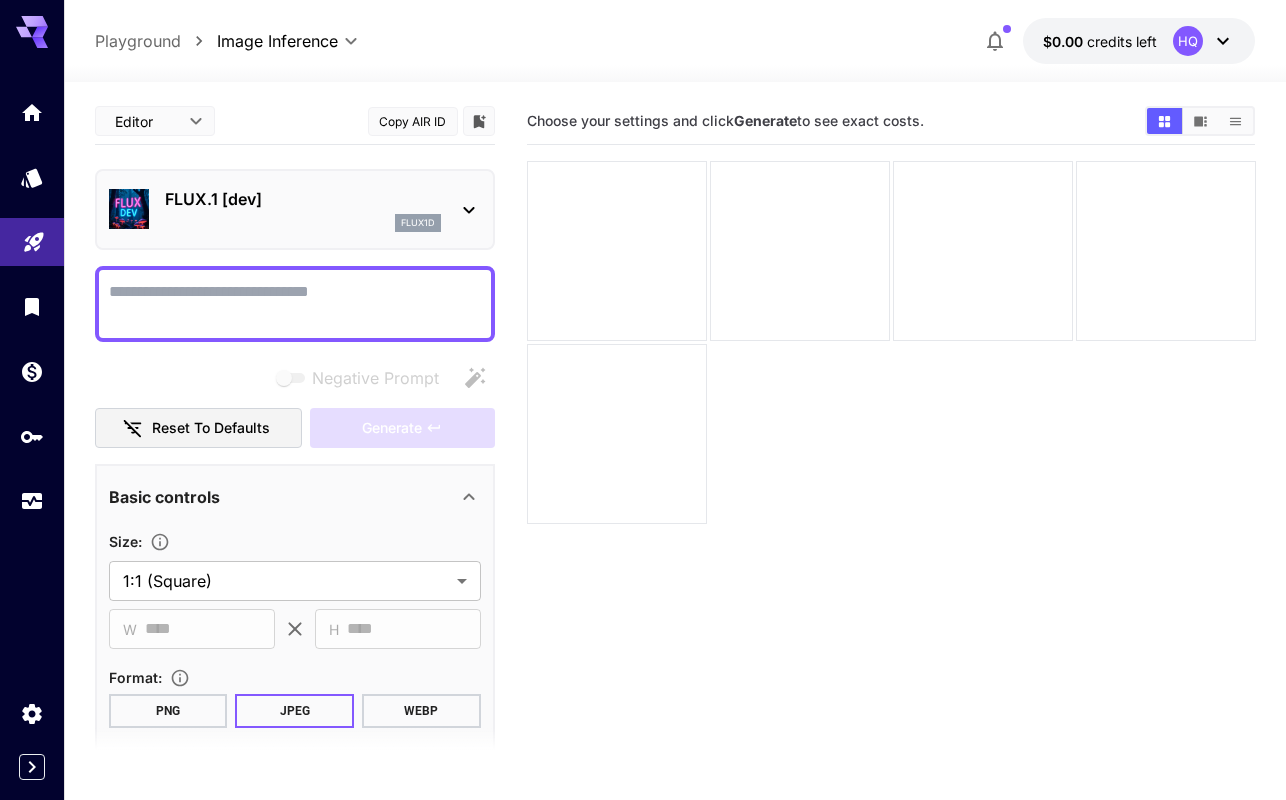 click on "credits left" at bounding box center [1122, 41] 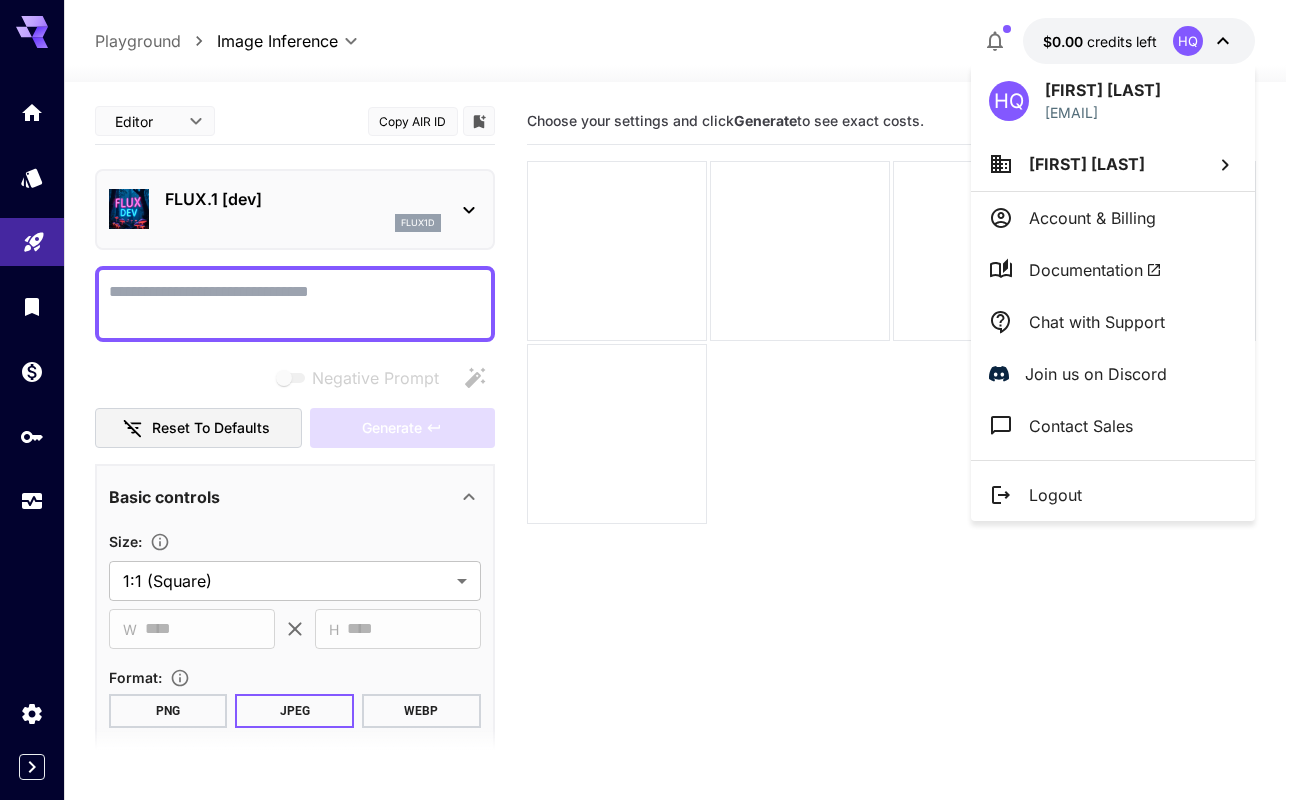 click at bounding box center [650, 400] 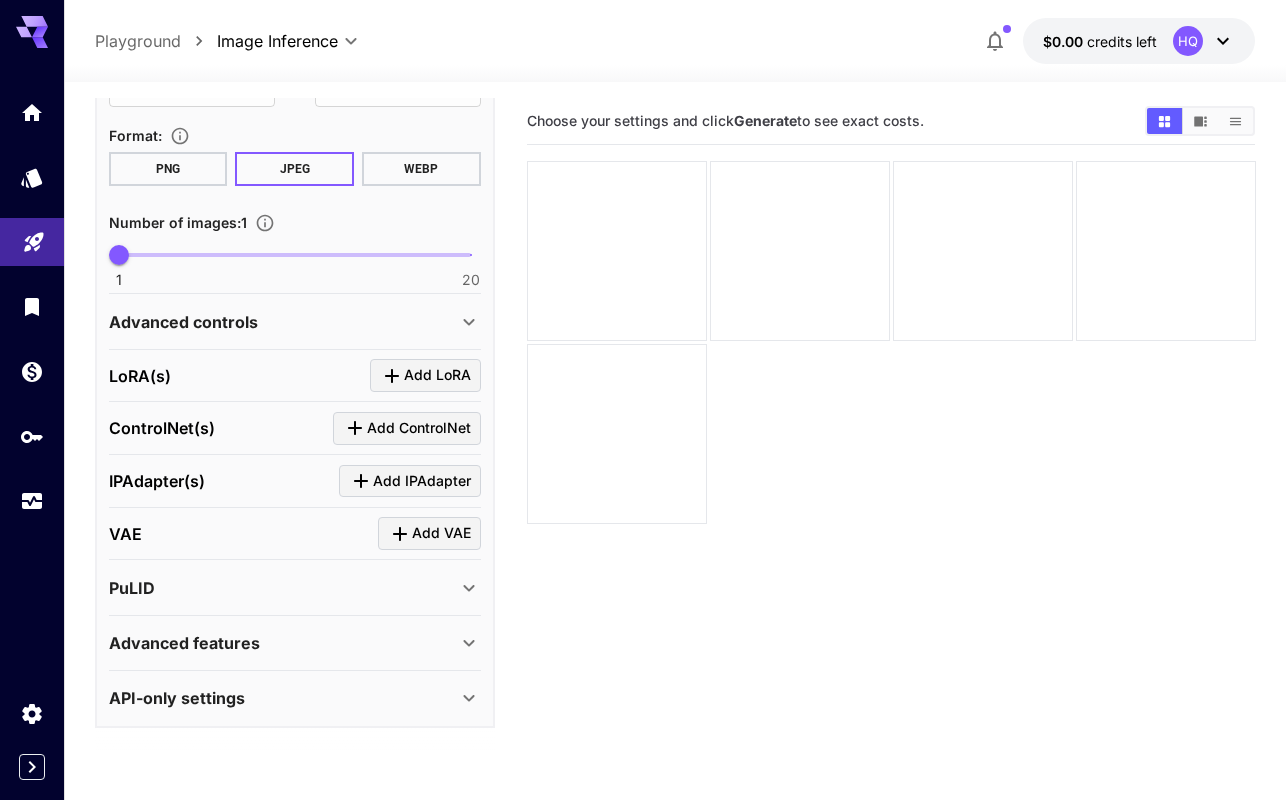 scroll, scrollTop: 0, scrollLeft: 0, axis: both 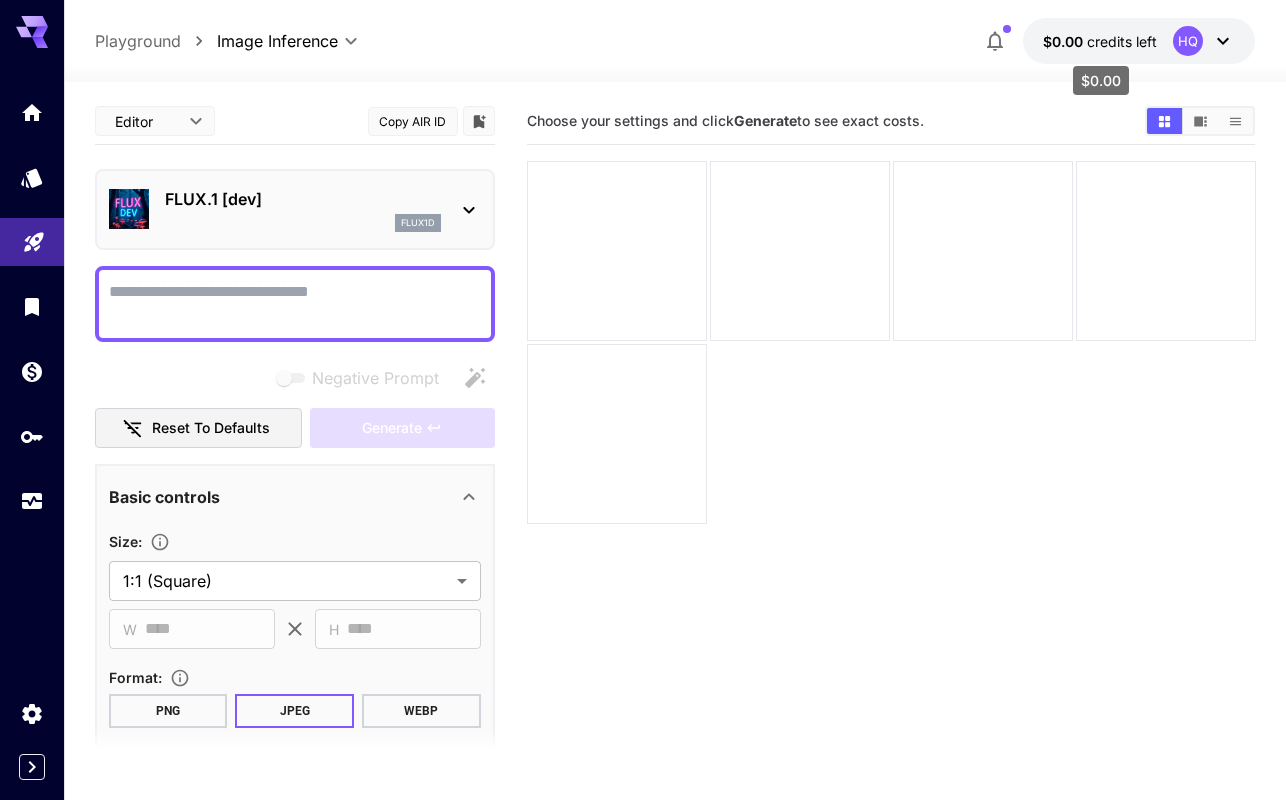 click on "$0.00    credits left" at bounding box center [1100, 41] 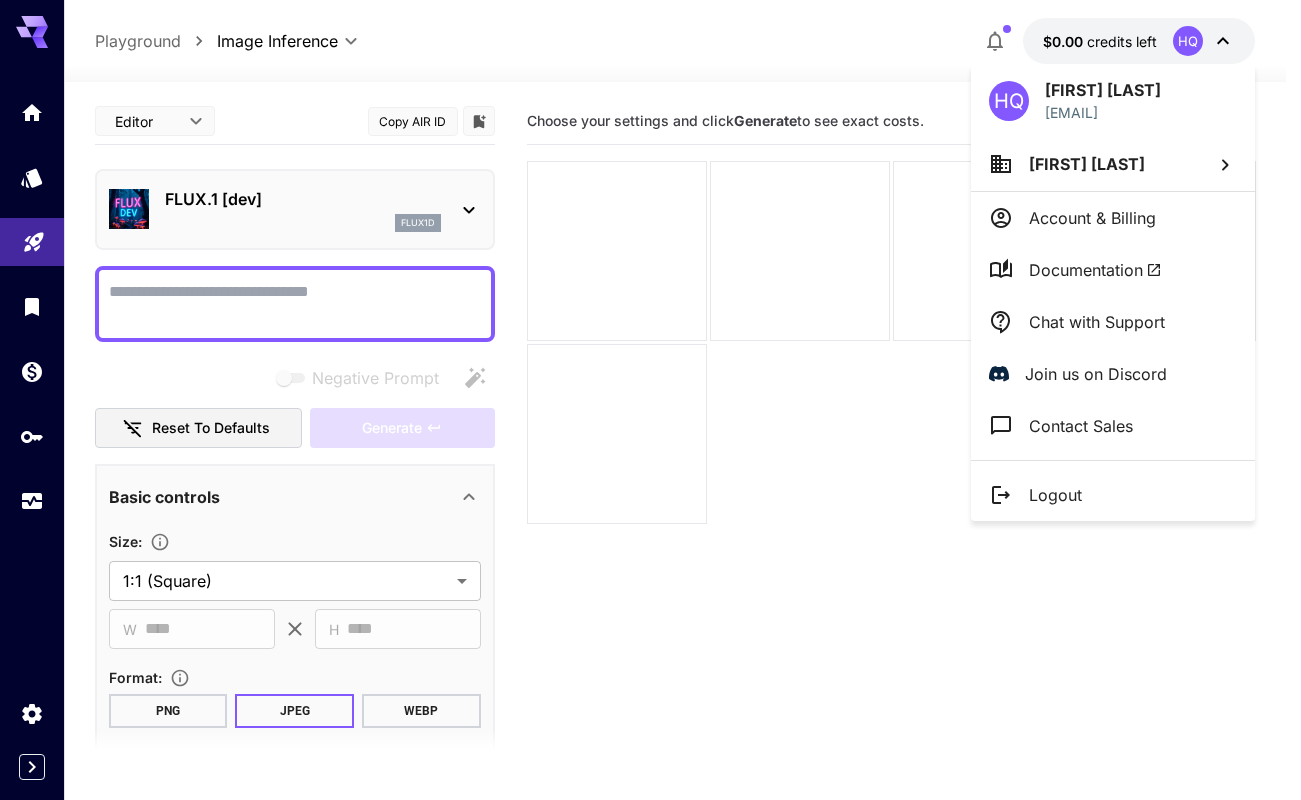 click at bounding box center [650, 400] 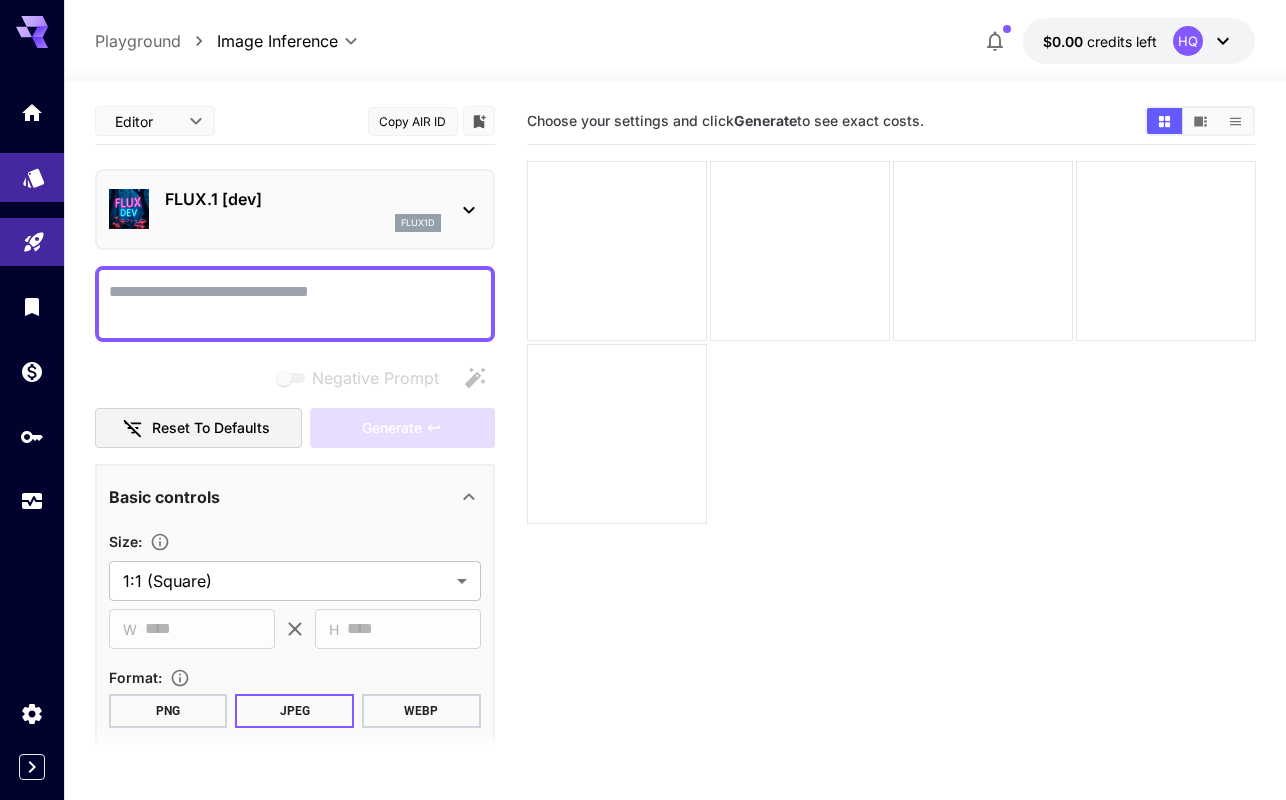 click at bounding box center [32, 177] 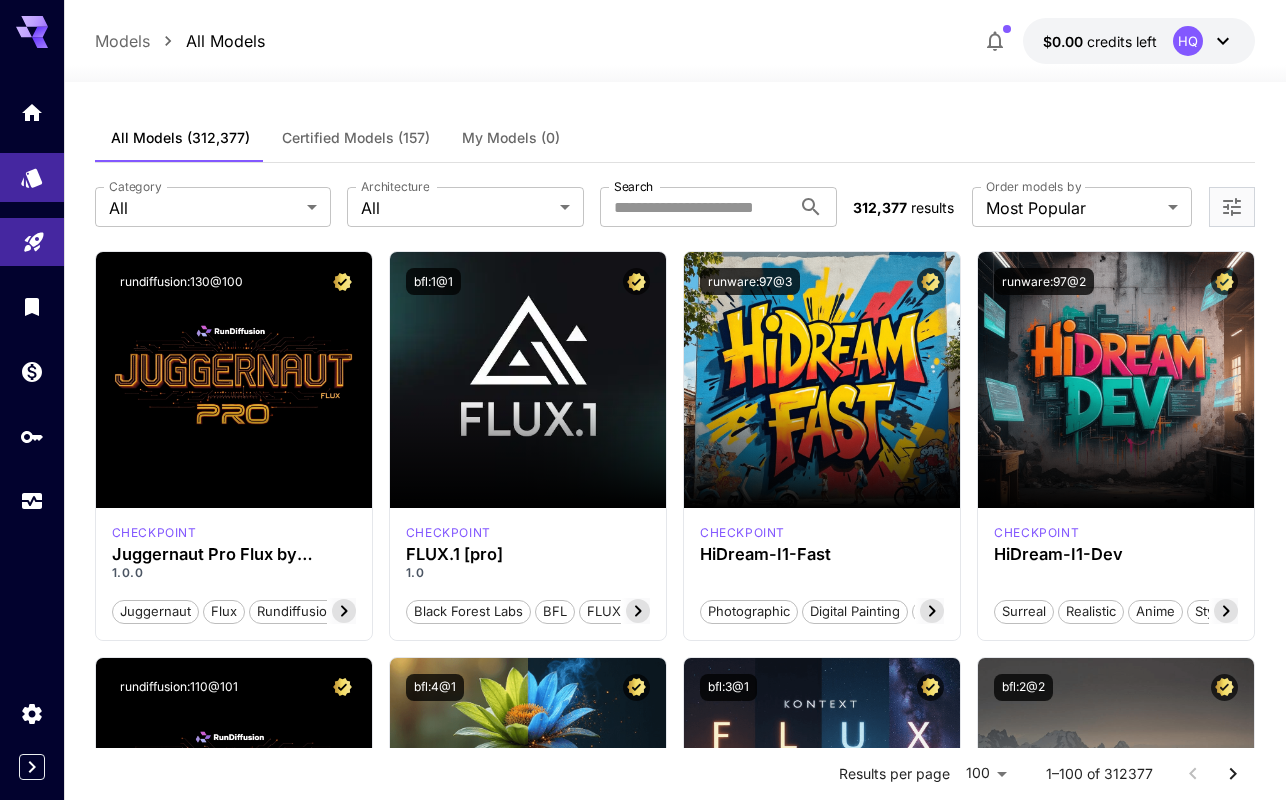 click on "Certified Models (157)" at bounding box center (356, 138) 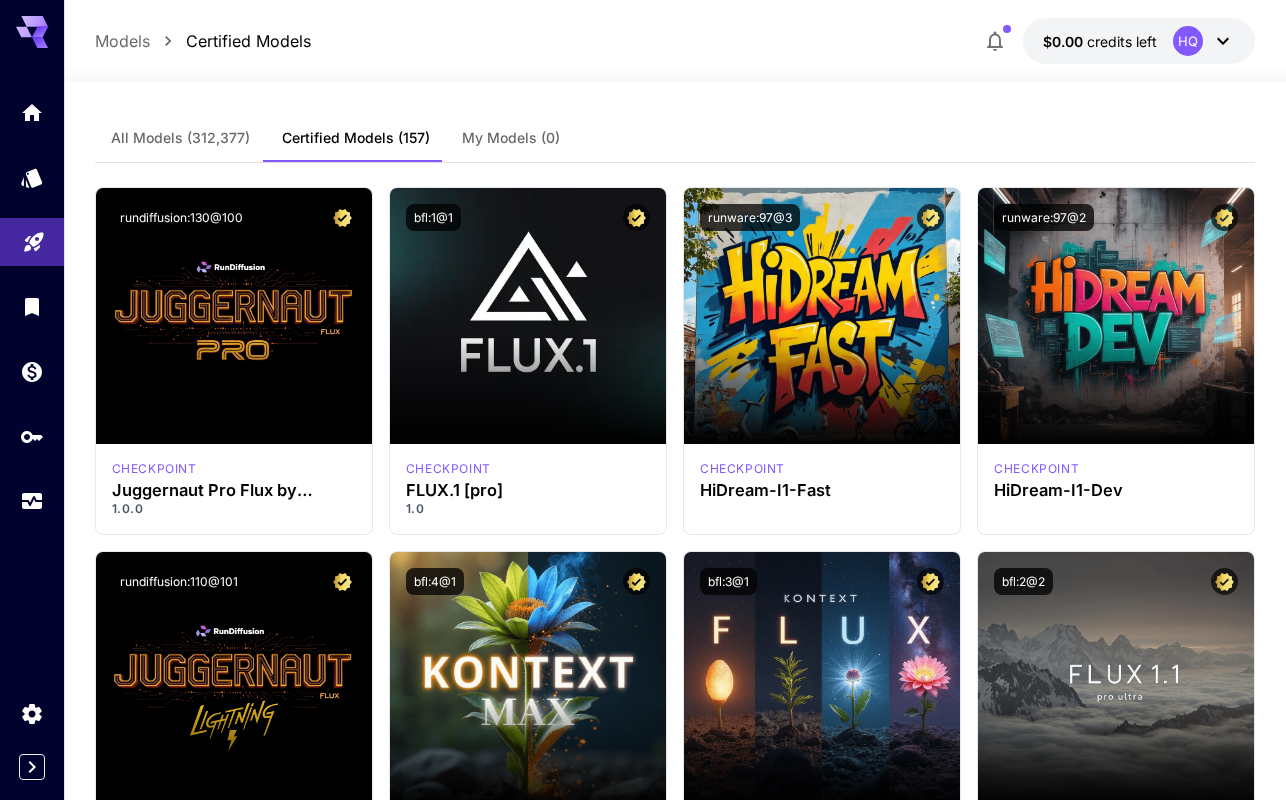 click on "All Models (312,377)" at bounding box center (180, 138) 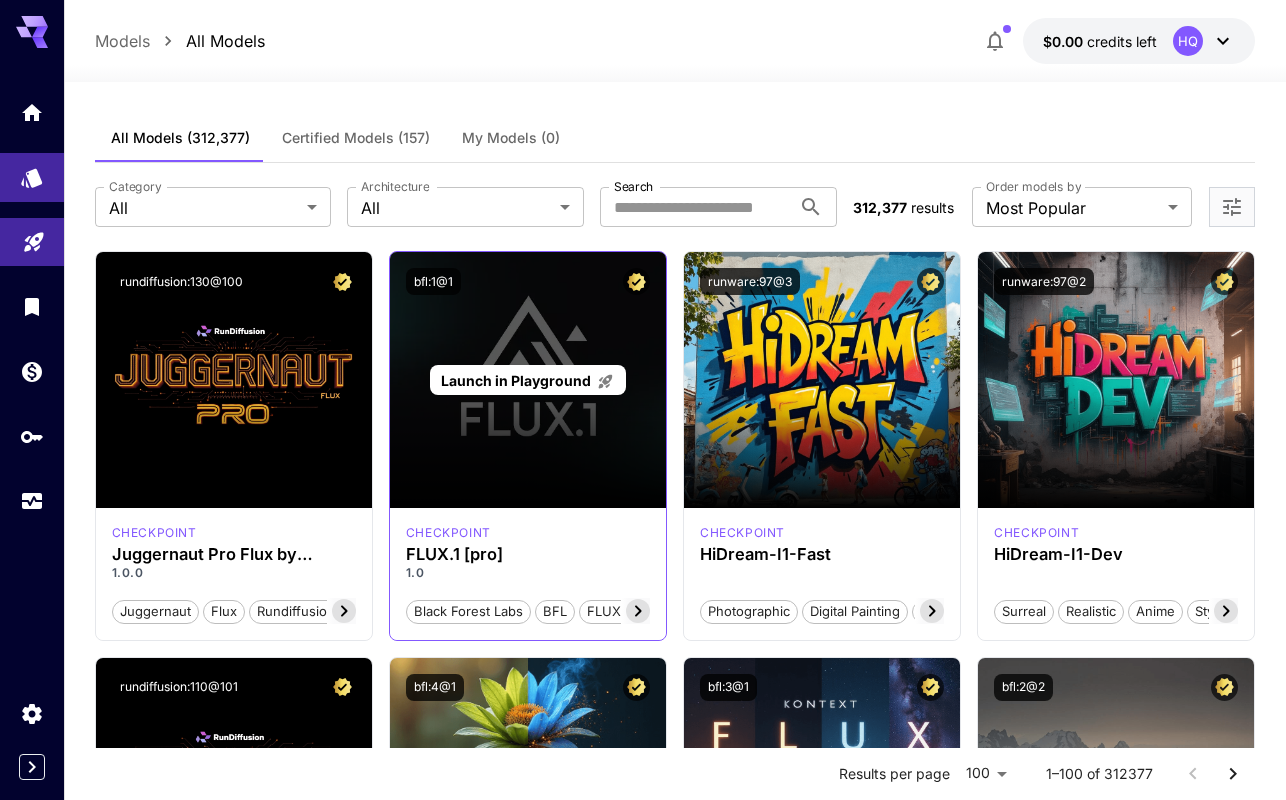 click on "Launch in Playground" at bounding box center [516, 380] 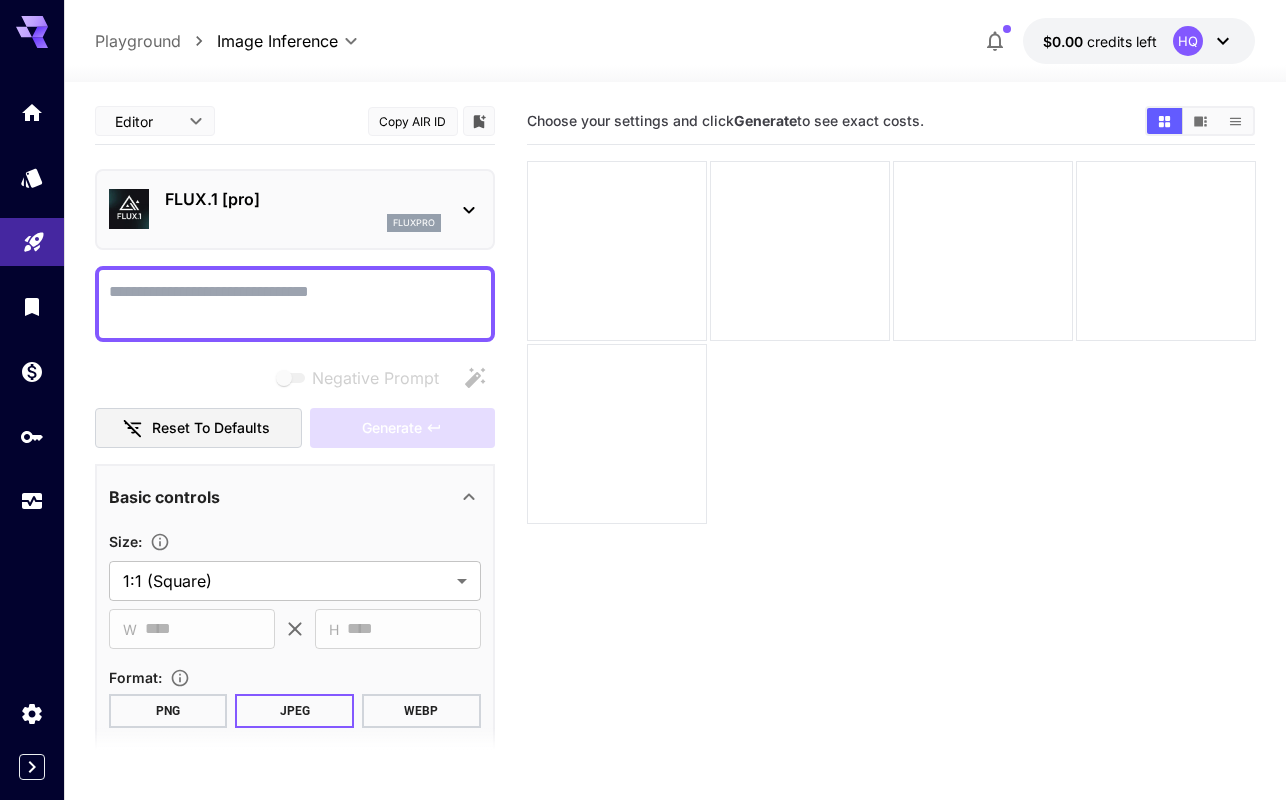 click on "Negative Prompt" at bounding box center (295, 304) 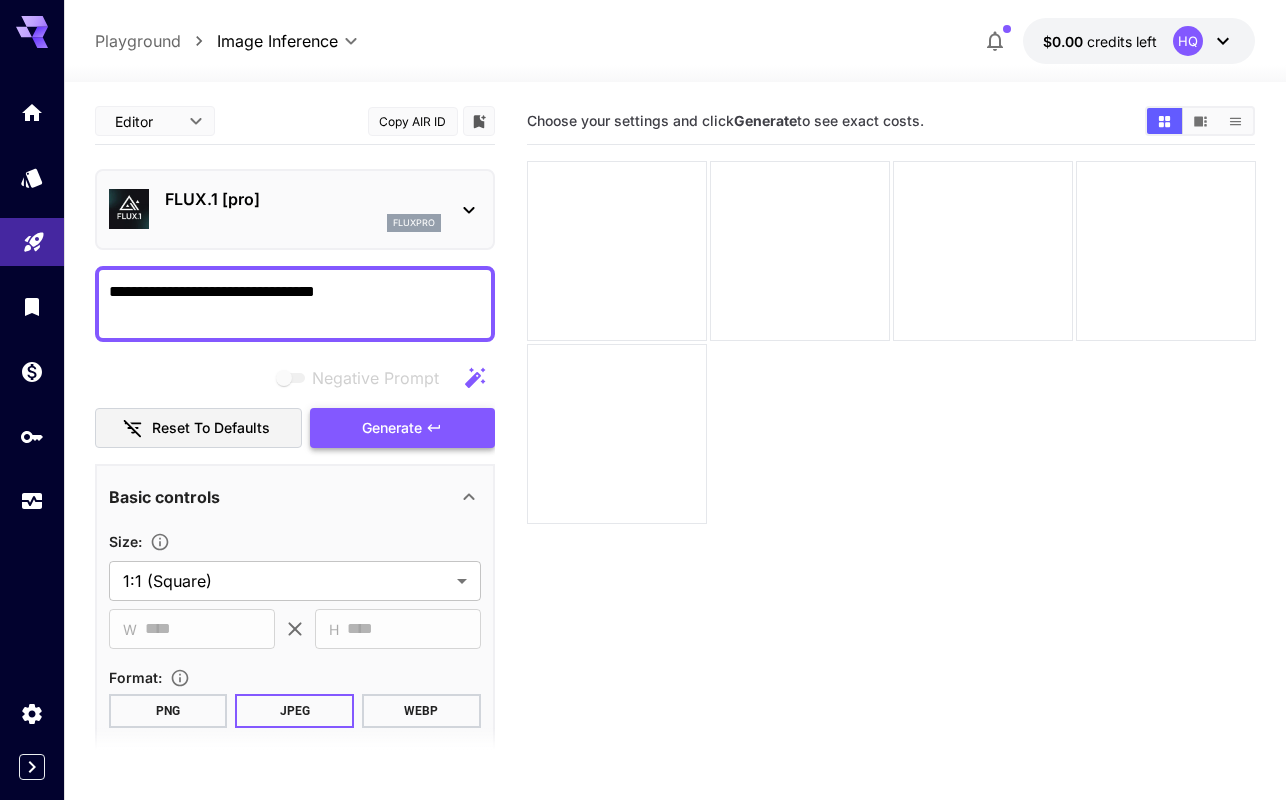type on "**********" 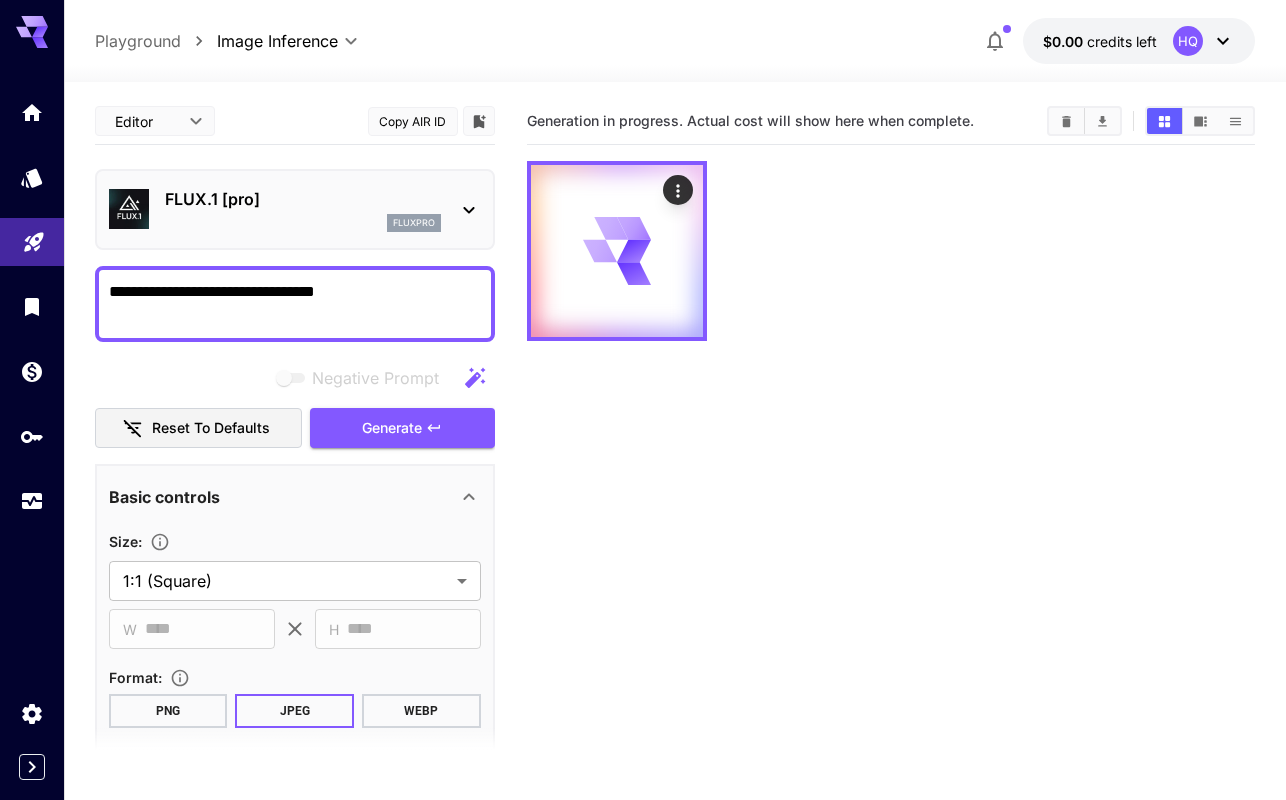 click 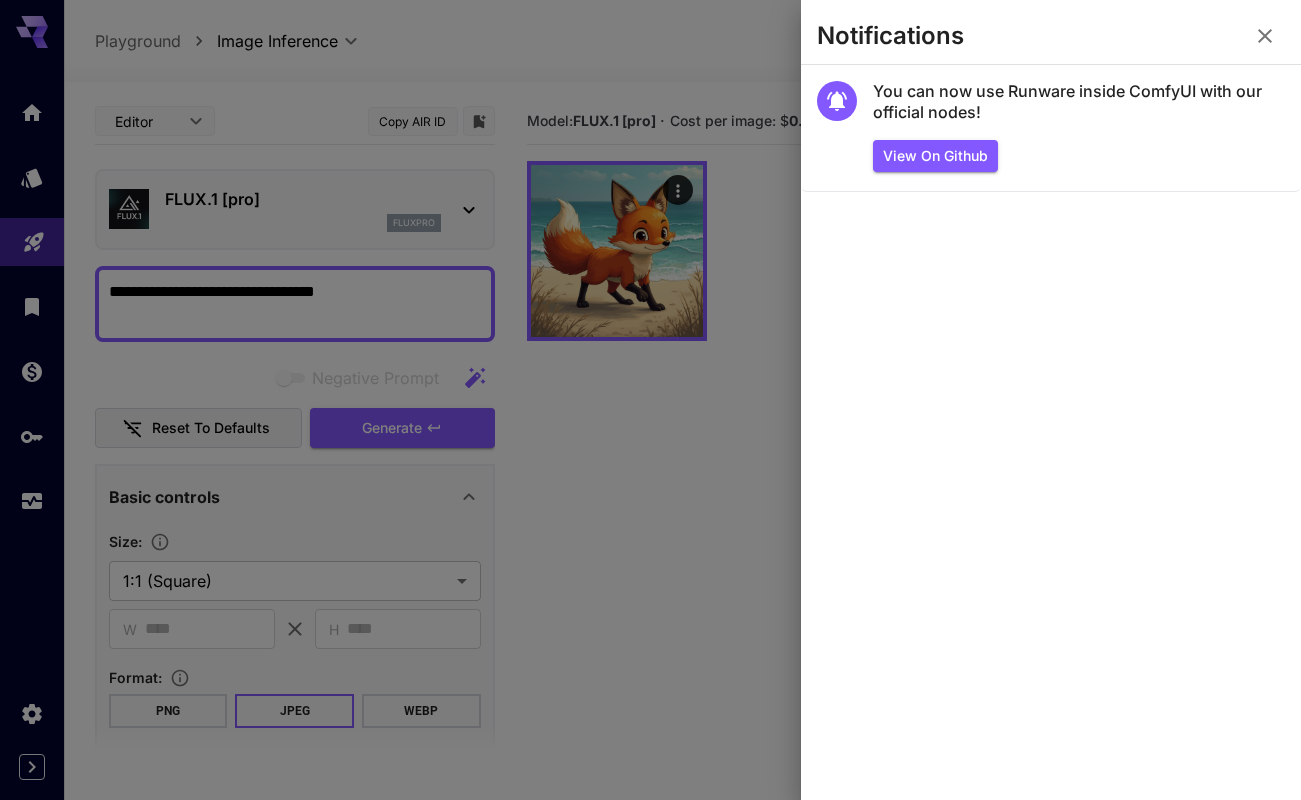 click at bounding box center [1265, 36] 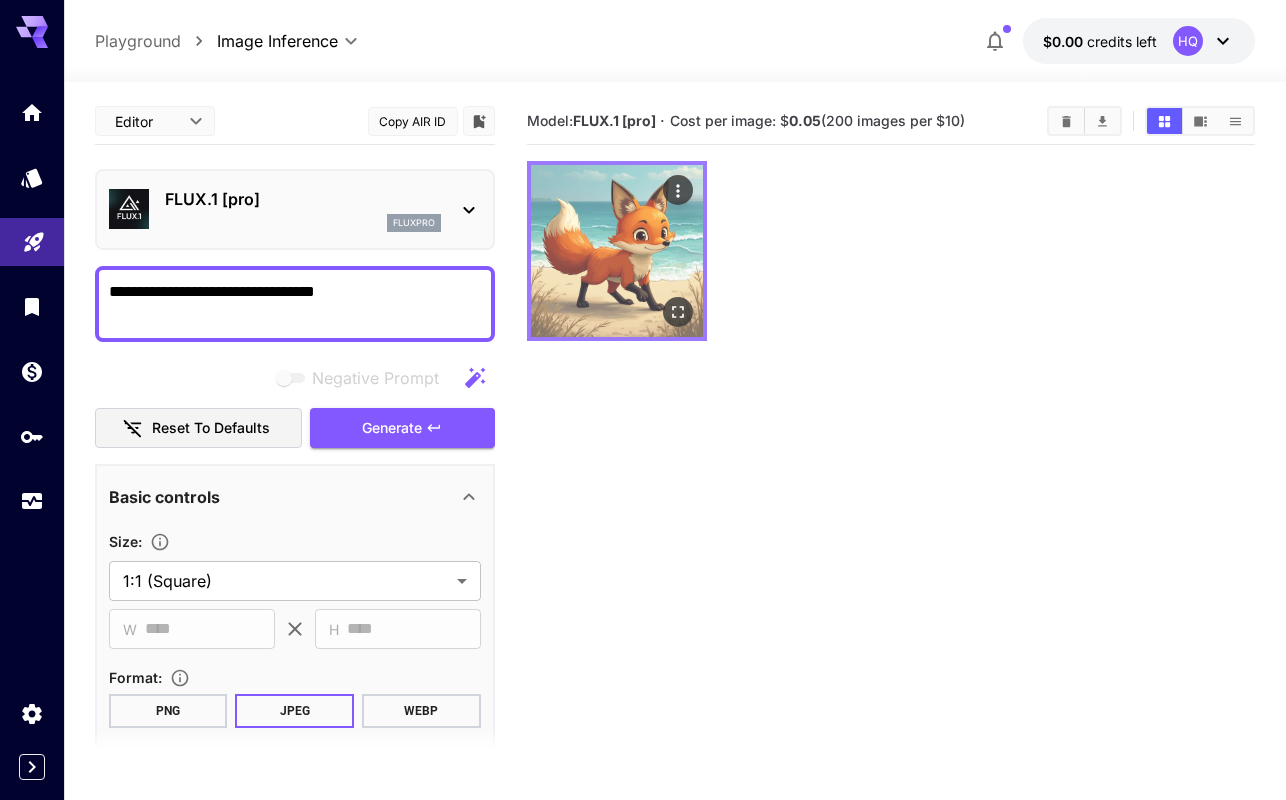 click at bounding box center (677, 312) 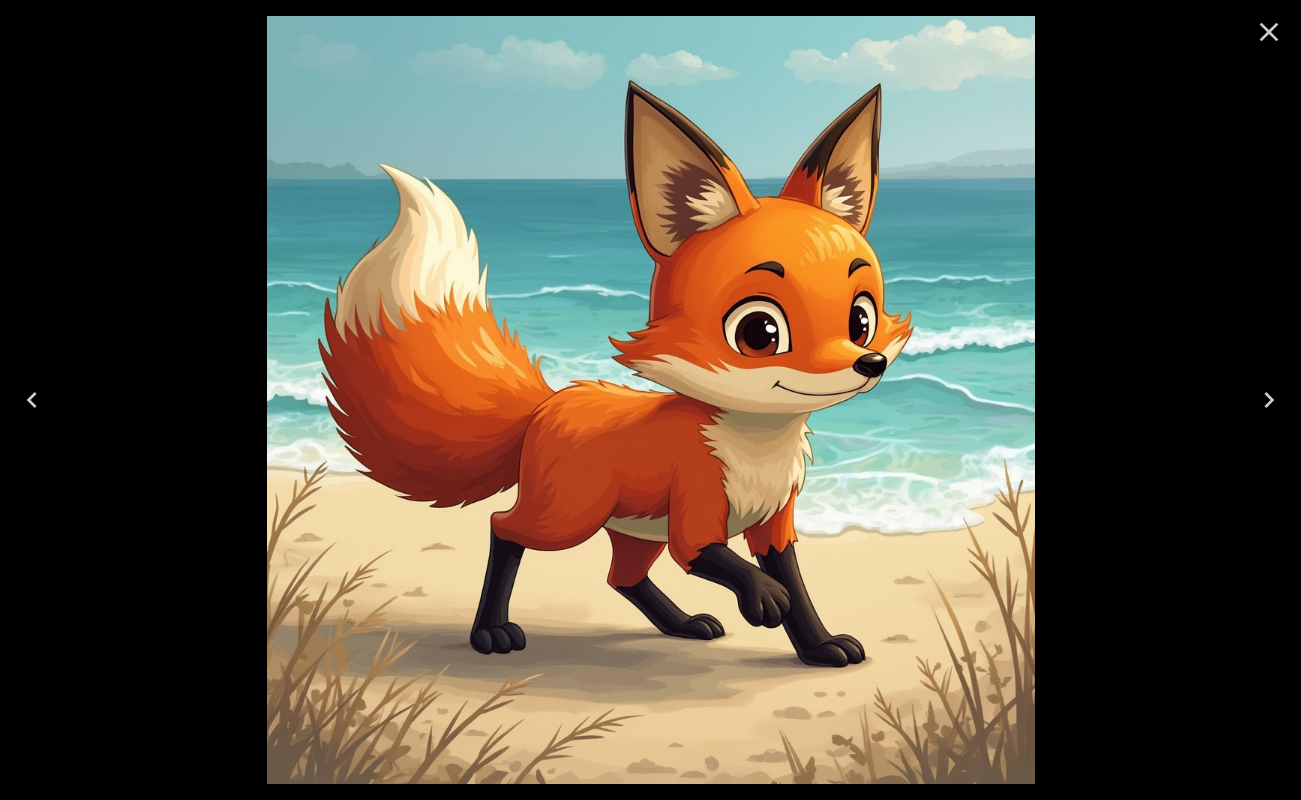 click 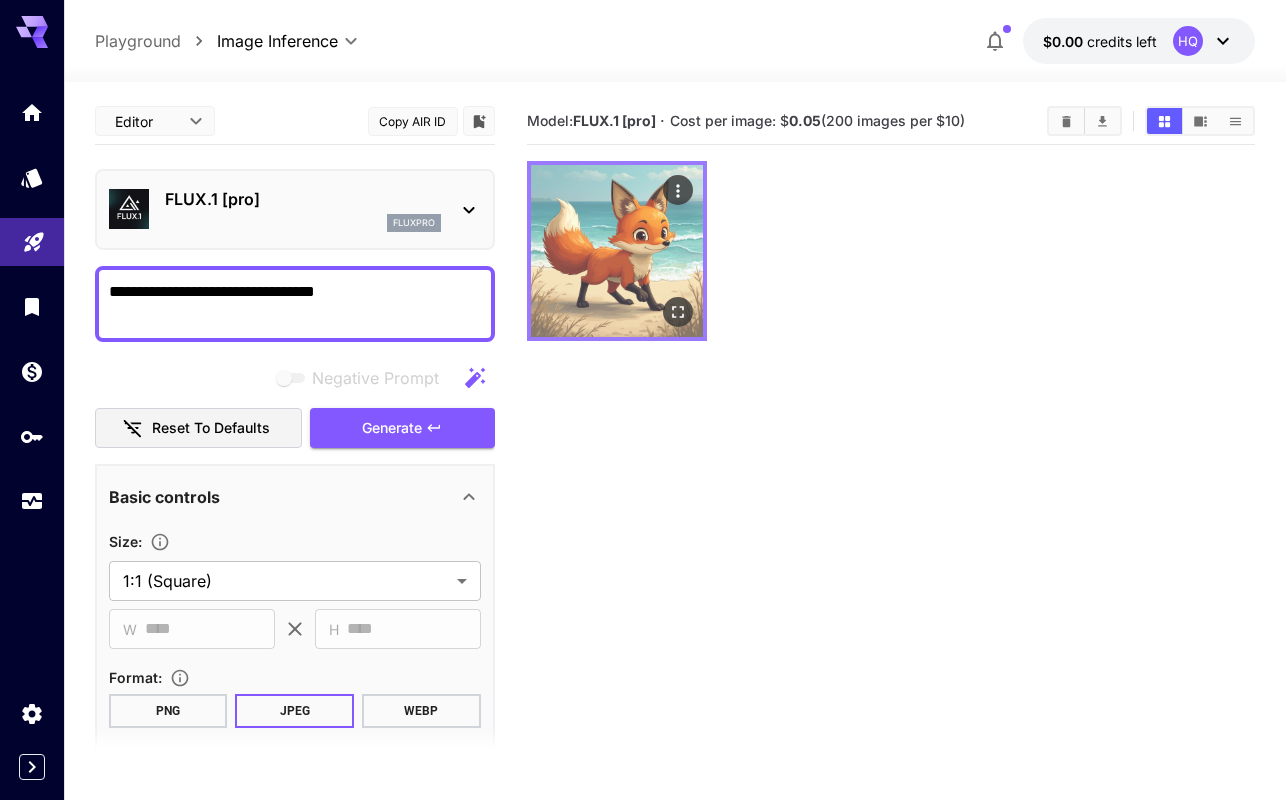 click at bounding box center (677, 190) 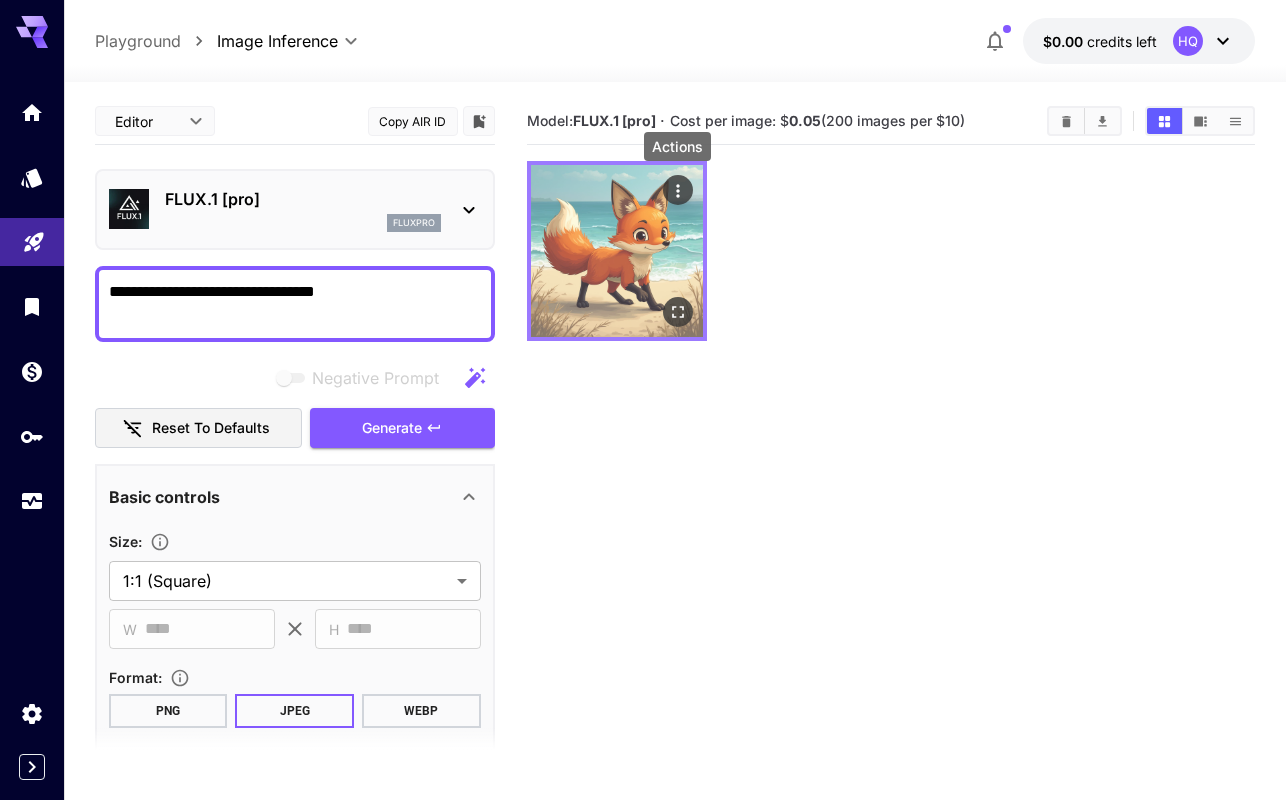 click at bounding box center (677, 190) 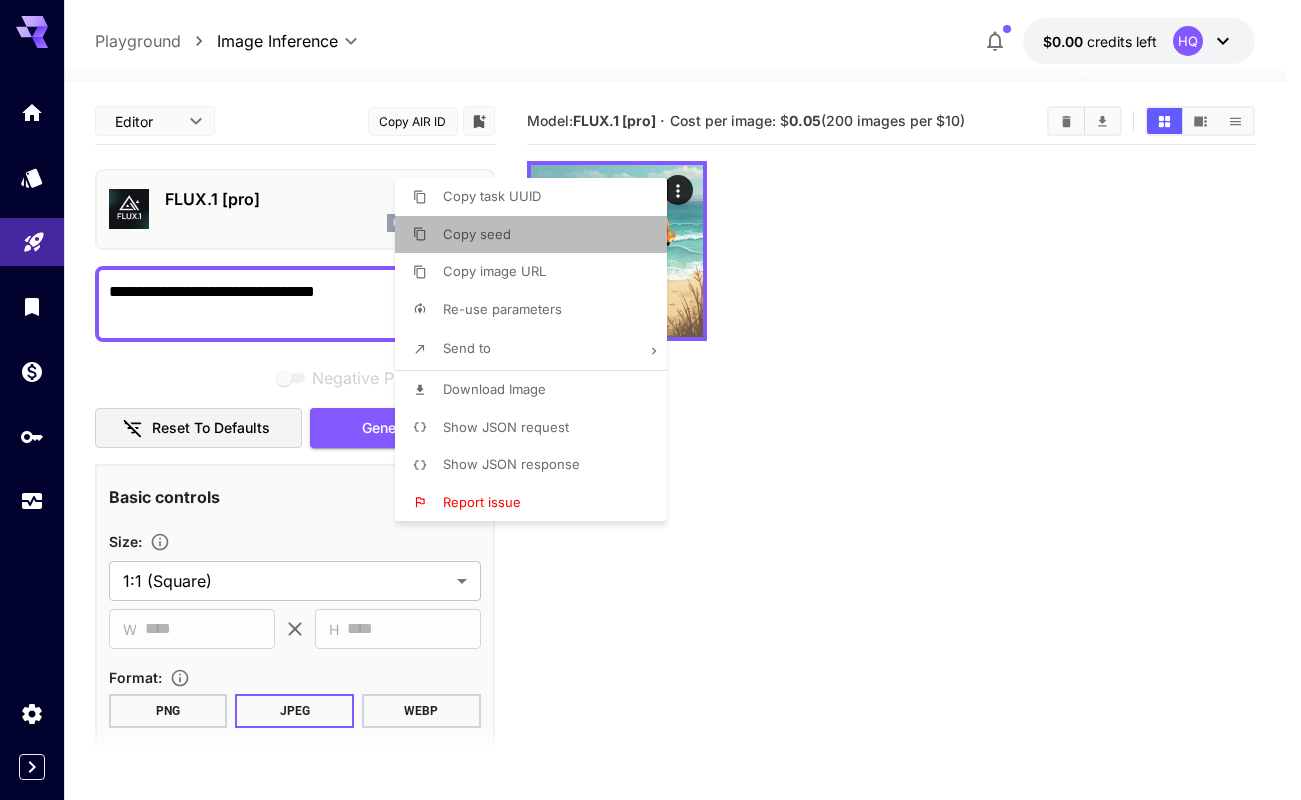 click on "Copy seed" at bounding box center (537, 235) 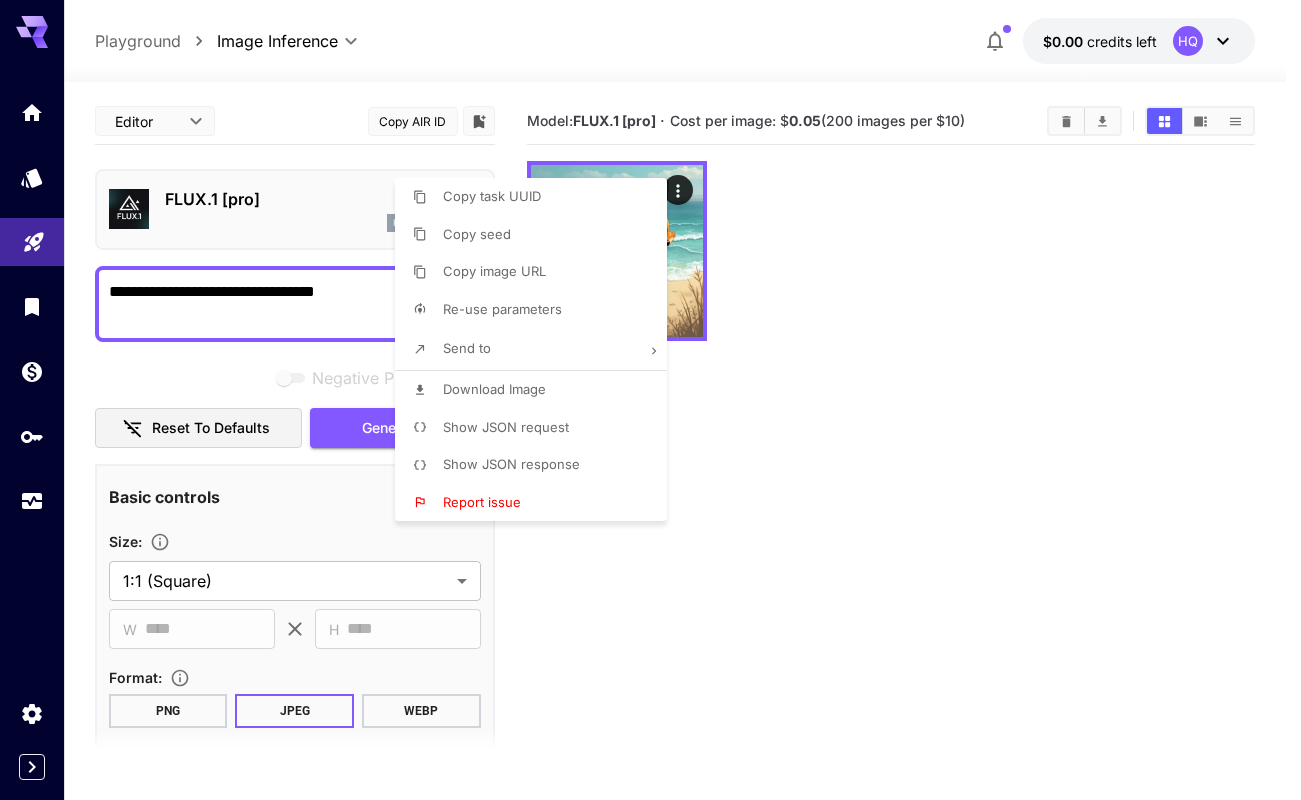 click at bounding box center (650, 400) 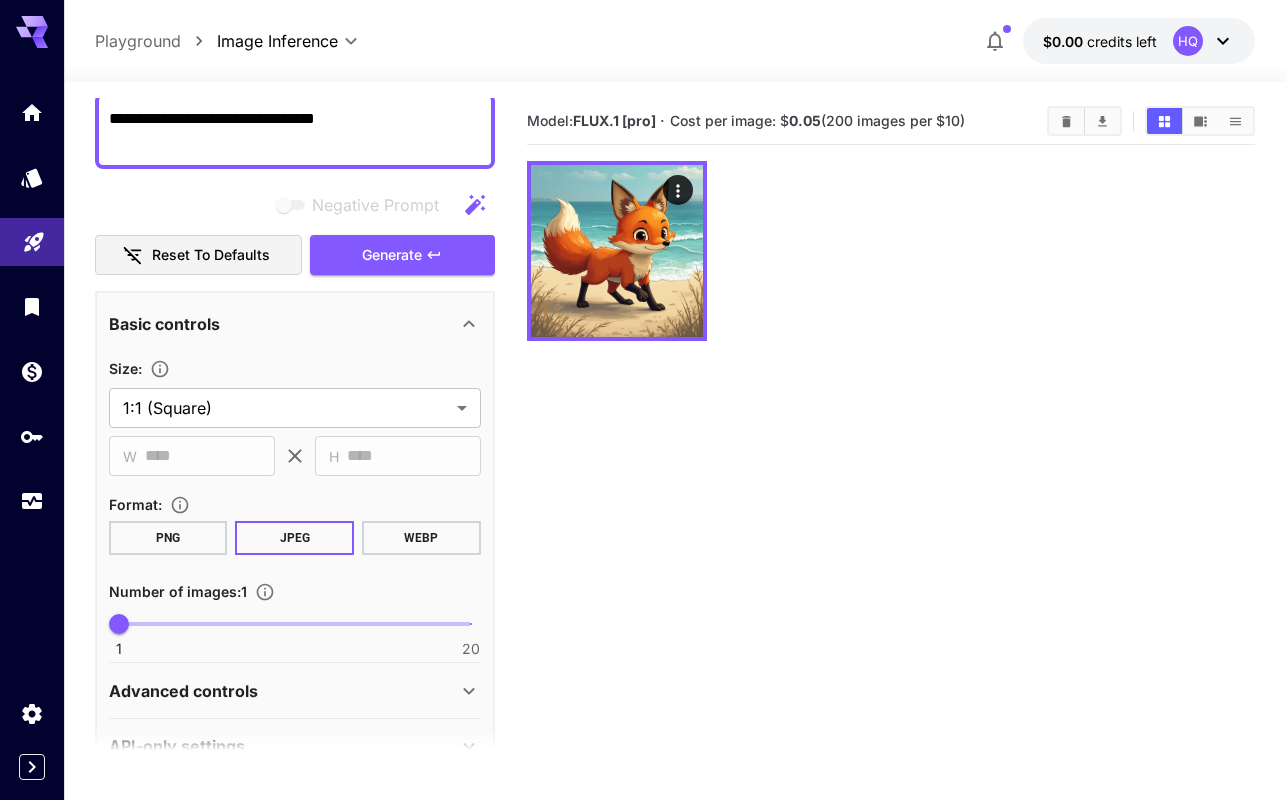 scroll, scrollTop: 220, scrollLeft: 0, axis: vertical 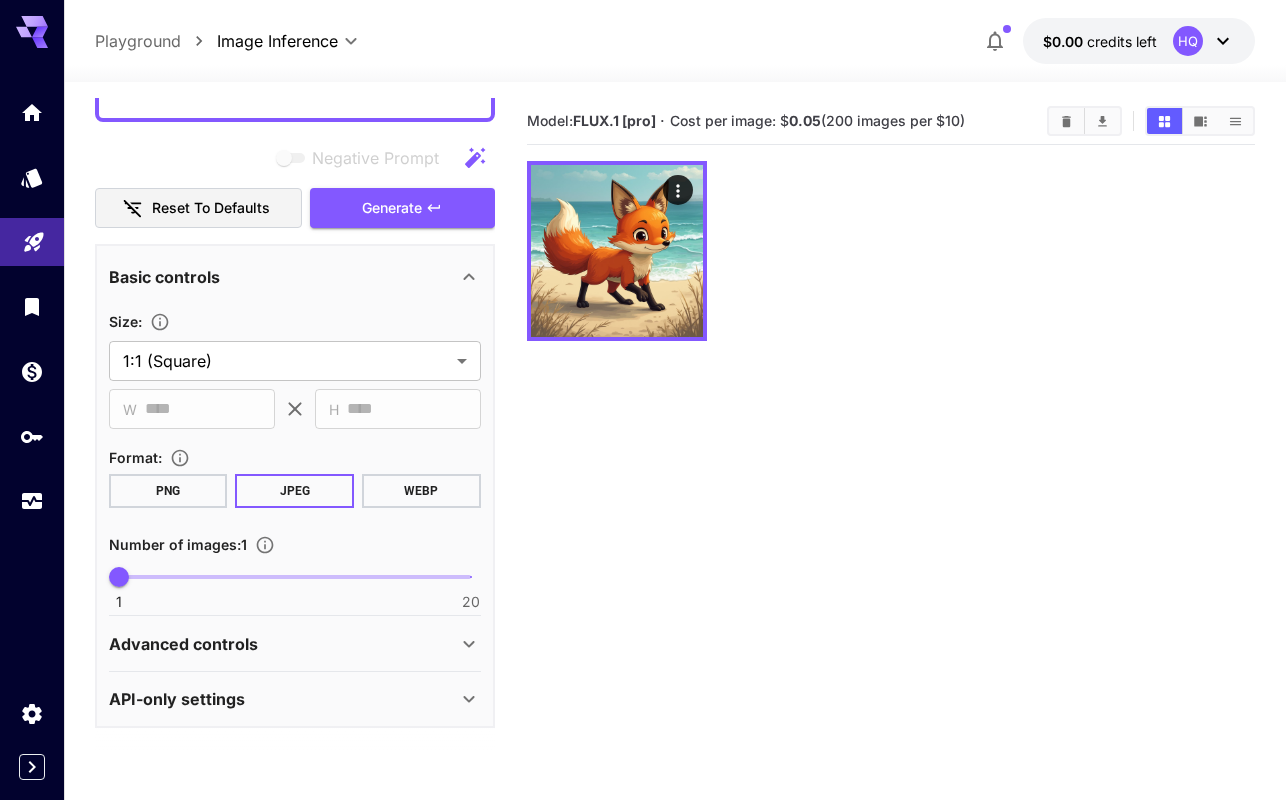 click on "Advanced controls" at bounding box center [283, 644] 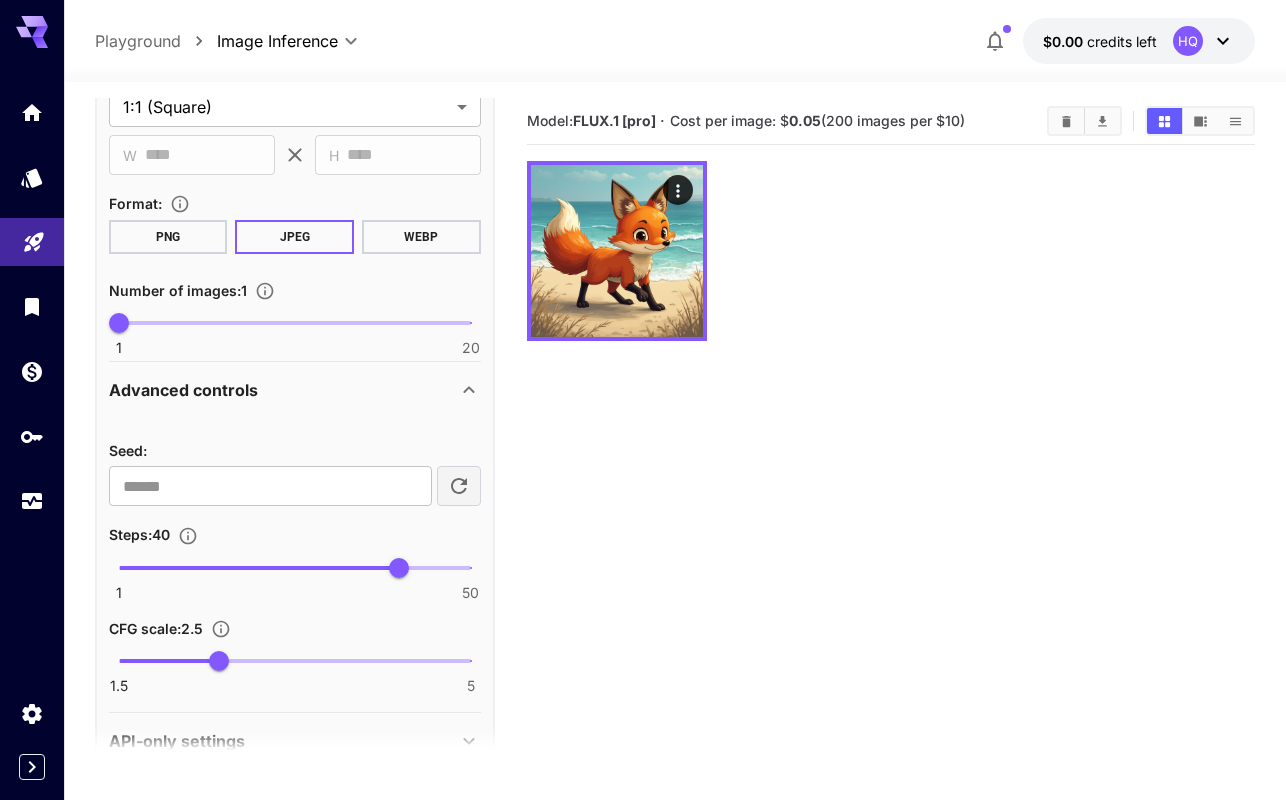 scroll, scrollTop: 516, scrollLeft: 0, axis: vertical 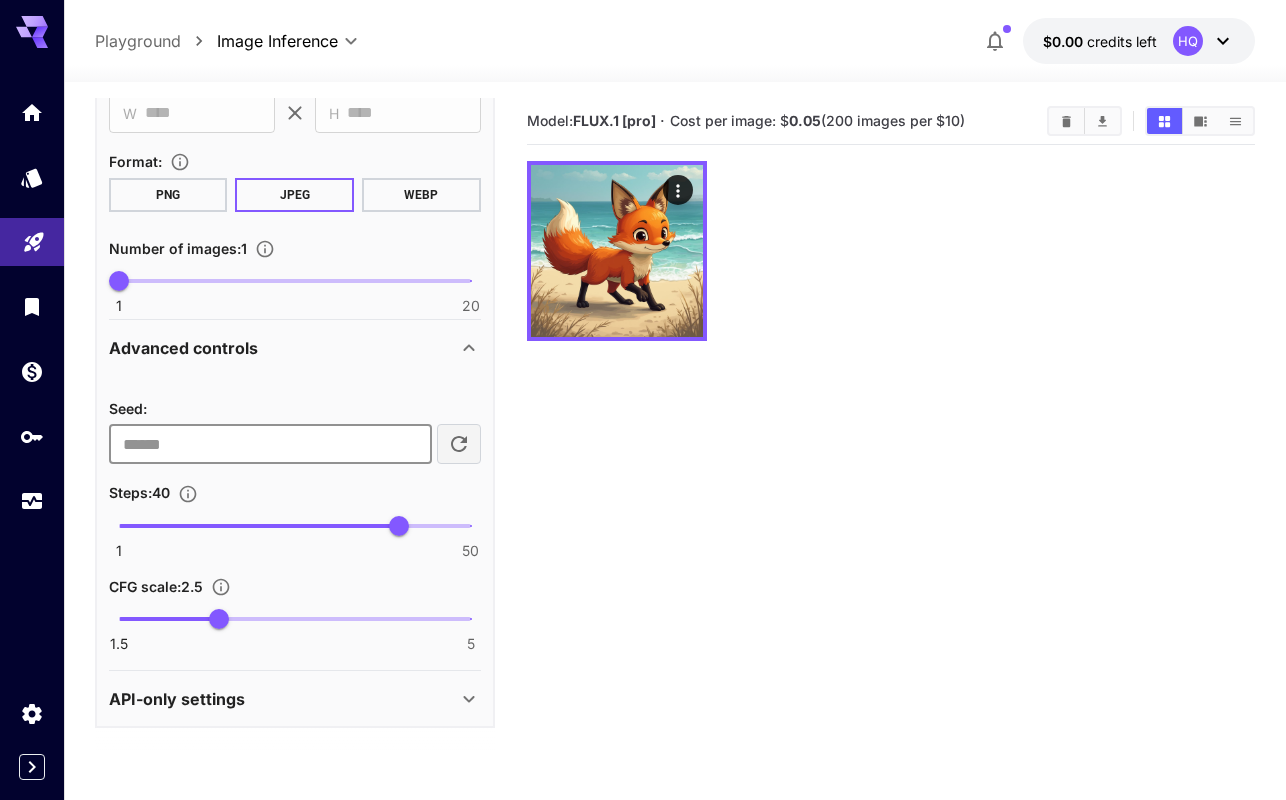 paste on "**********" 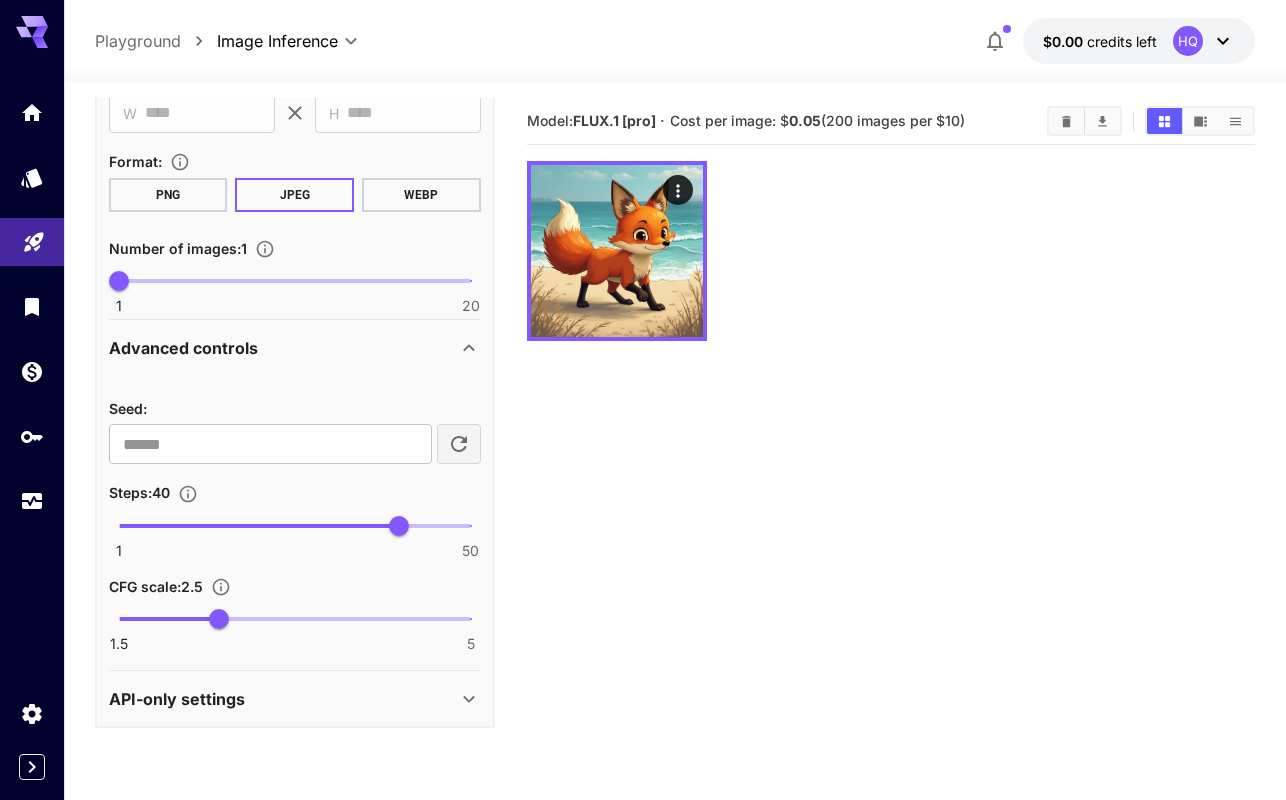 click on "**********" at bounding box center [675, 506] 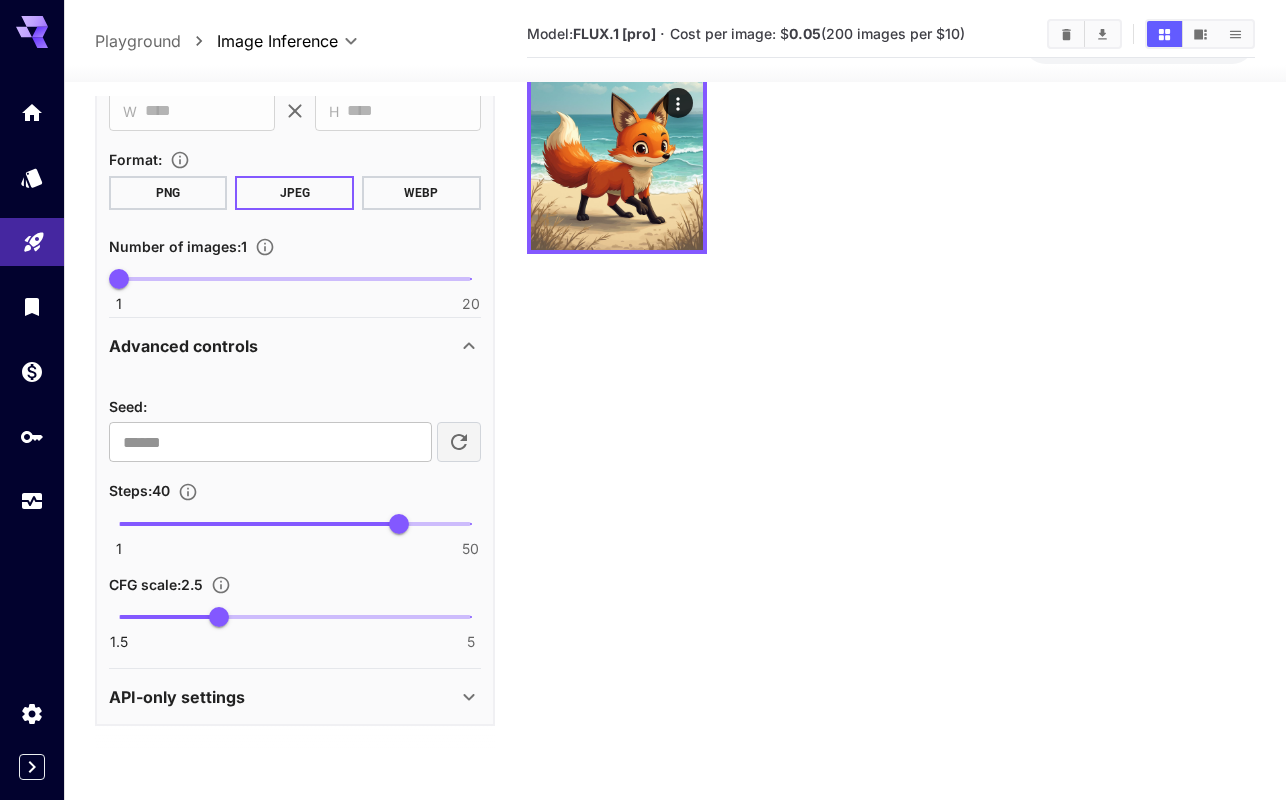 scroll, scrollTop: 0, scrollLeft: 0, axis: both 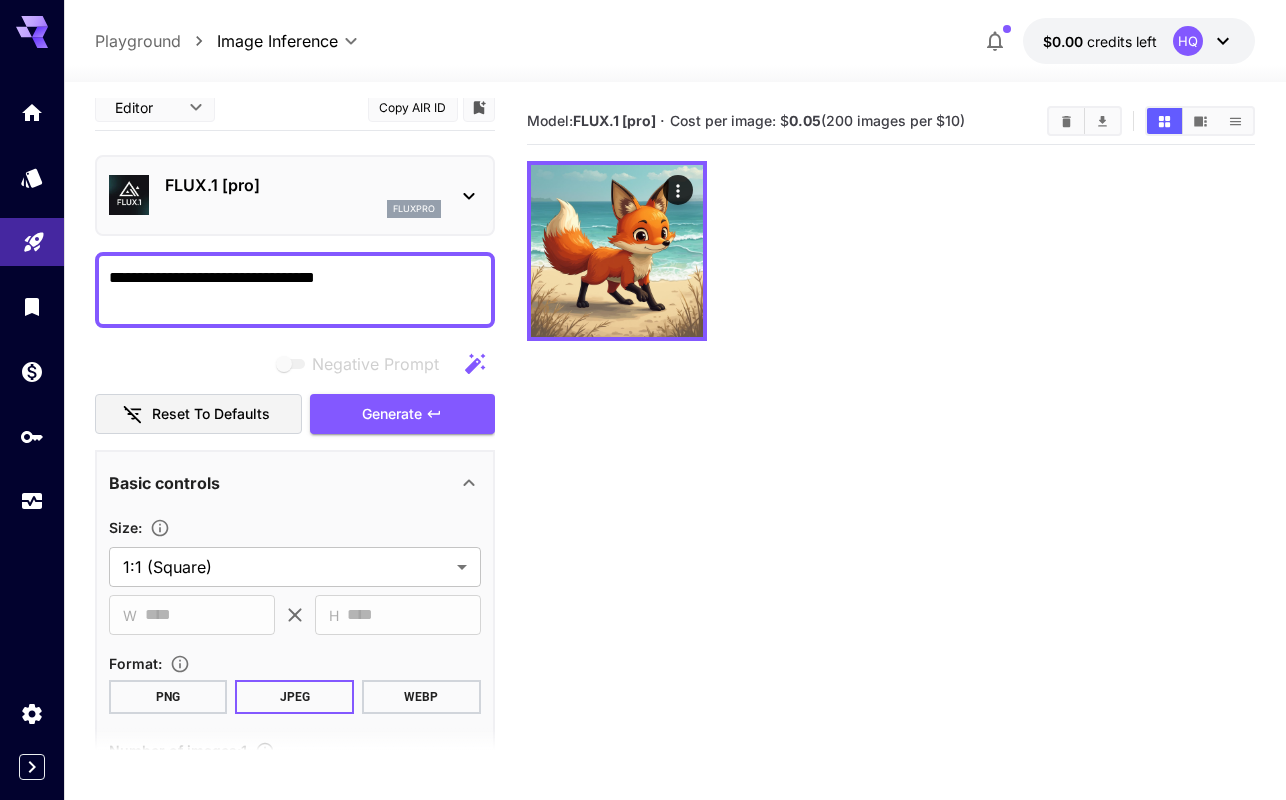 drag, startPoint x: 210, startPoint y: 281, endPoint x: 373, endPoint y: 281, distance: 163 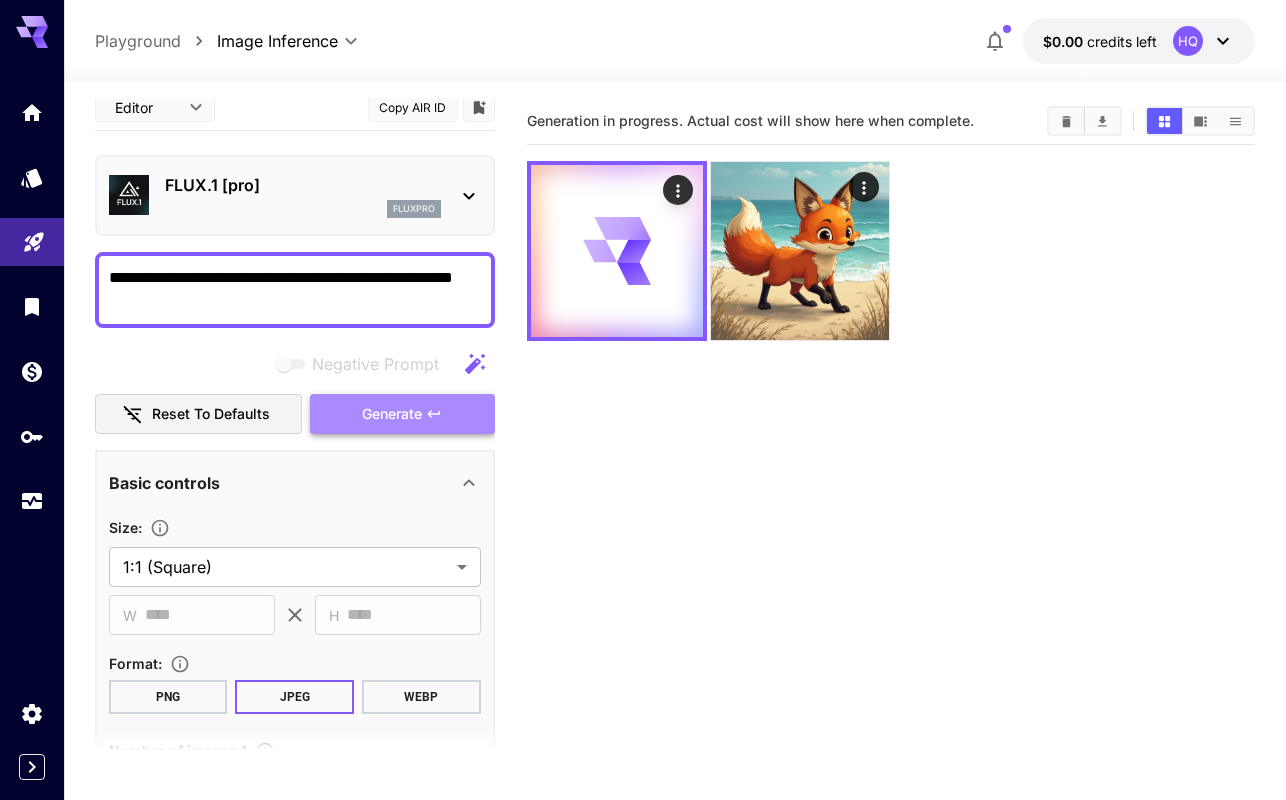 click on "Generate" at bounding box center (402, 414) 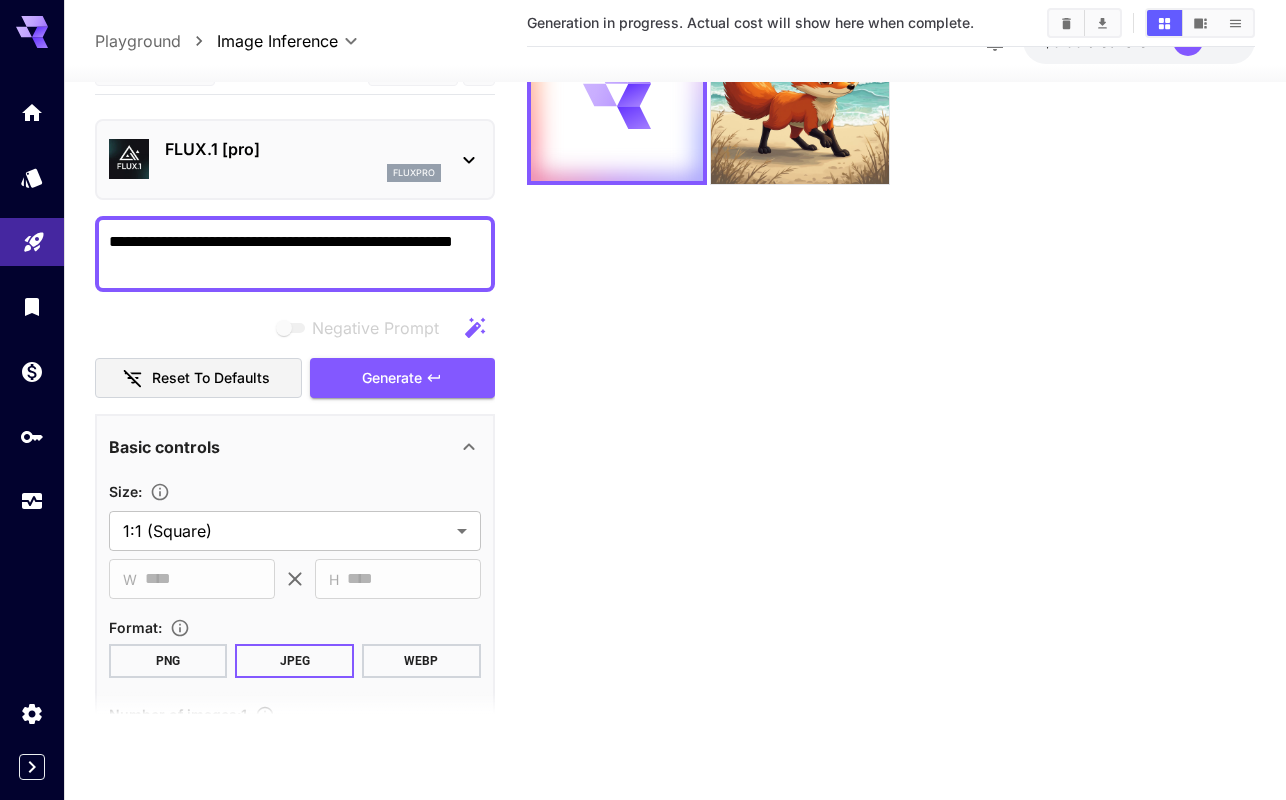 scroll, scrollTop: 158, scrollLeft: 0, axis: vertical 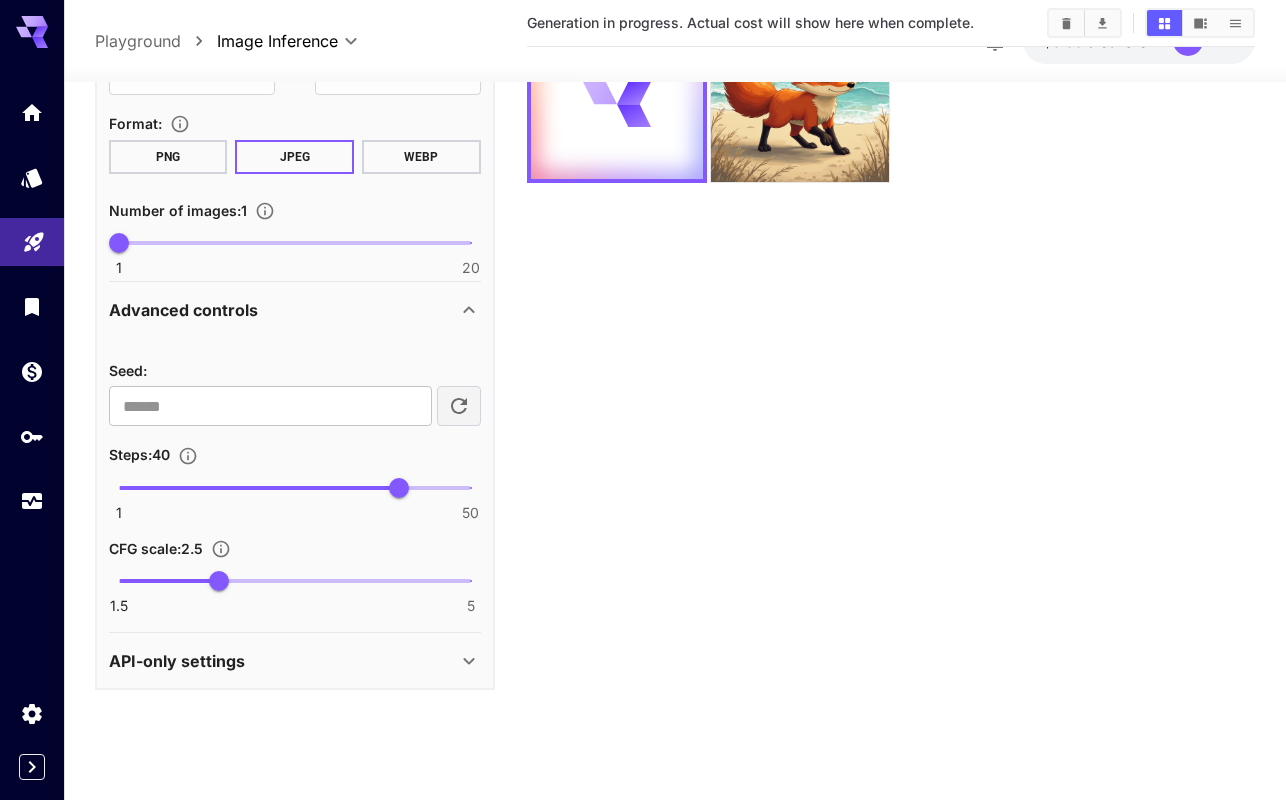 click on "API-only settings" at bounding box center (283, 661) 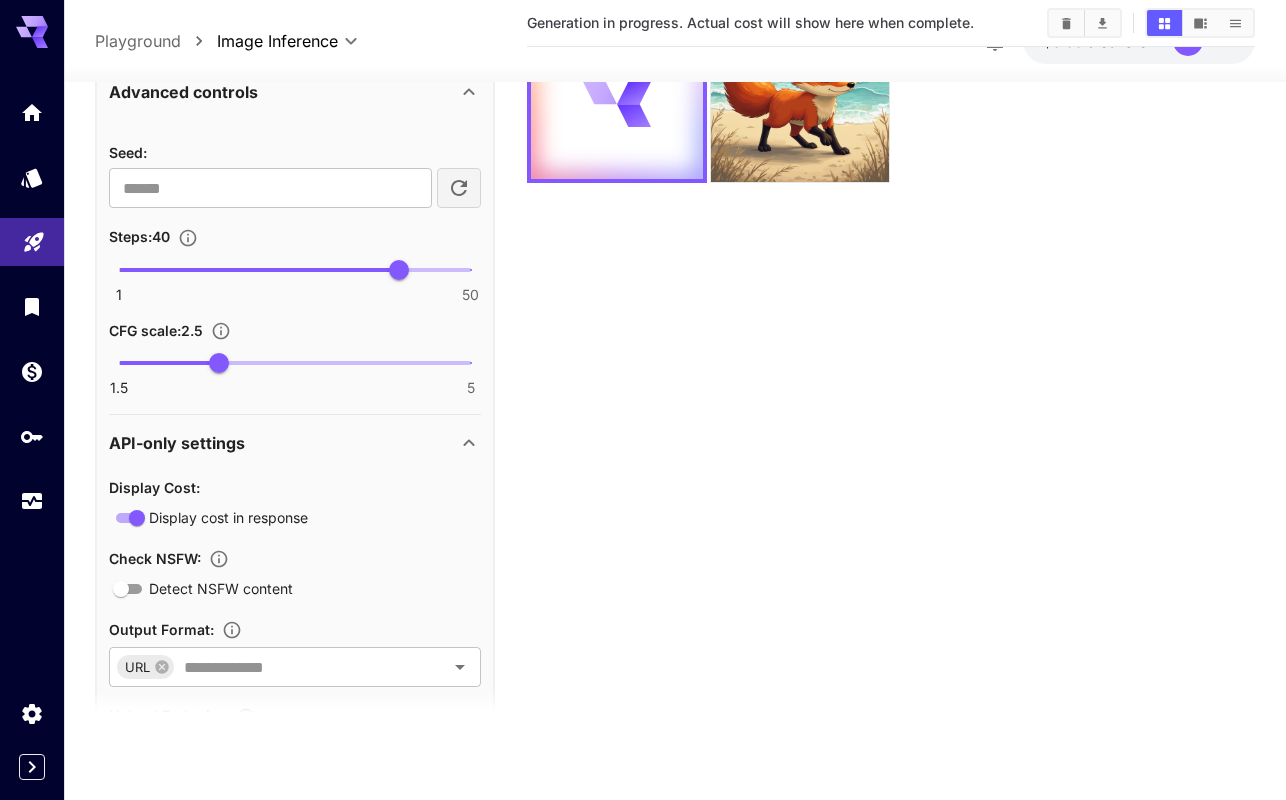 scroll, scrollTop: 855, scrollLeft: 0, axis: vertical 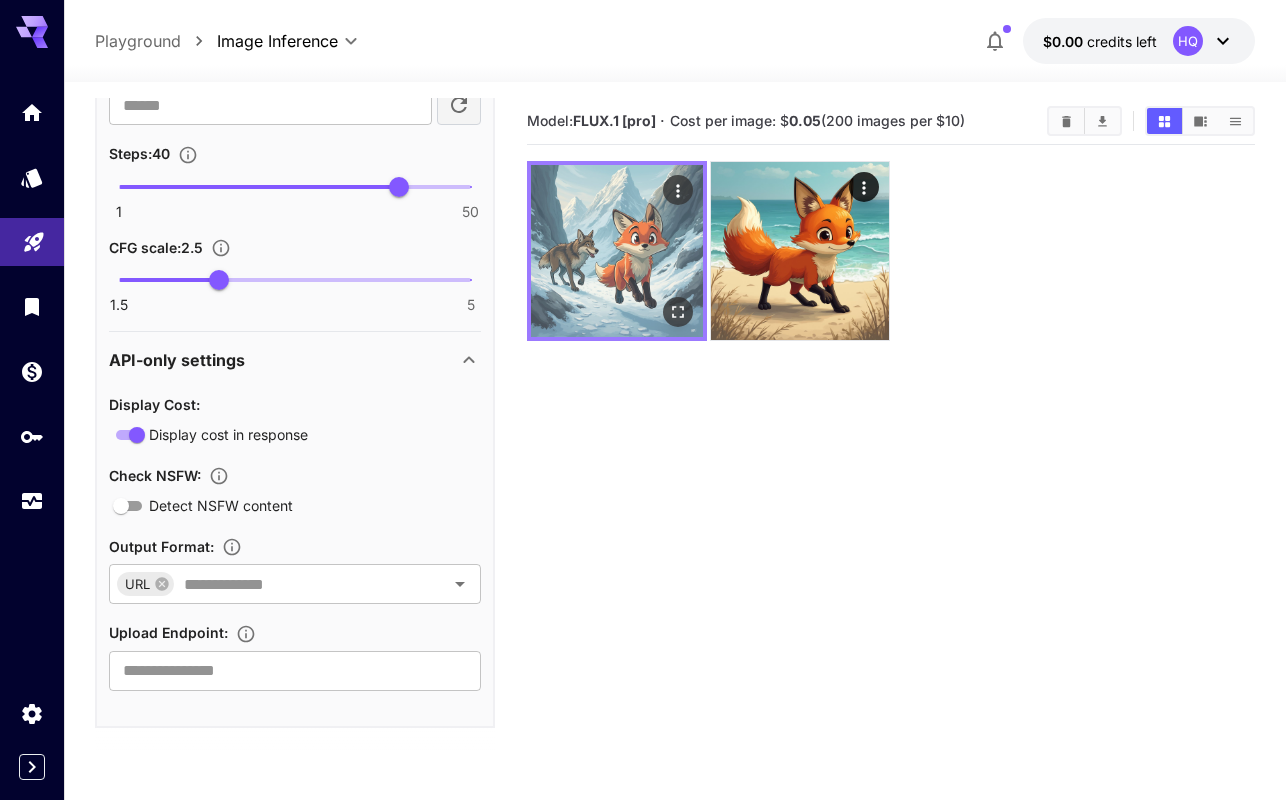 click at bounding box center (617, 251) 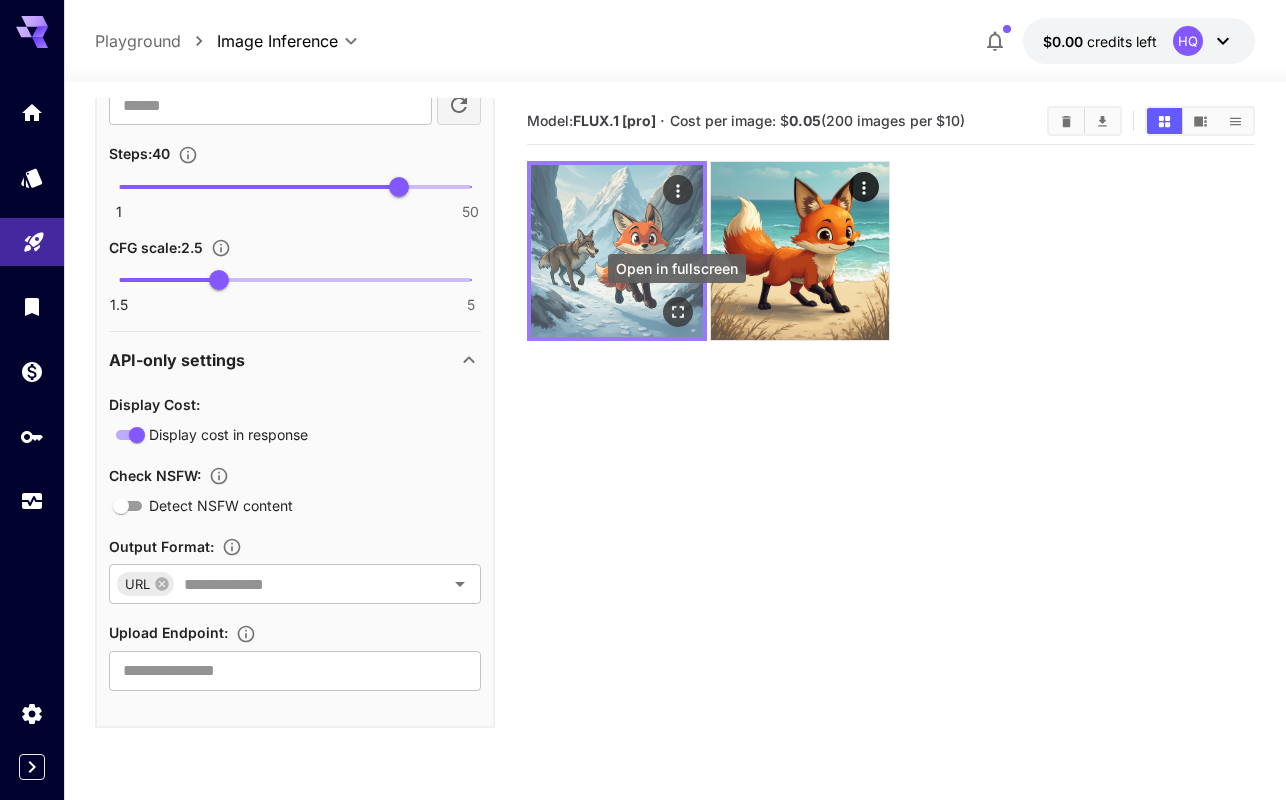 click 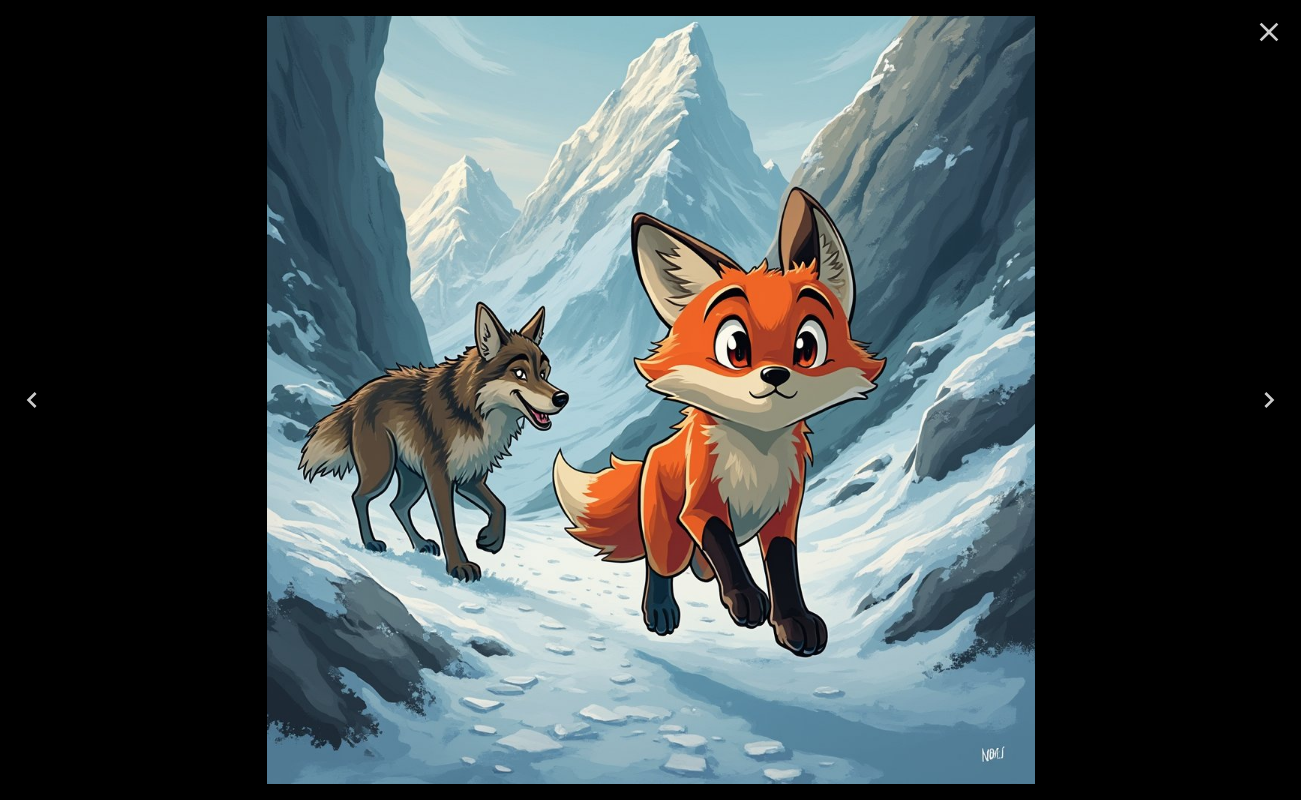 click 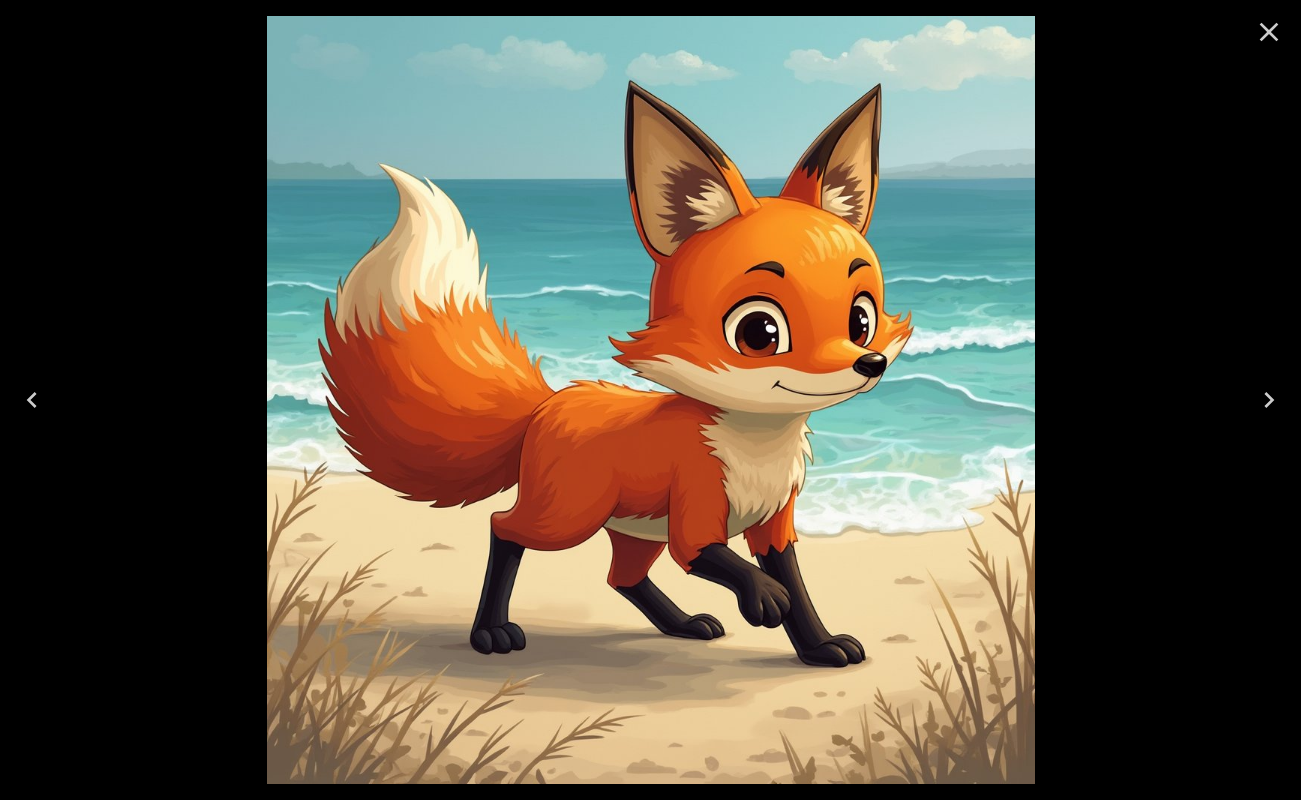 click 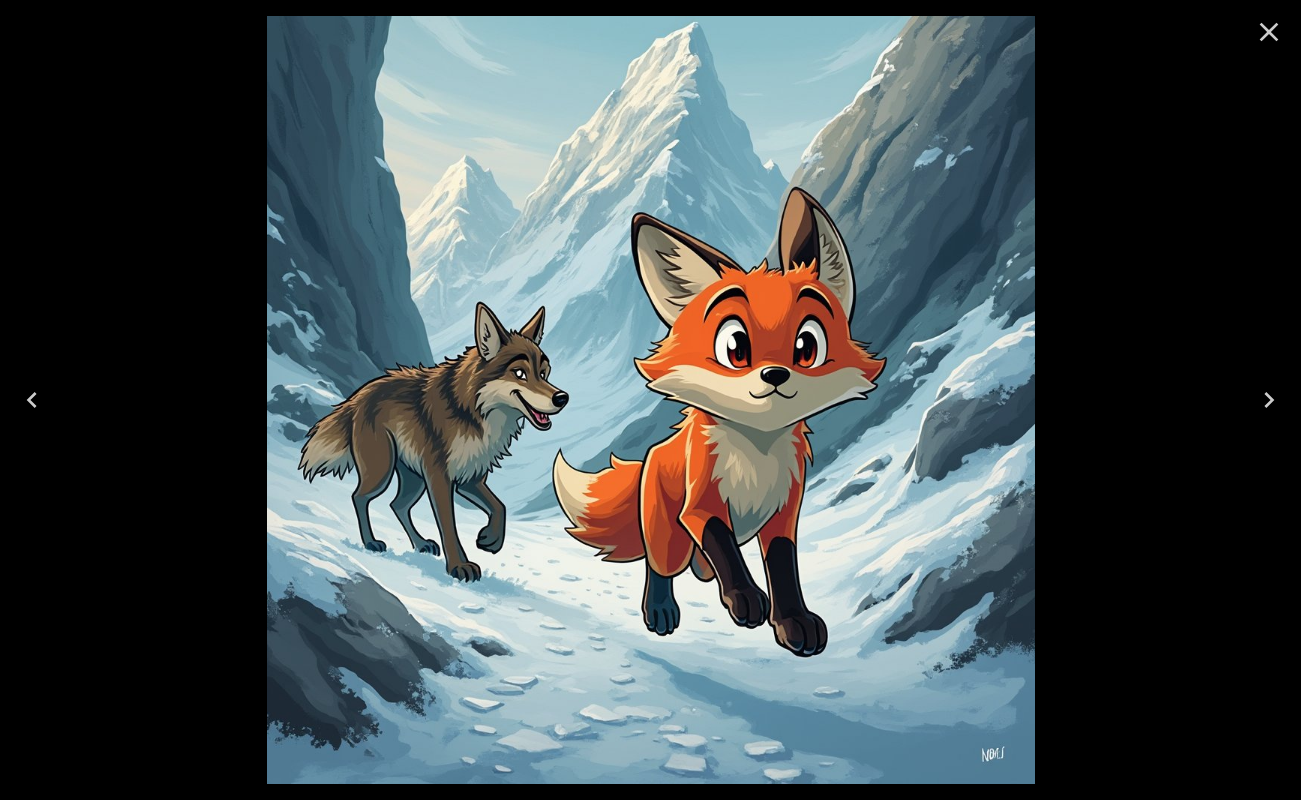click 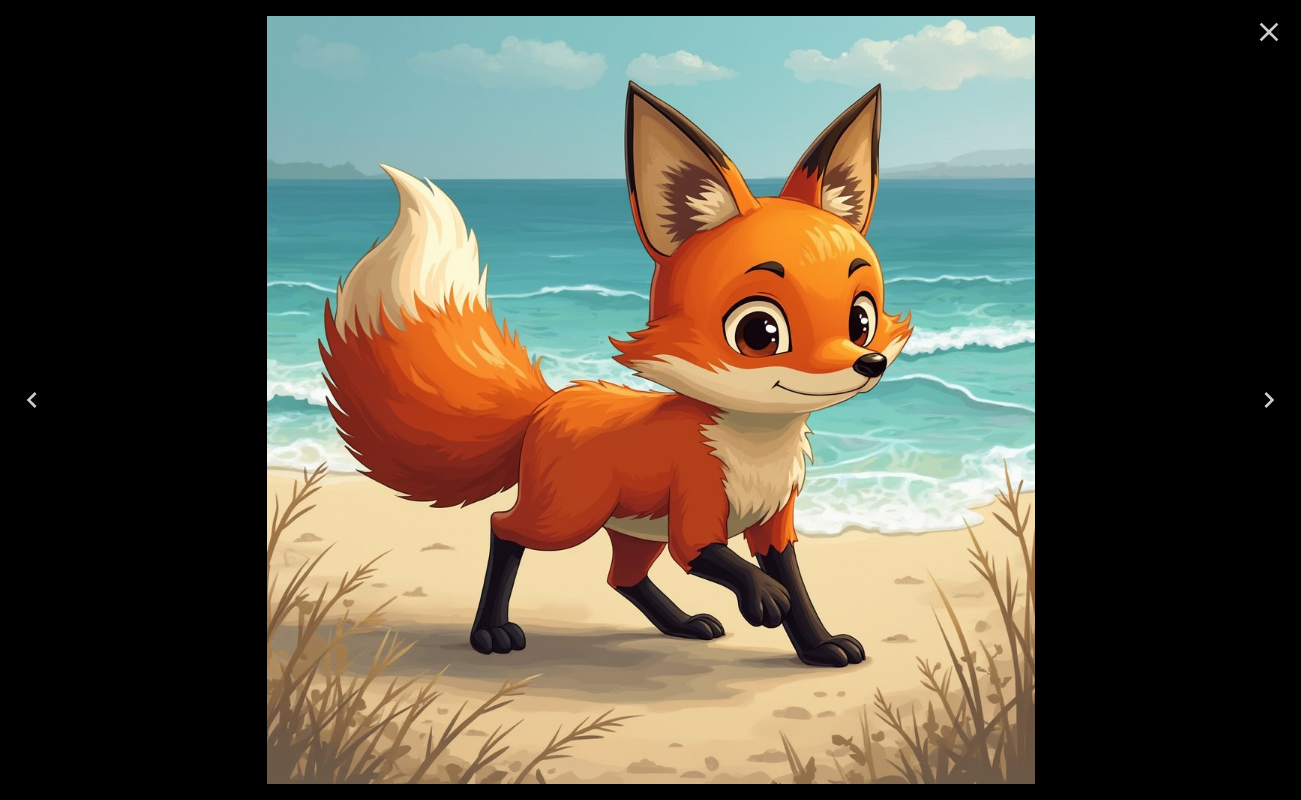 click 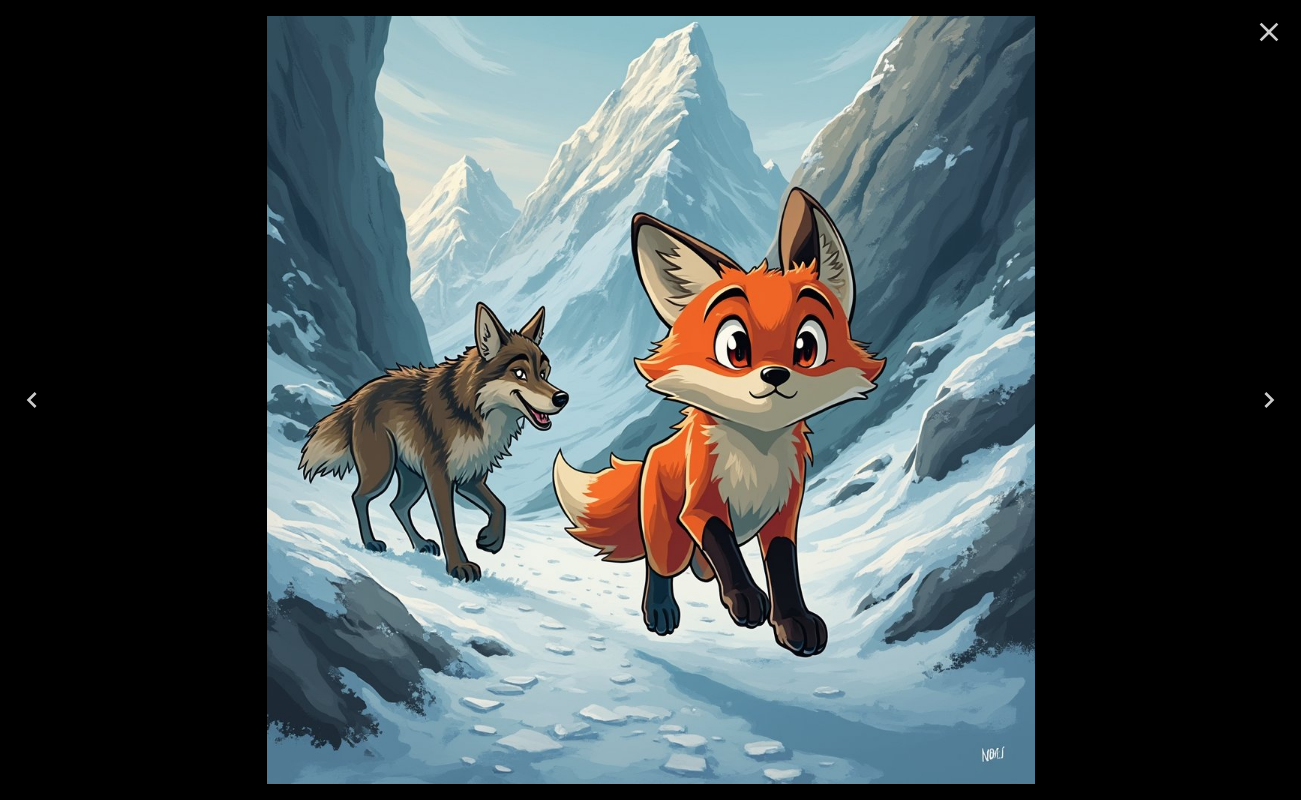click 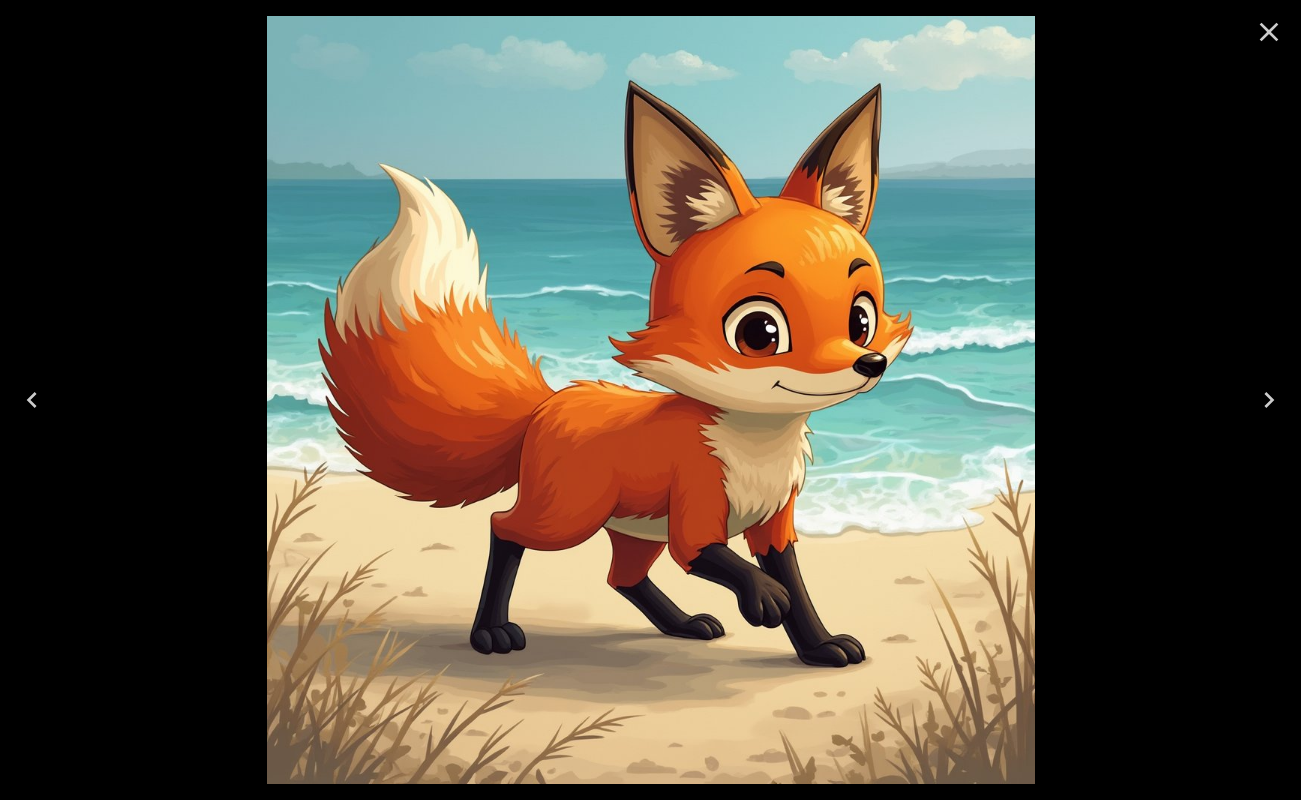 click 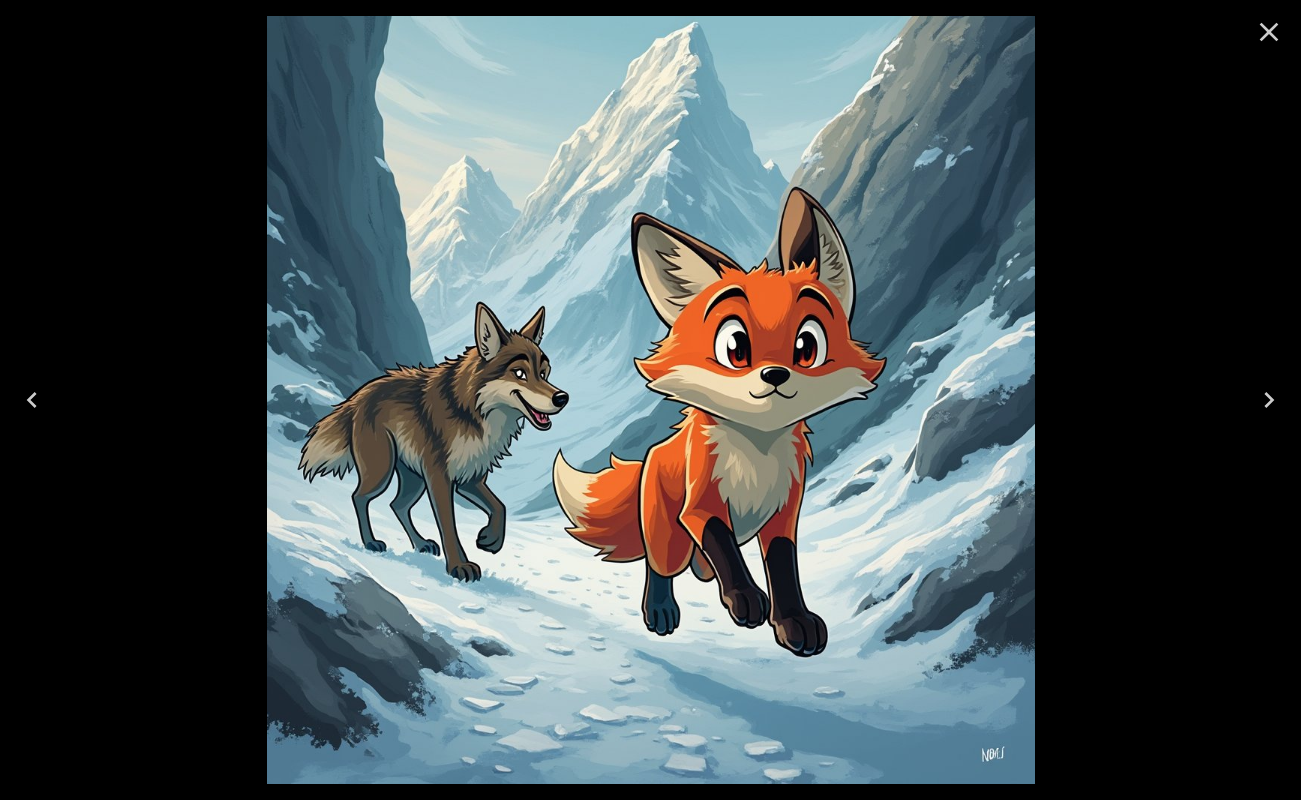 click 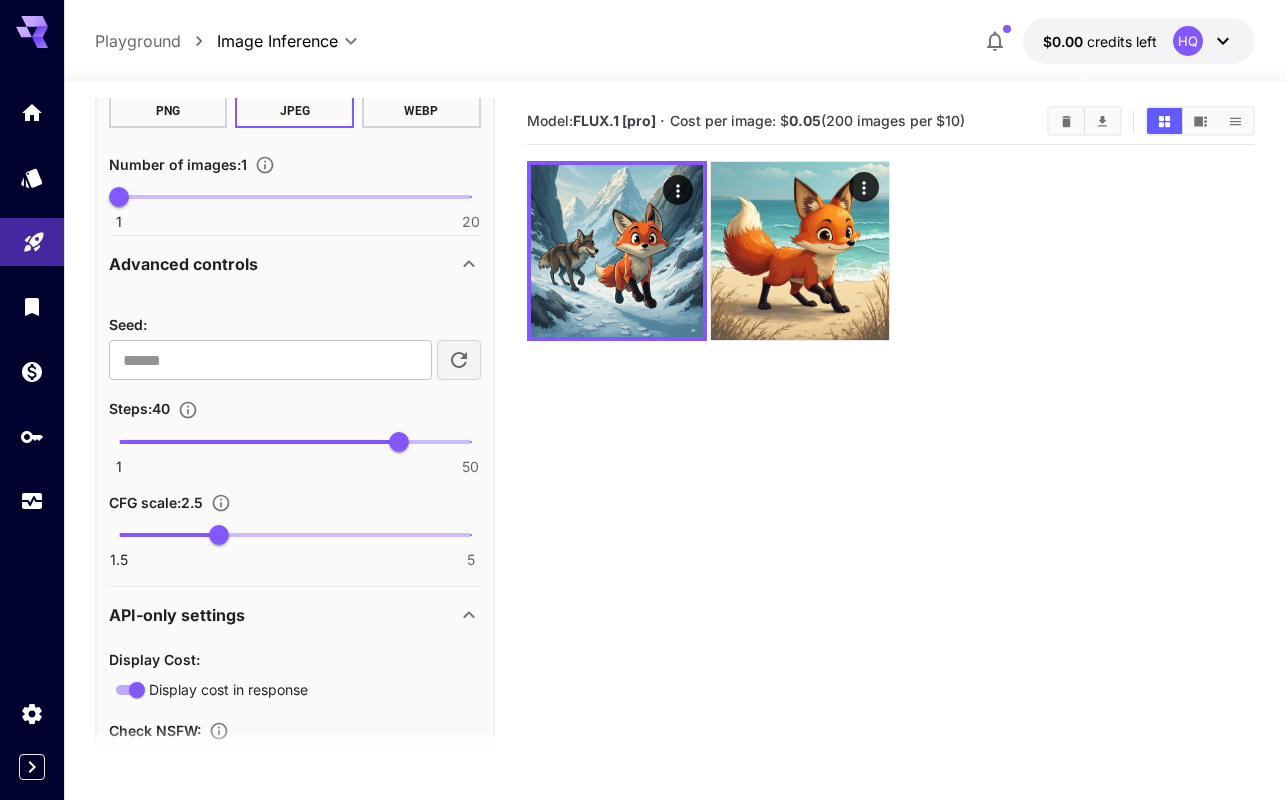 scroll, scrollTop: 172, scrollLeft: 0, axis: vertical 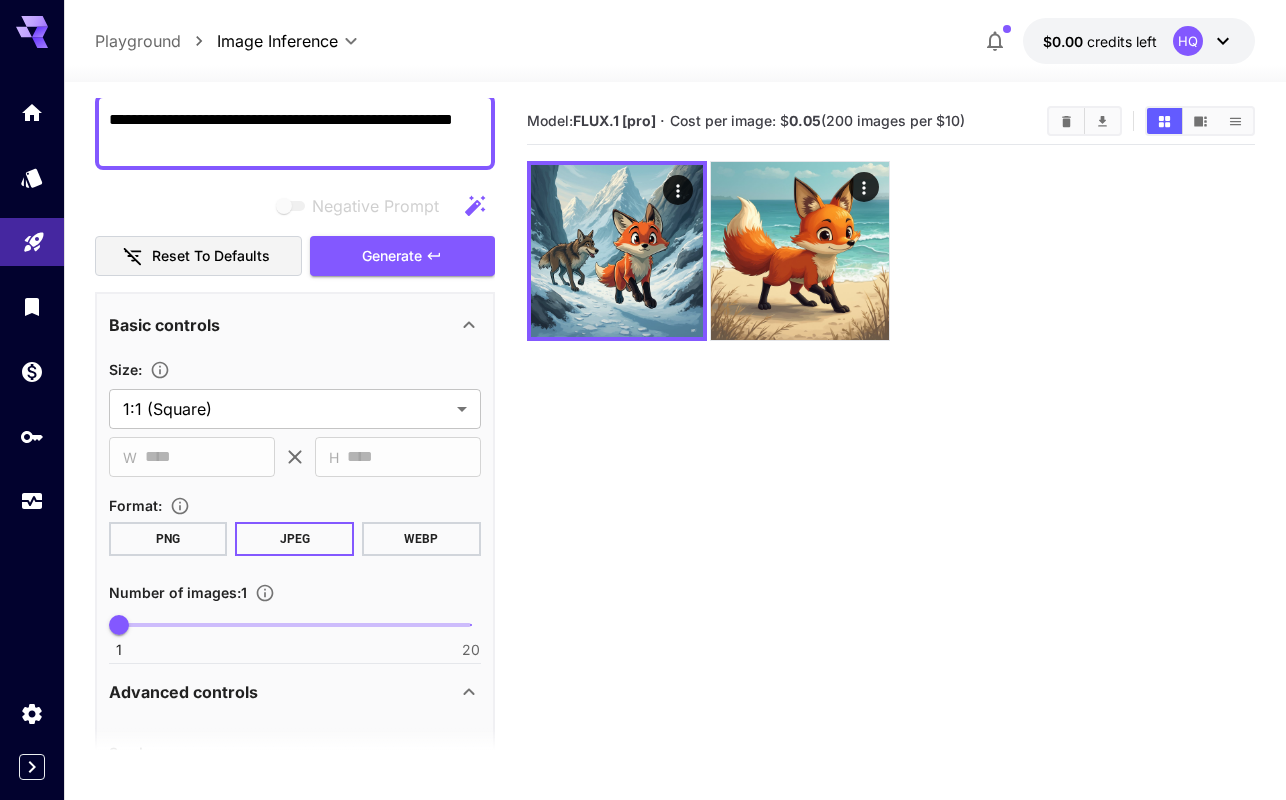 click on "**********" at bounding box center (295, 132) 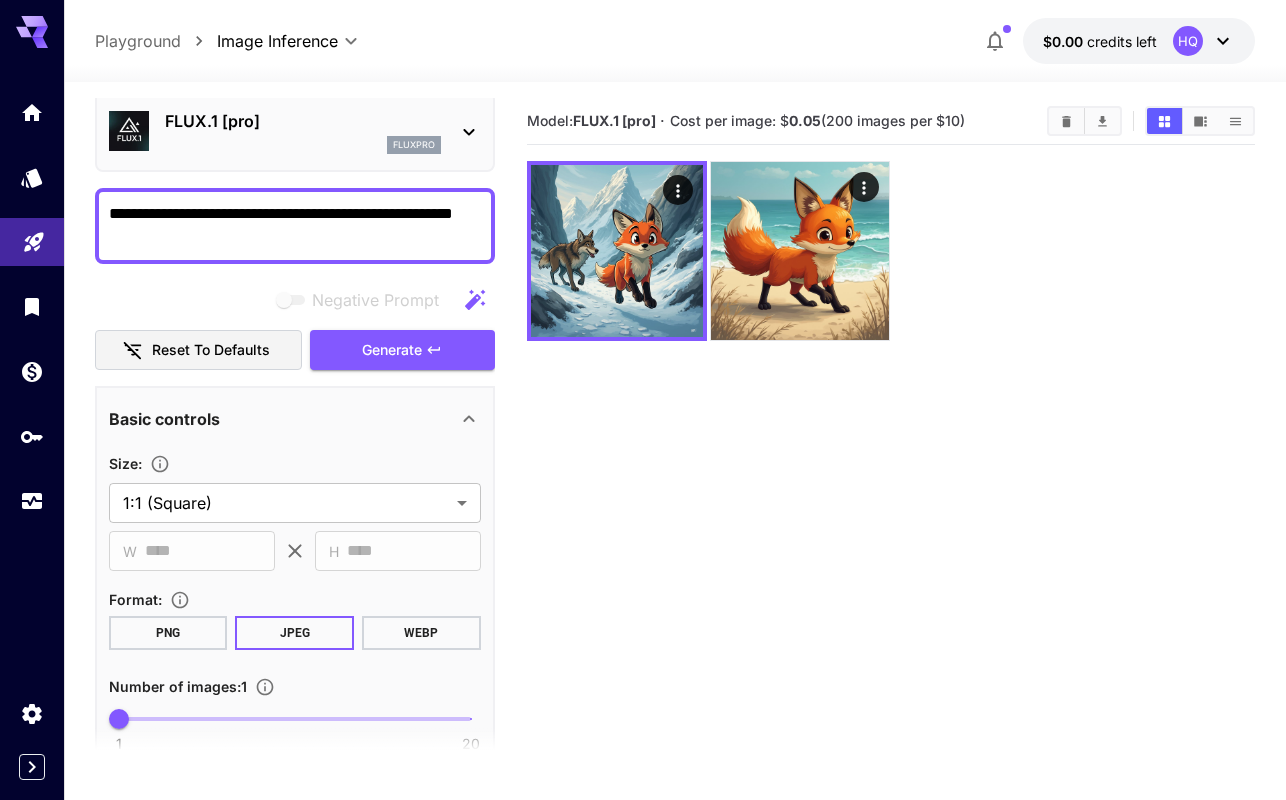 drag, startPoint x: 192, startPoint y: 152, endPoint x: 76, endPoint y: 107, distance: 124.42267 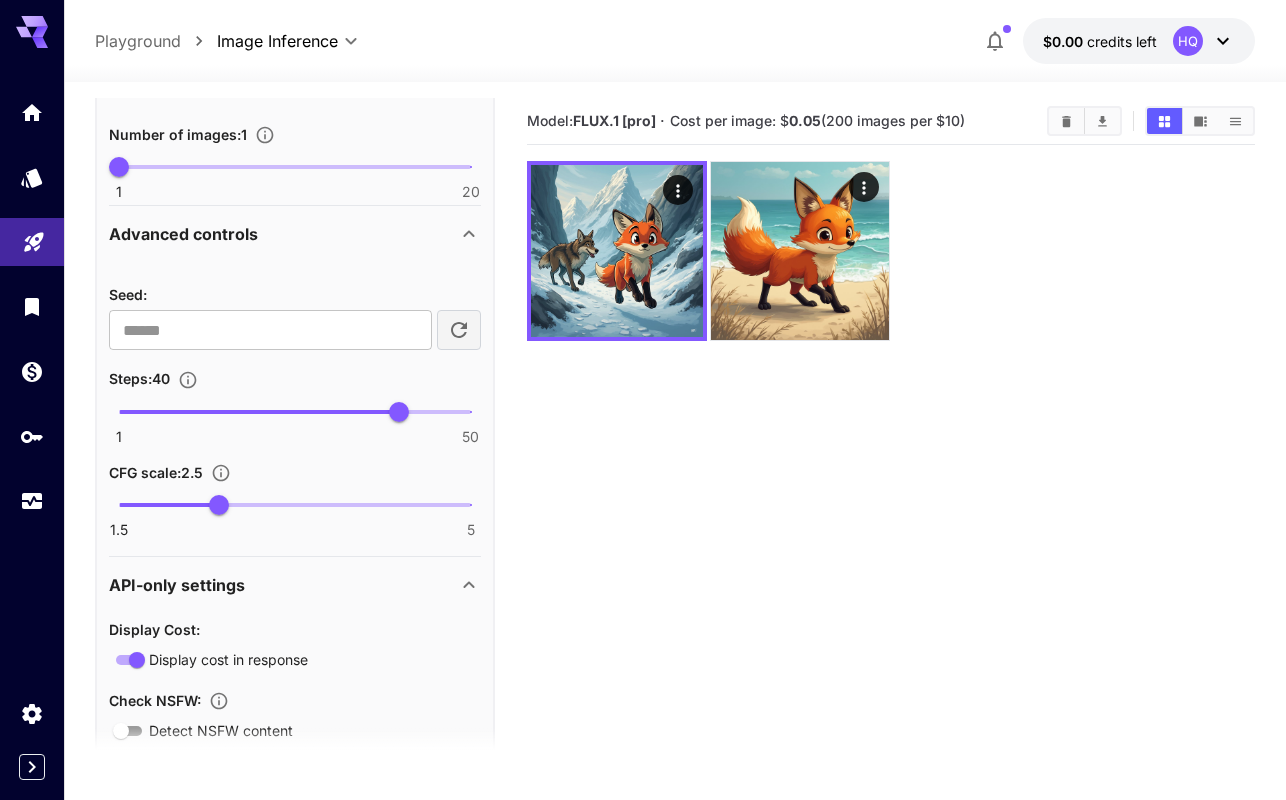 scroll, scrollTop: 640, scrollLeft: 0, axis: vertical 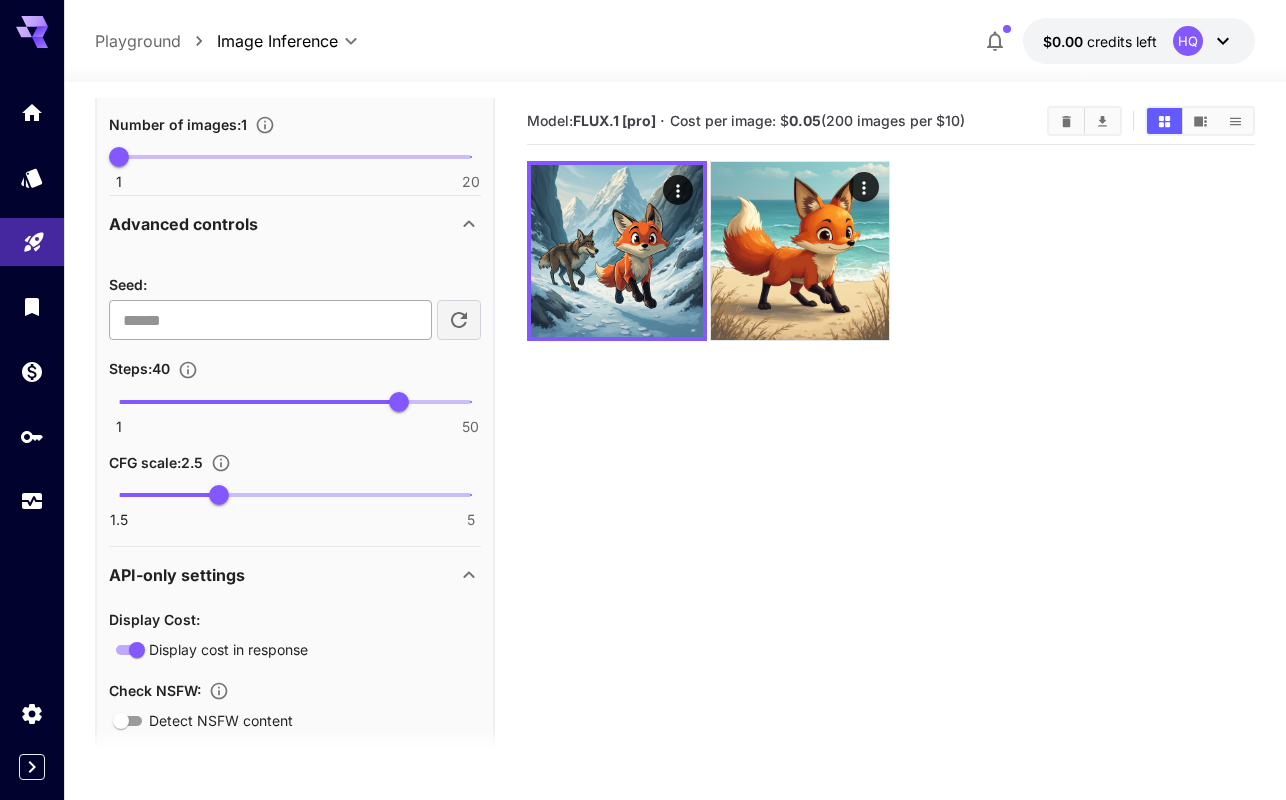 type on "****" 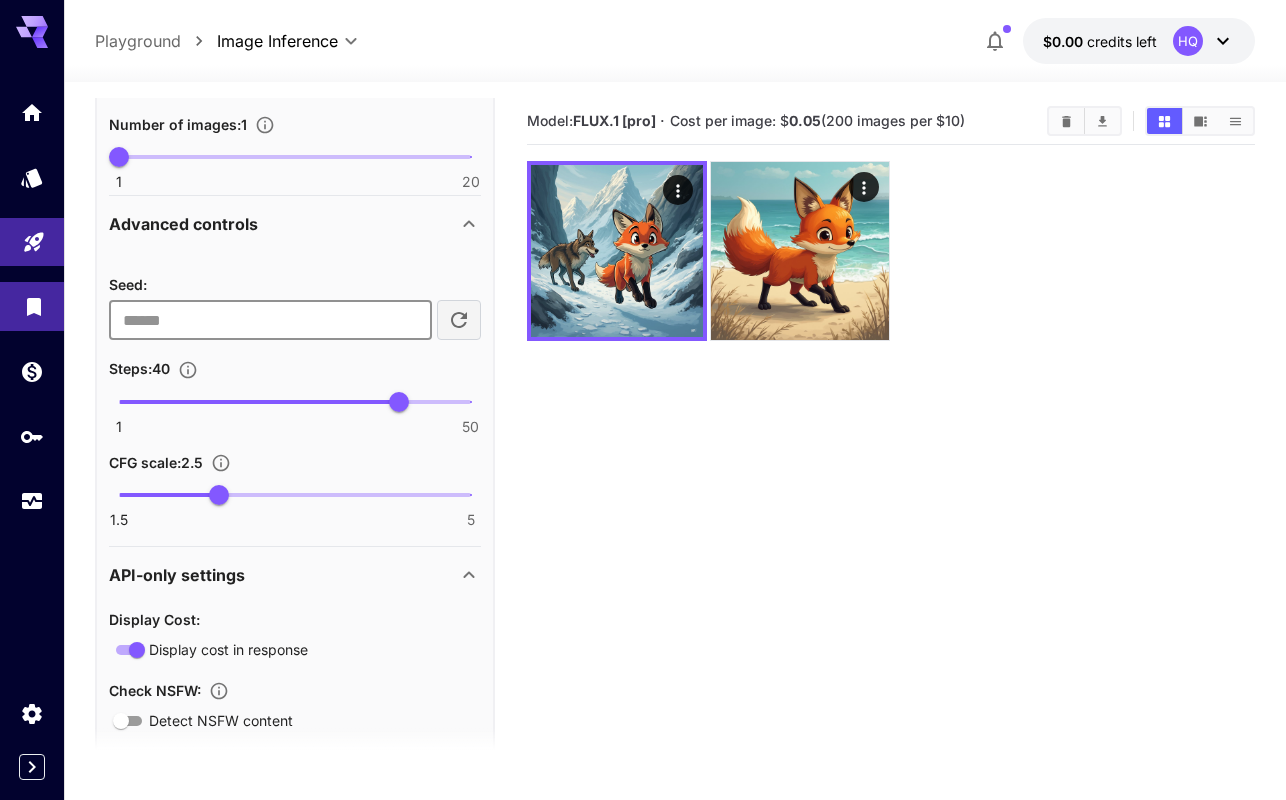 drag, startPoint x: 374, startPoint y: 334, endPoint x: 52, endPoint y: 325, distance: 322.12576 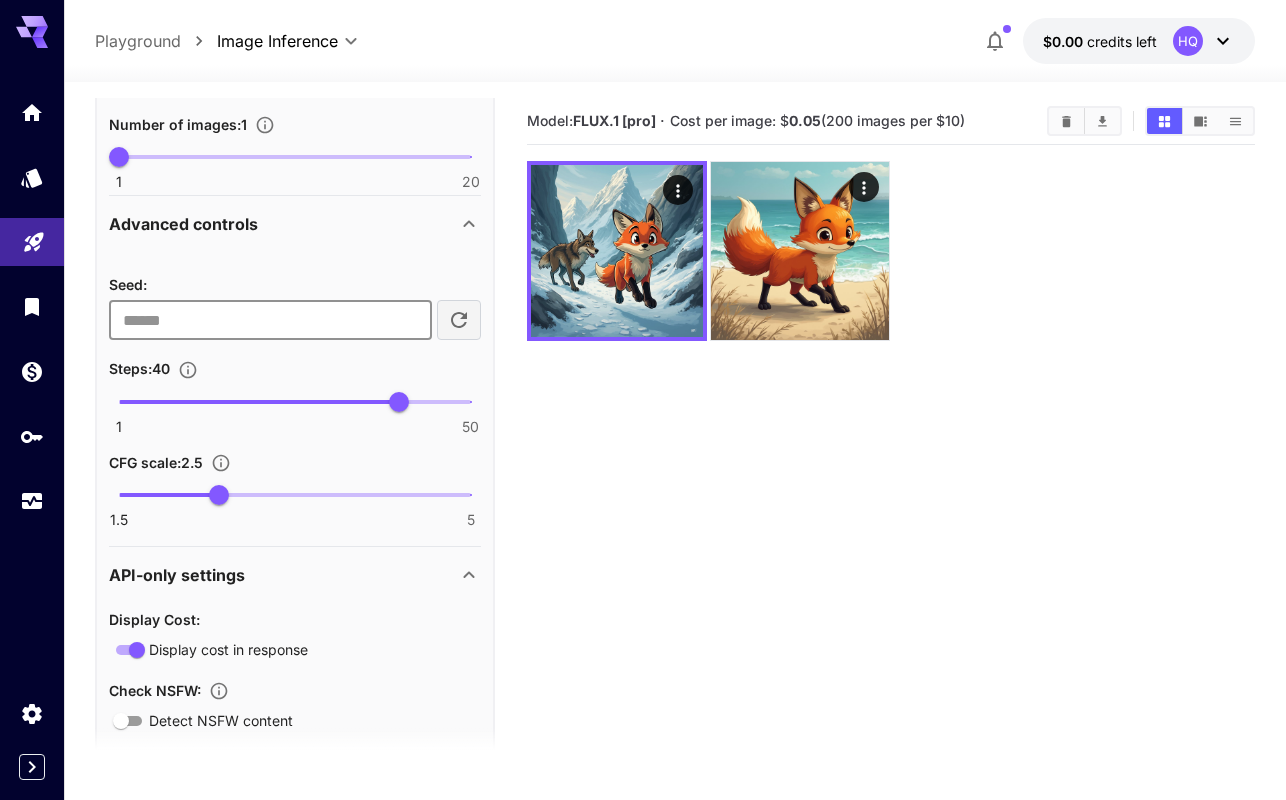 type 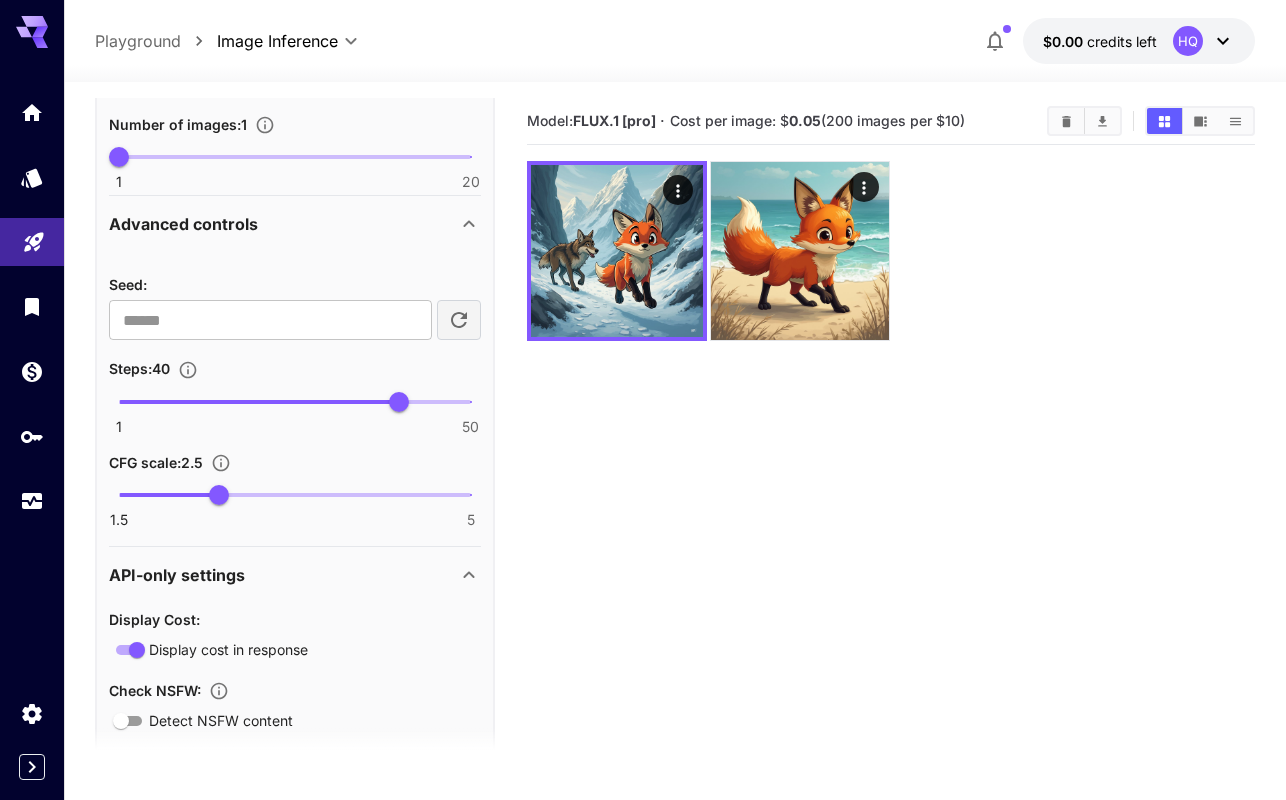 click on "**********" at bounding box center [675, 506] 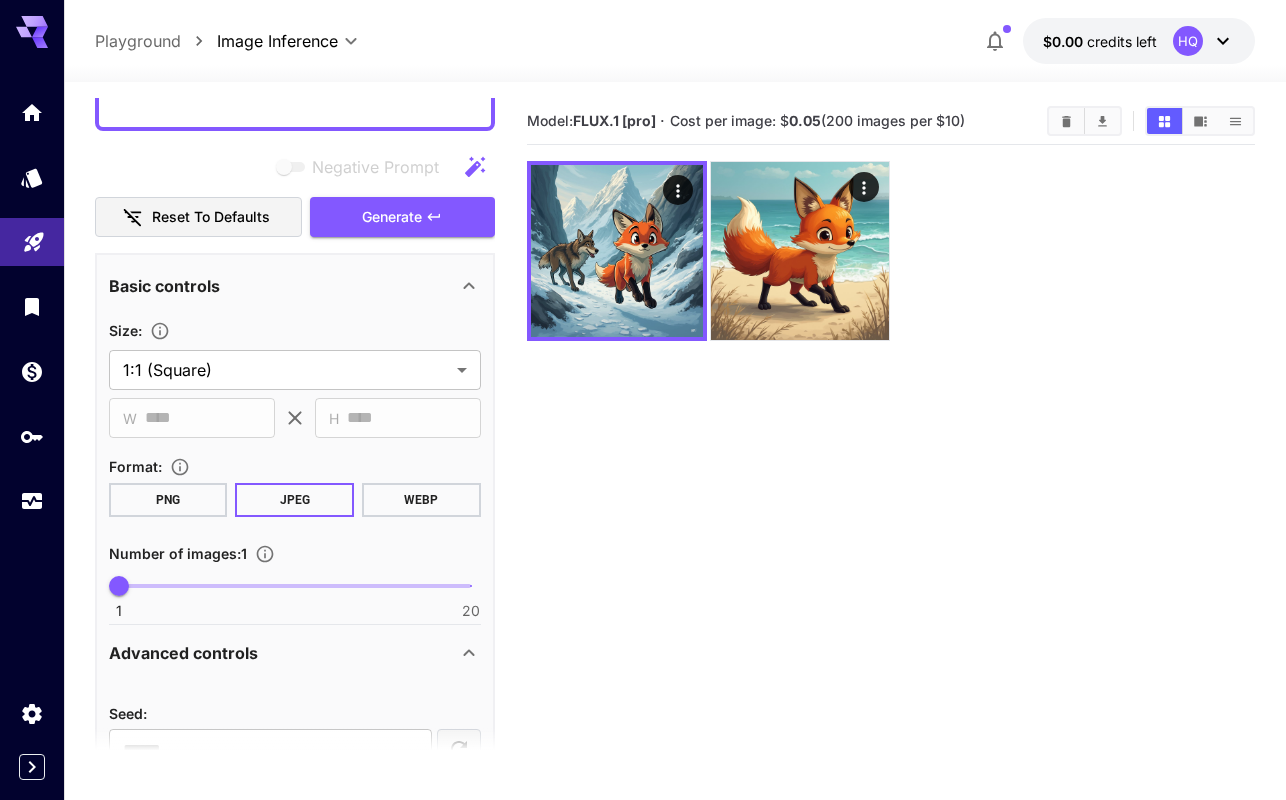 scroll, scrollTop: 0, scrollLeft: 0, axis: both 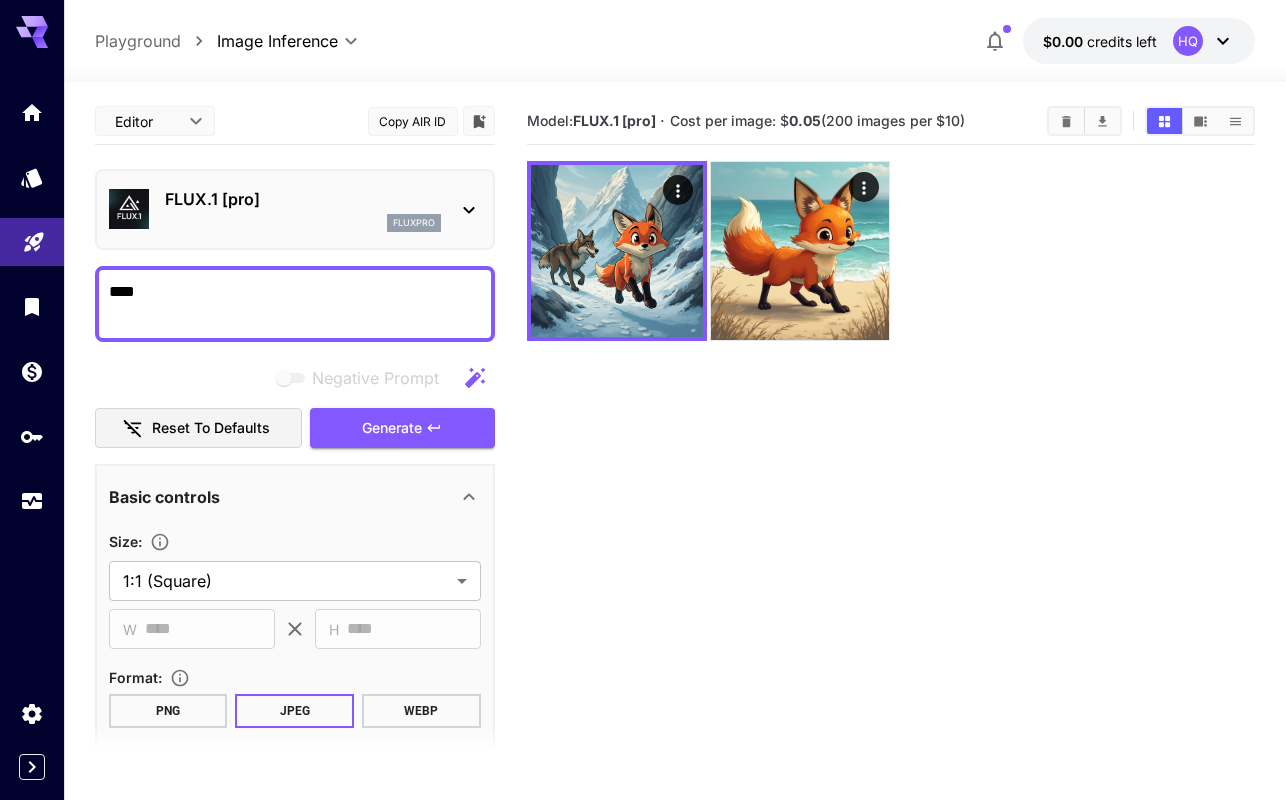 click on "****" at bounding box center (295, 304) 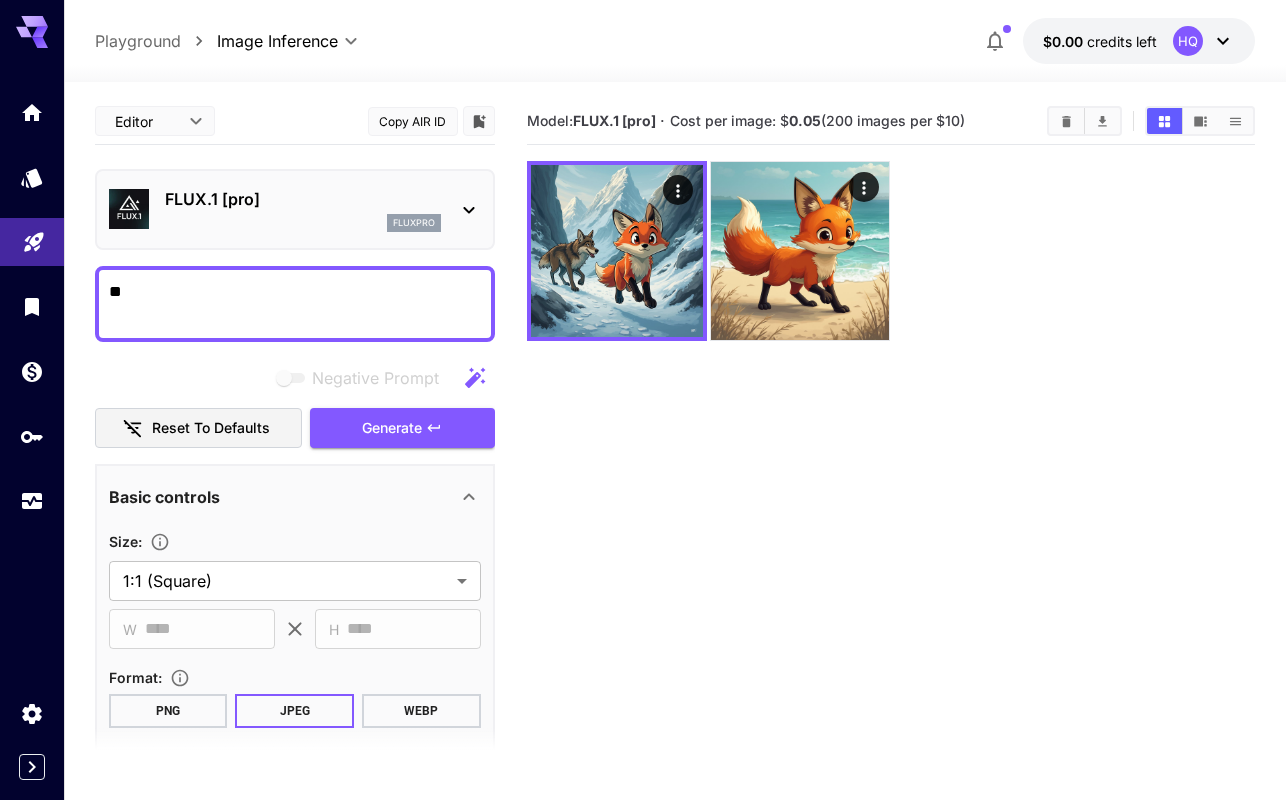 type on "*" 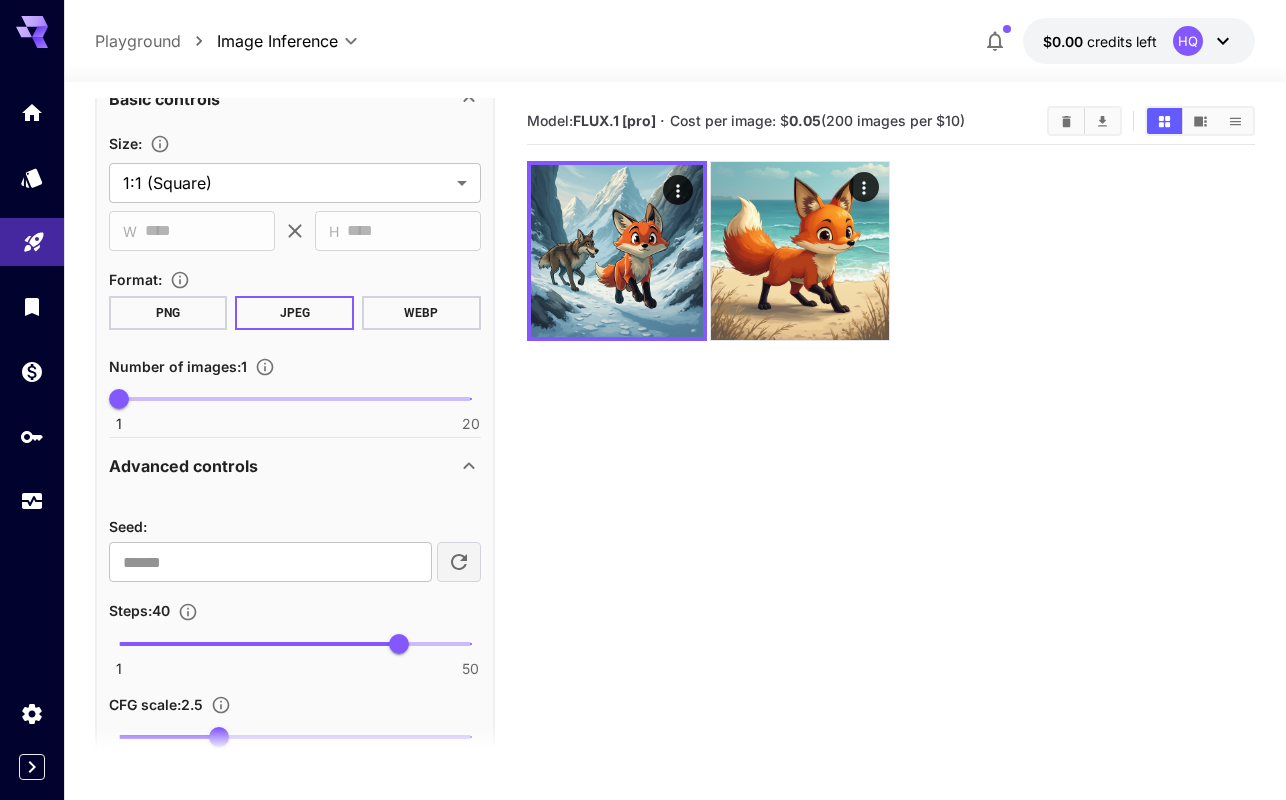 scroll, scrollTop: 0, scrollLeft: 0, axis: both 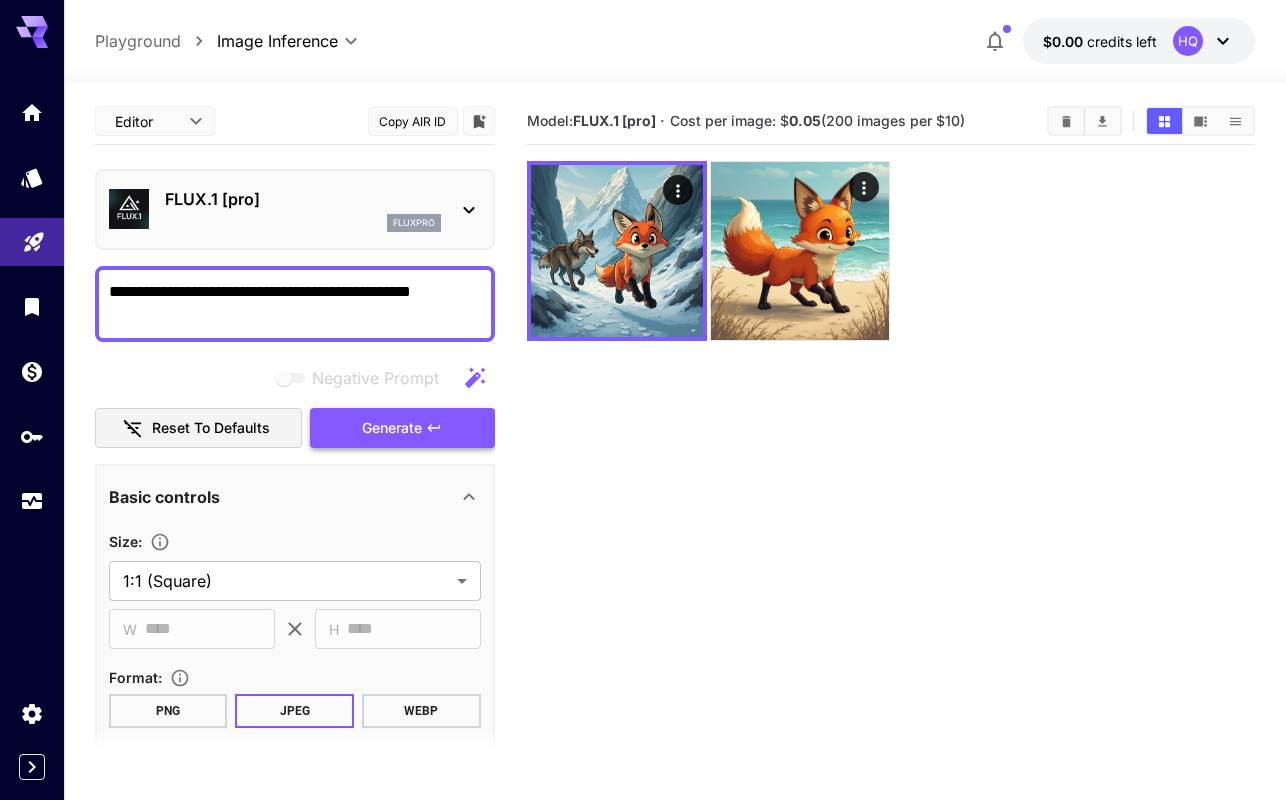 type on "**********" 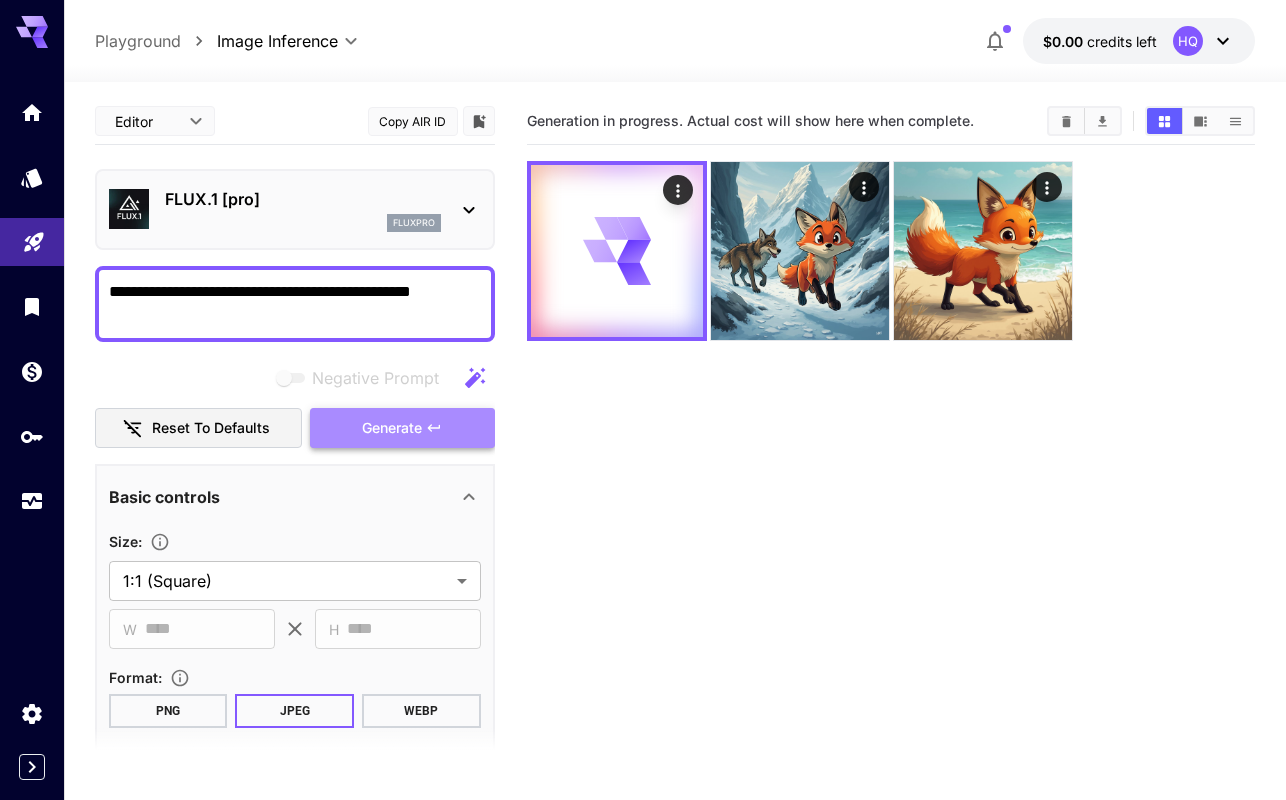 click on "Generate" at bounding box center (392, 428) 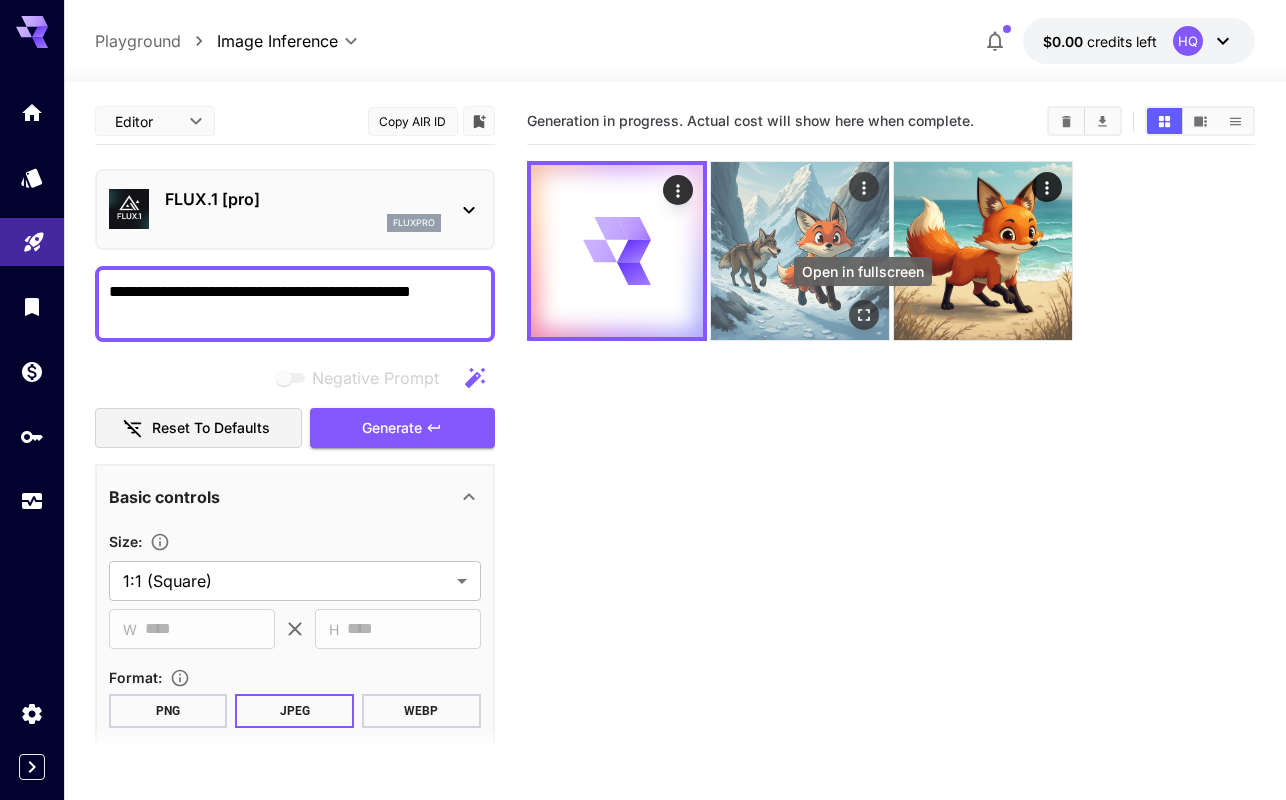 click 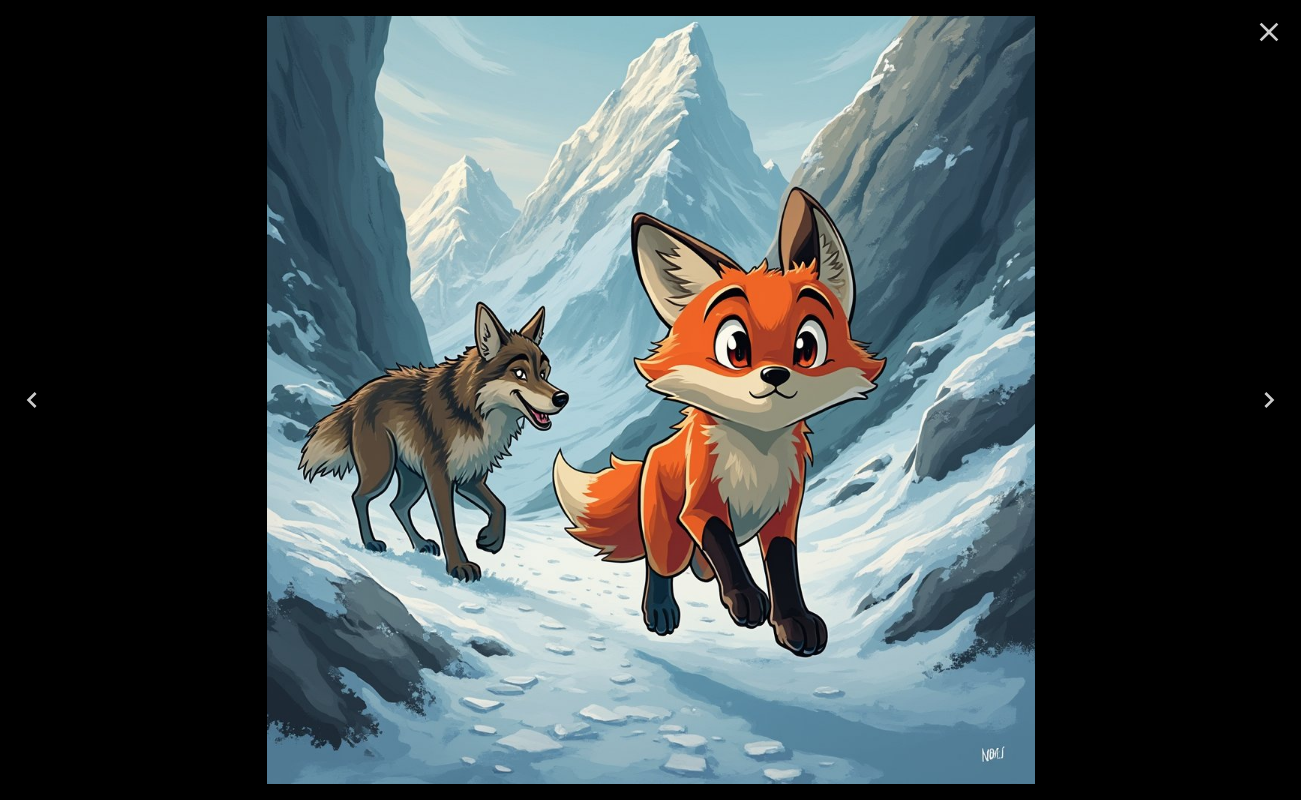 click 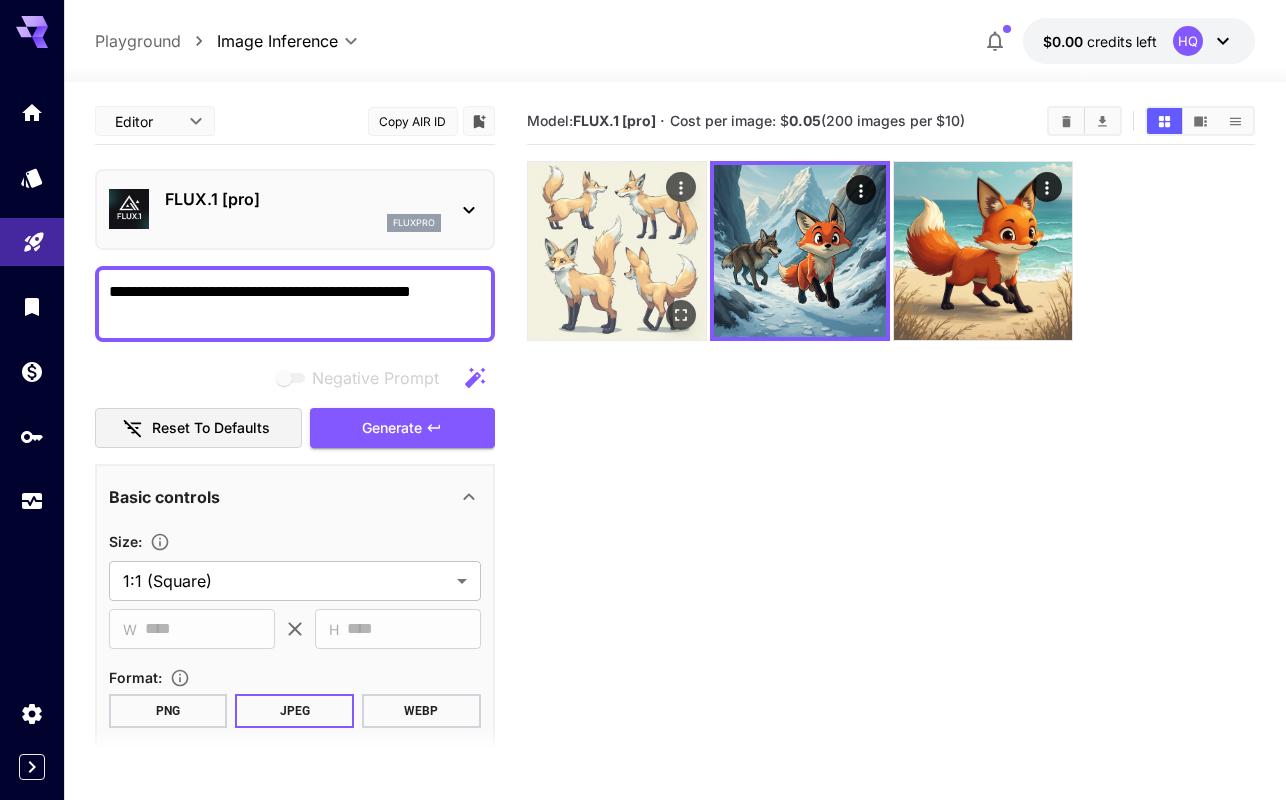 click at bounding box center [617, 251] 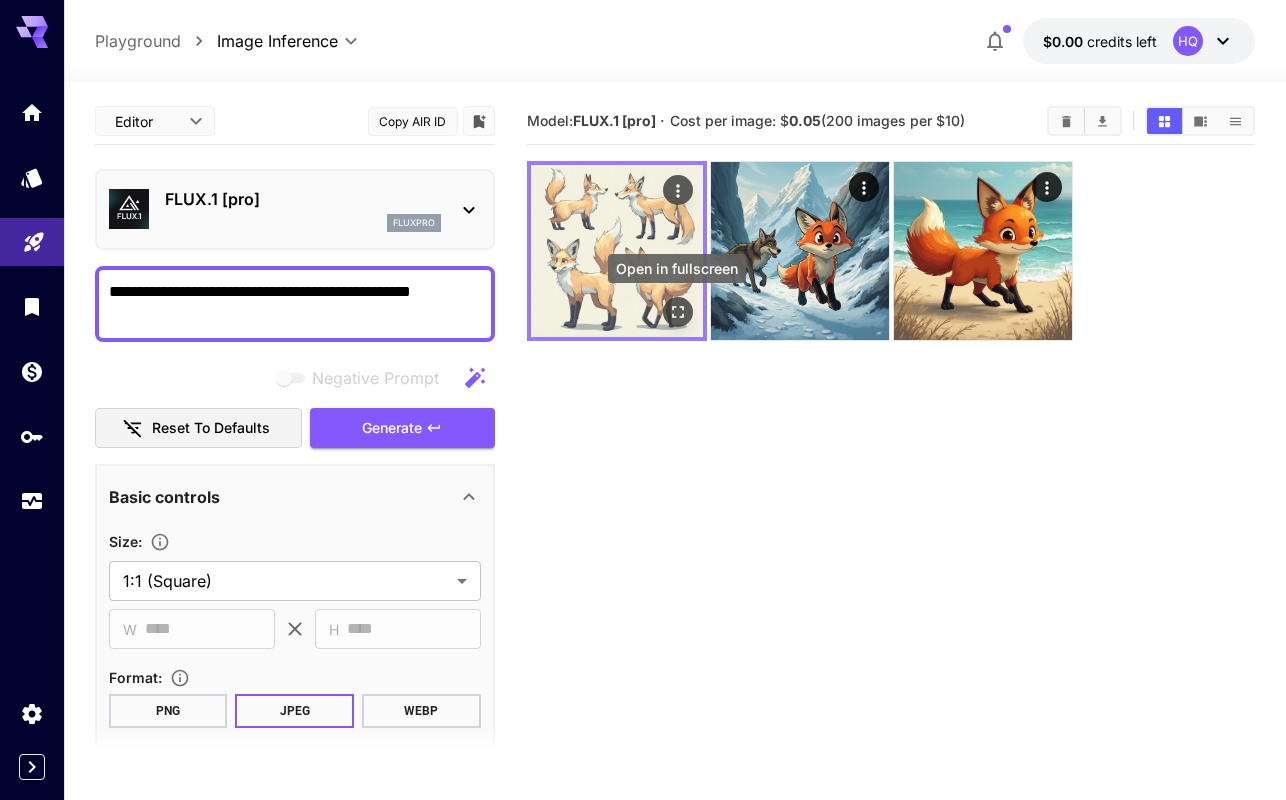 click 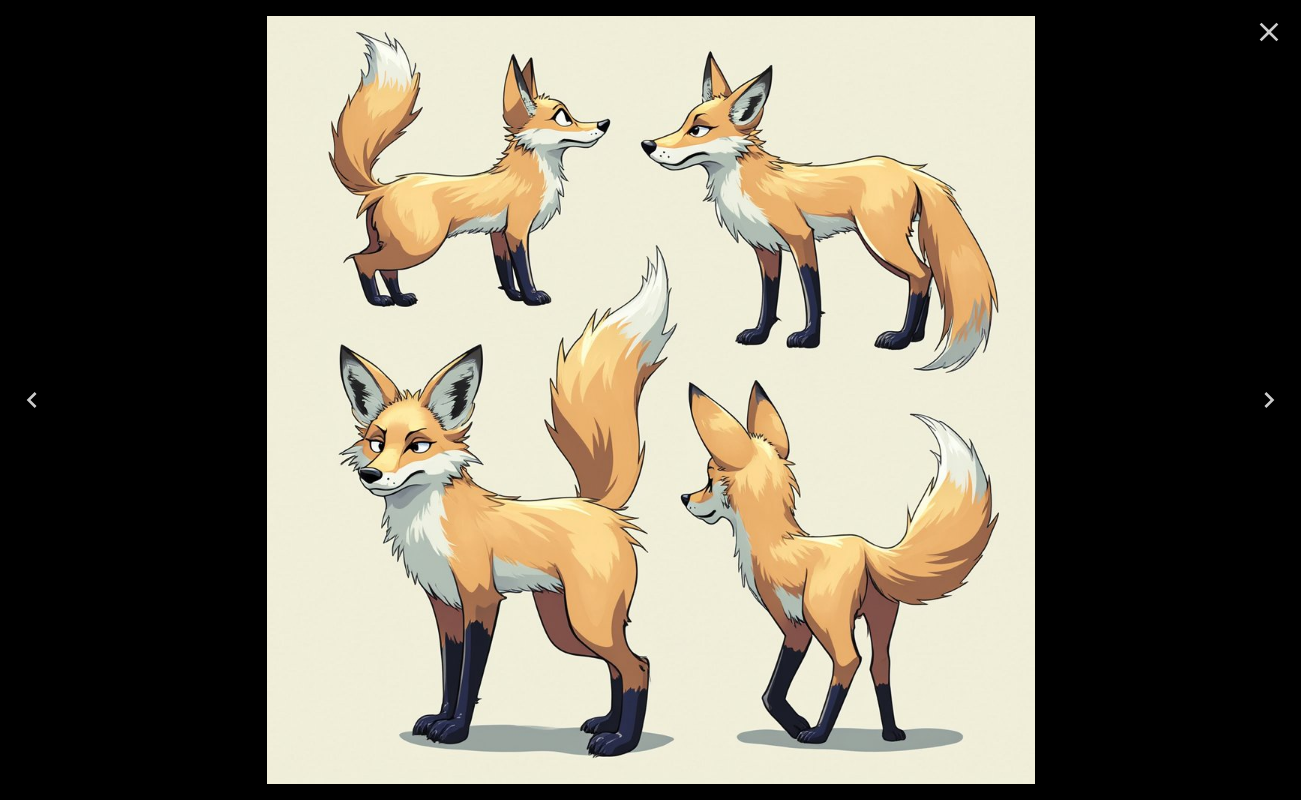 click 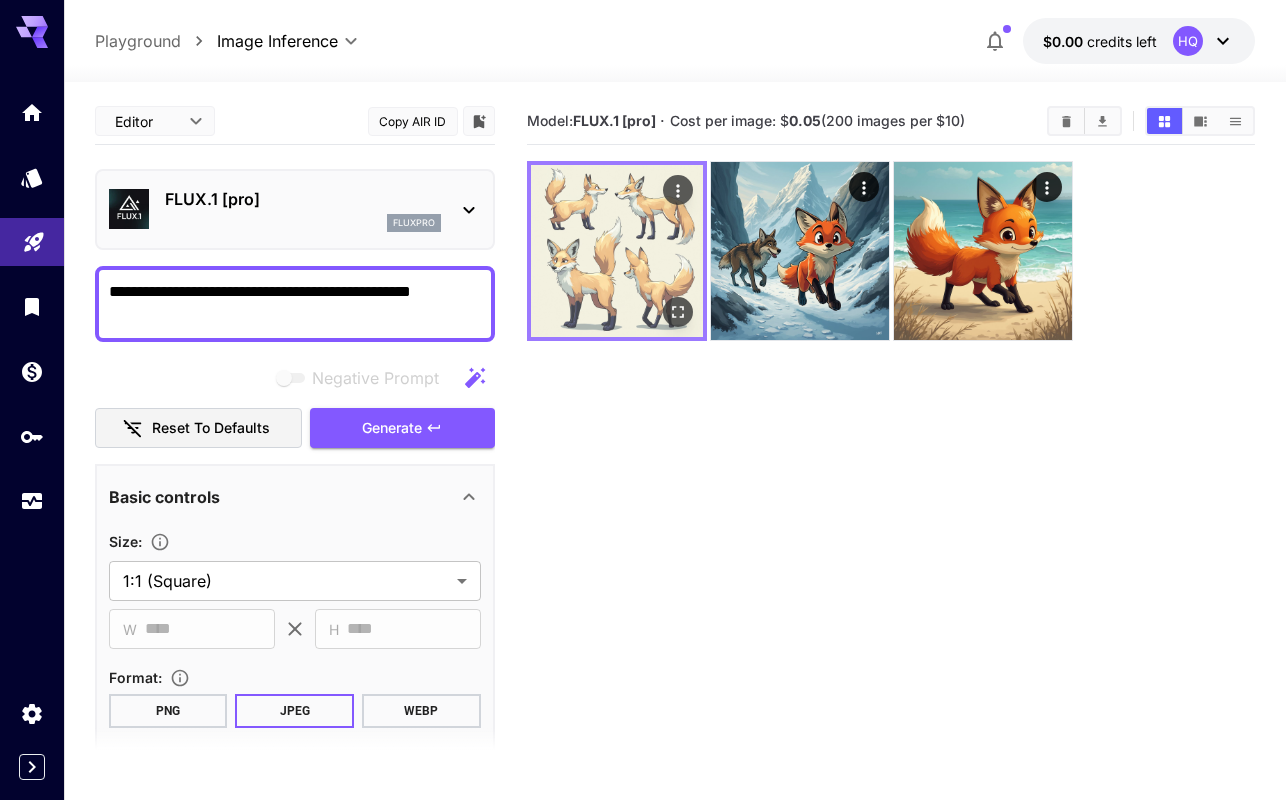 scroll, scrollTop: 4, scrollLeft: 0, axis: vertical 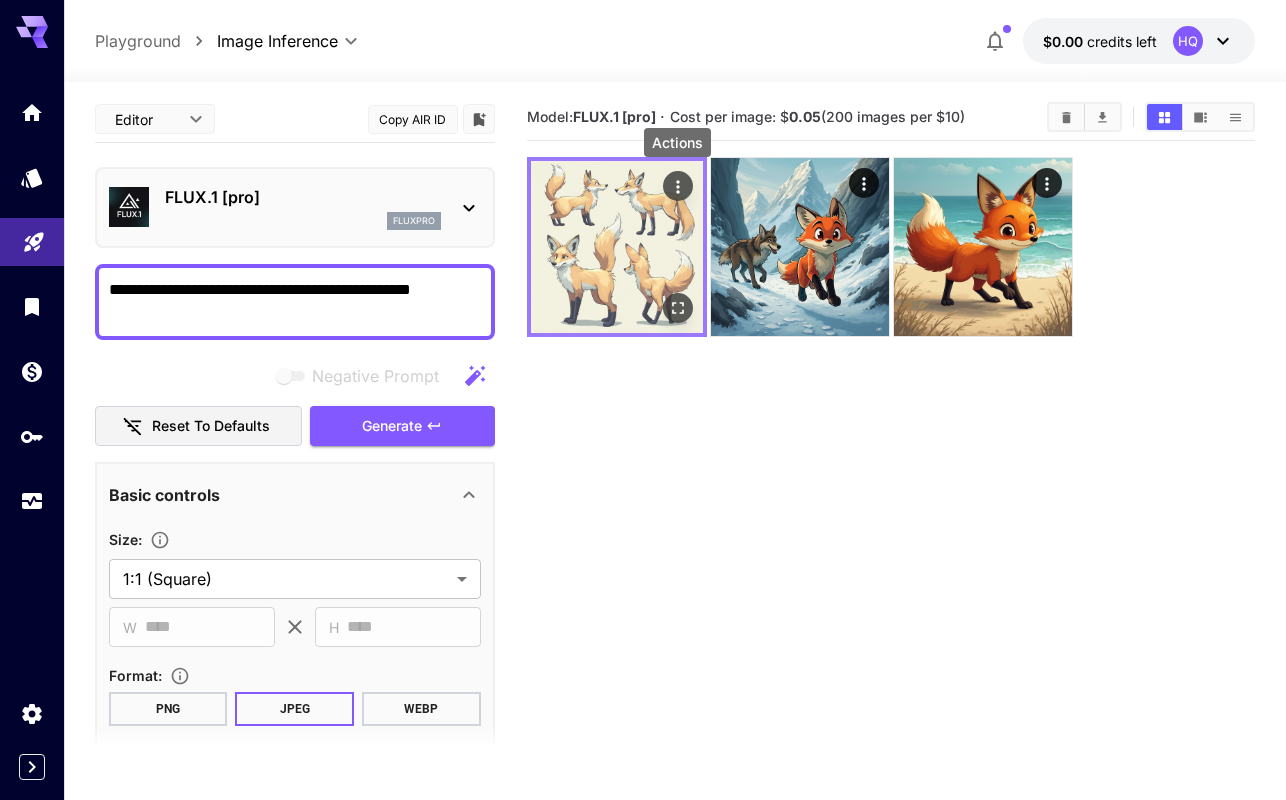 click 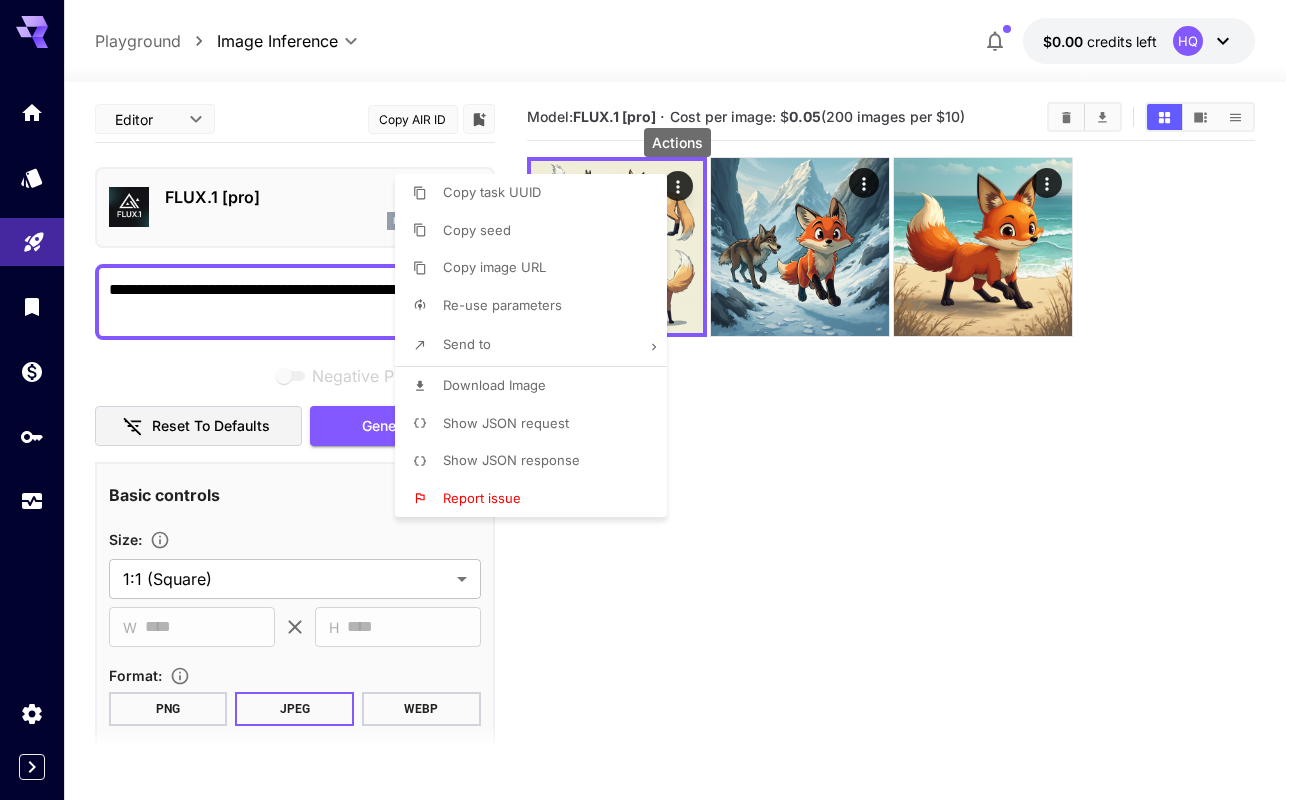 click on "Copy seed" at bounding box center [537, 231] 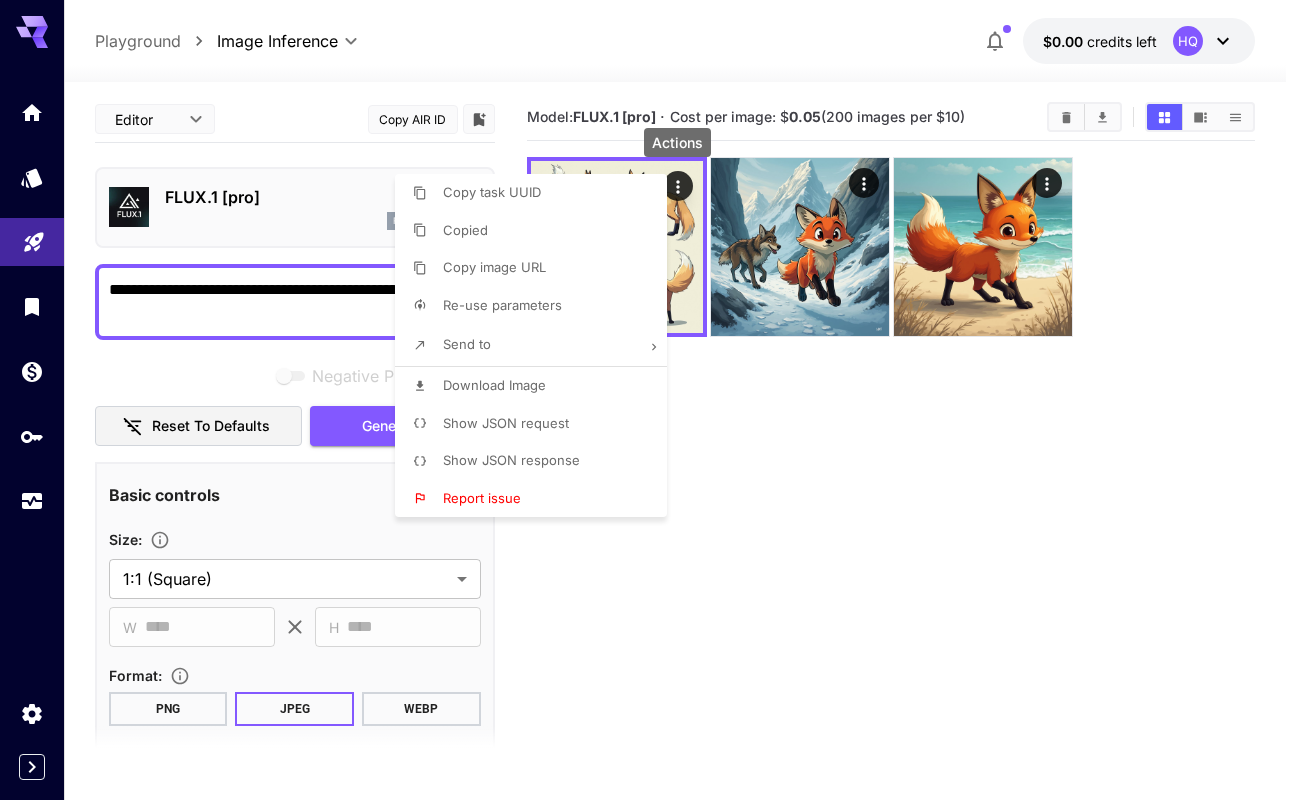 click at bounding box center (650, 400) 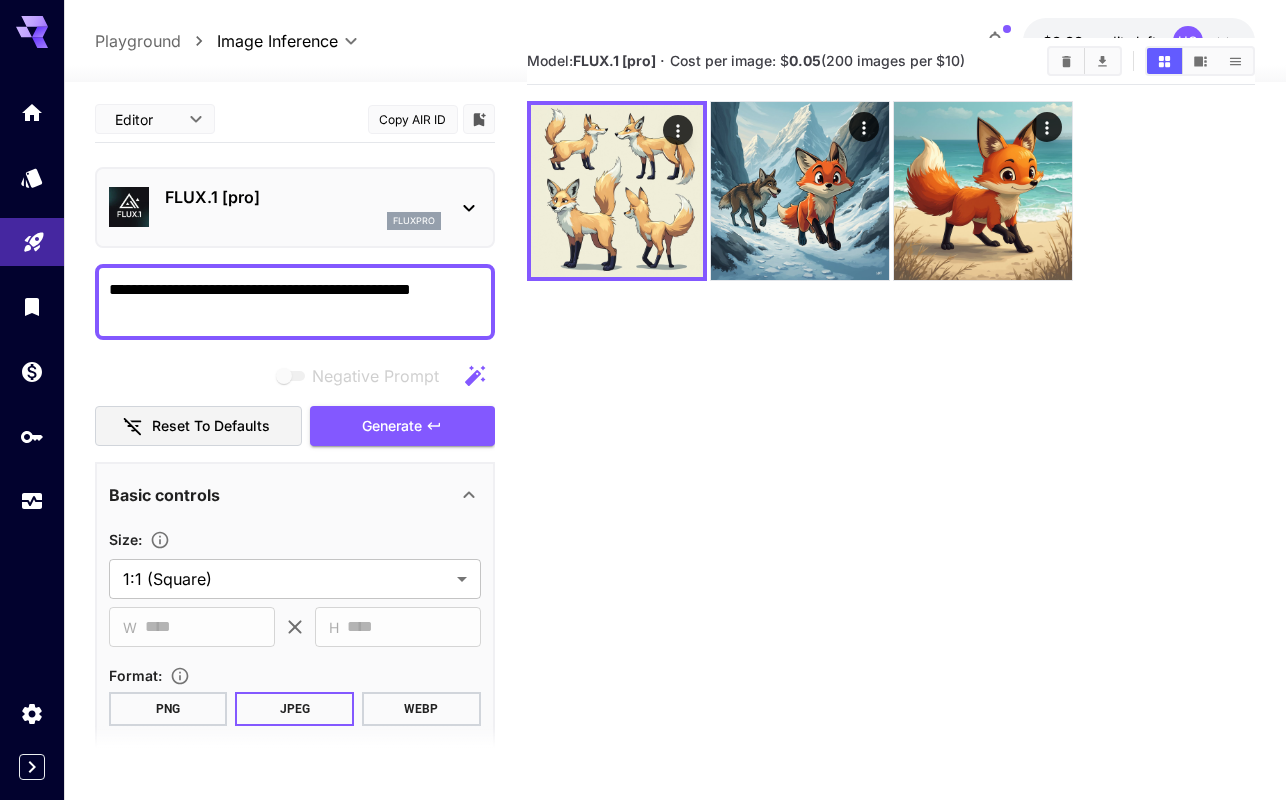 scroll, scrollTop: 158, scrollLeft: 0, axis: vertical 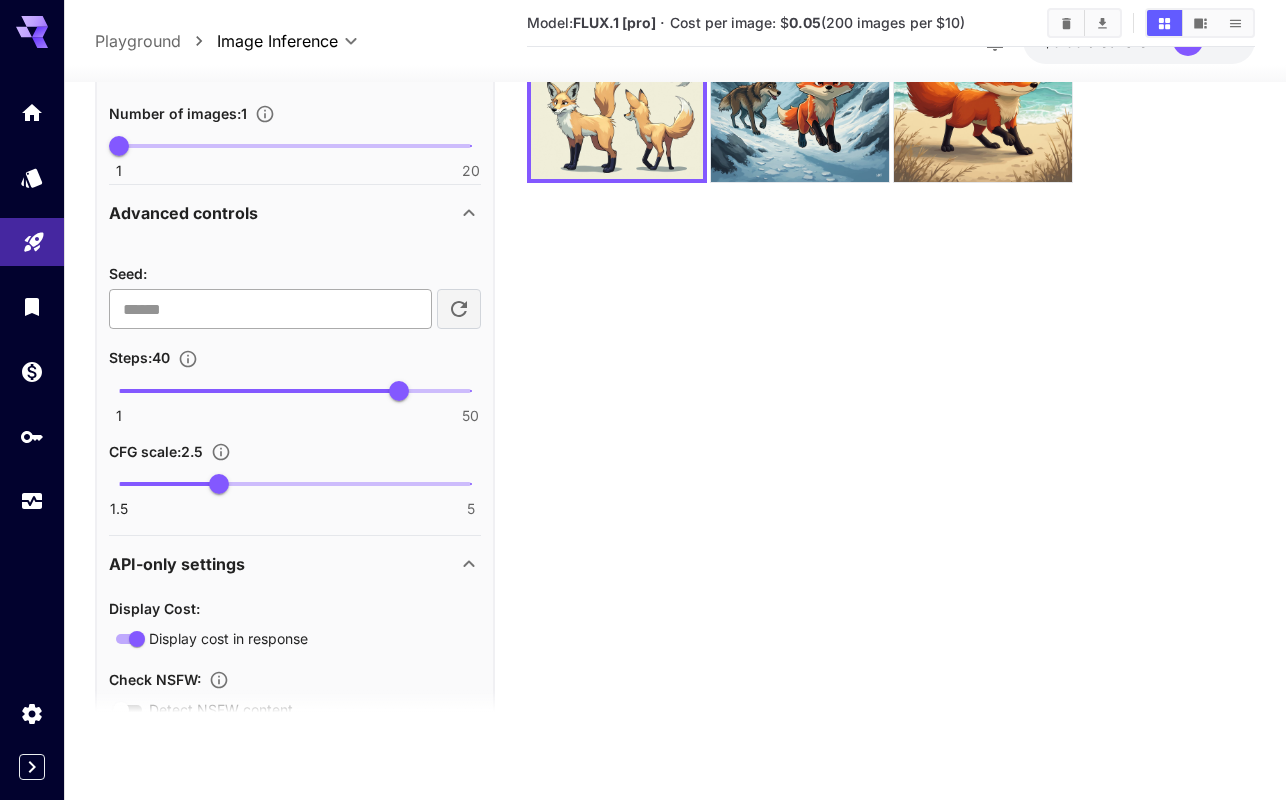 click at bounding box center [270, 309] 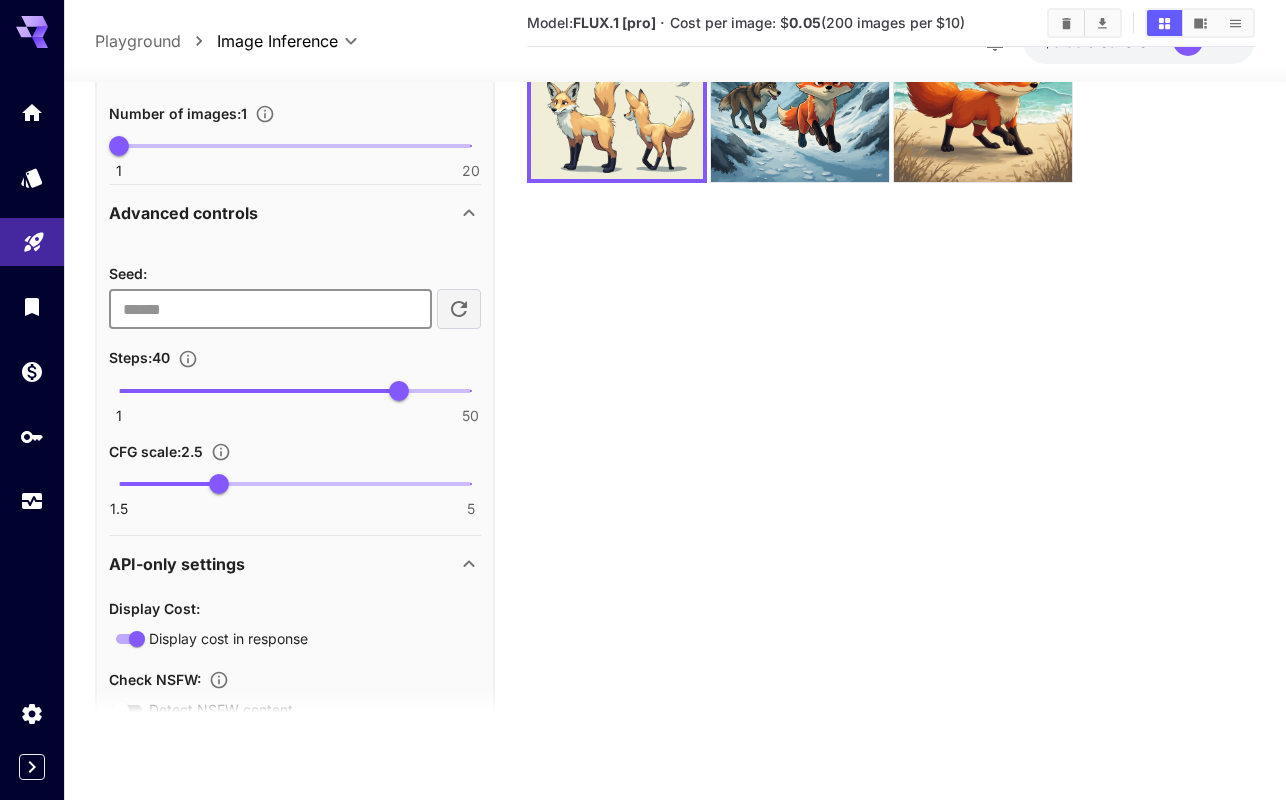 paste on "*********" 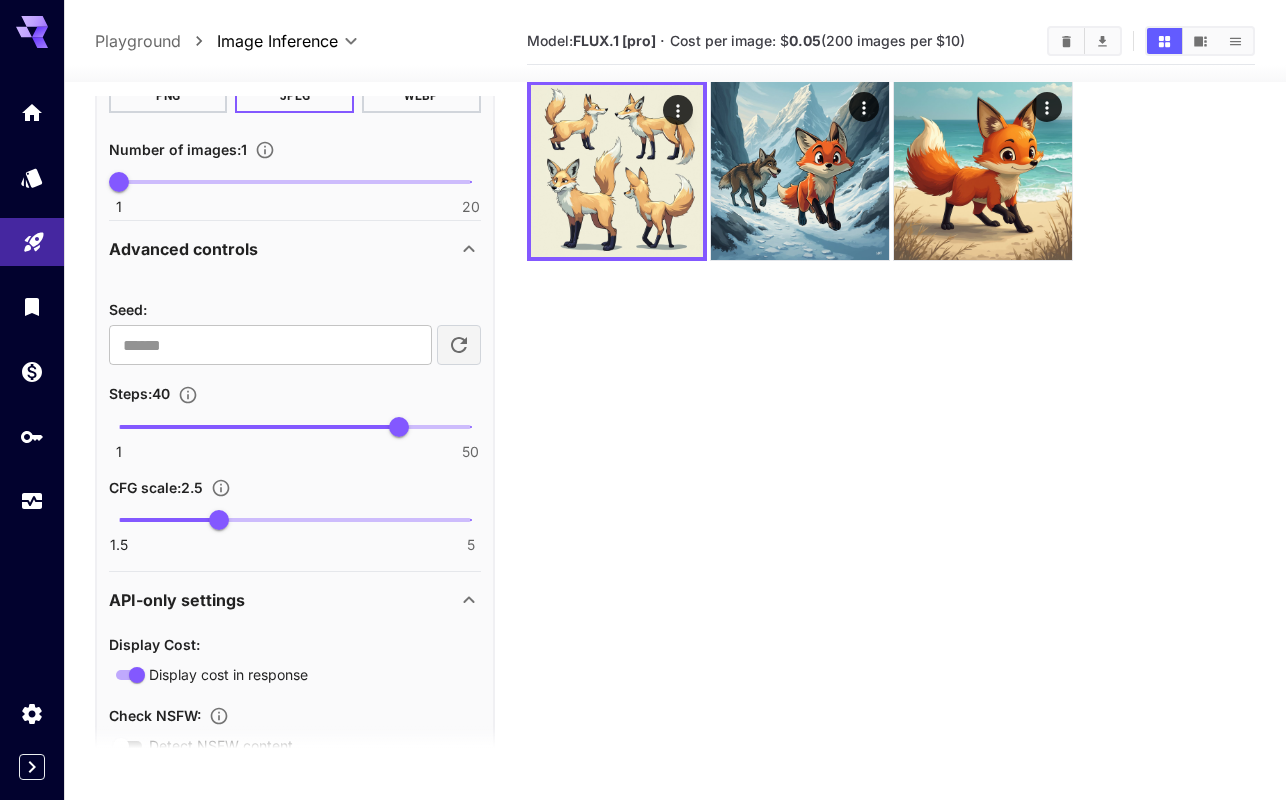 scroll, scrollTop: 0, scrollLeft: 0, axis: both 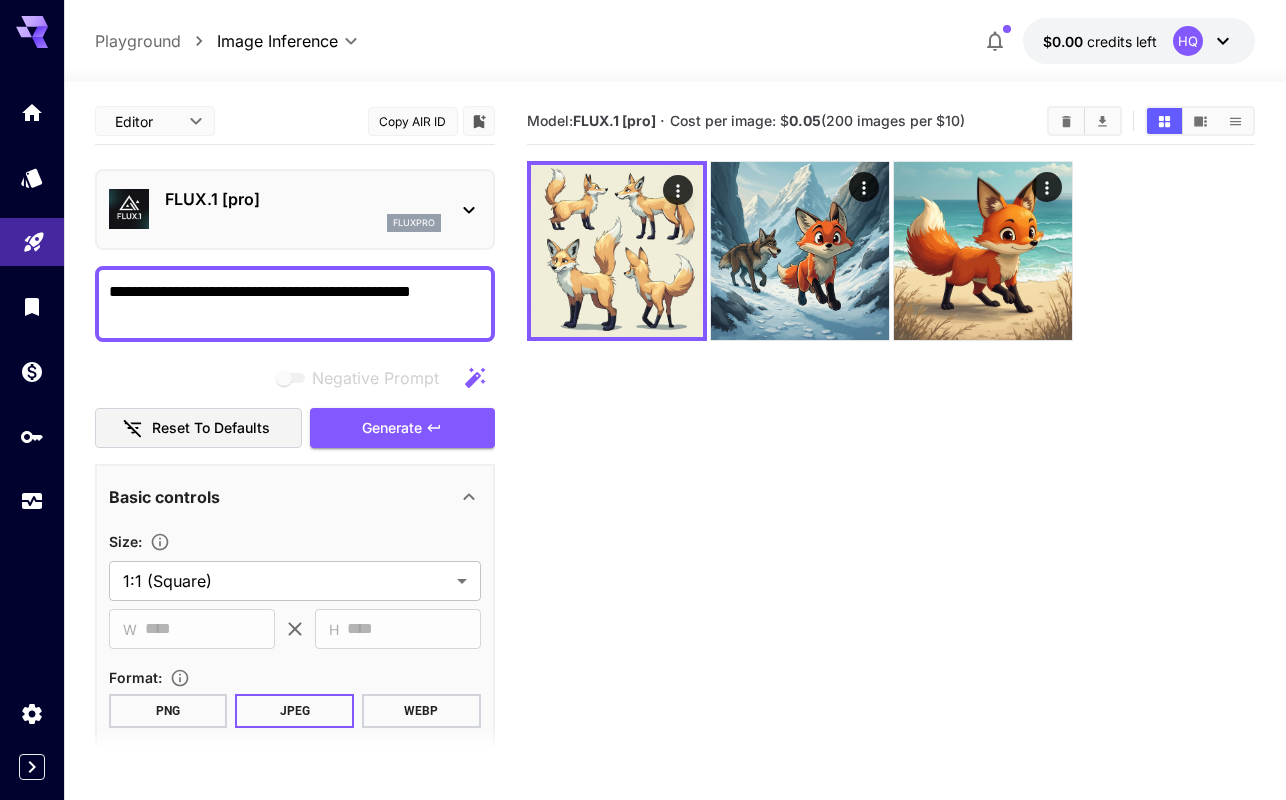 click on "**********" at bounding box center (295, 304) 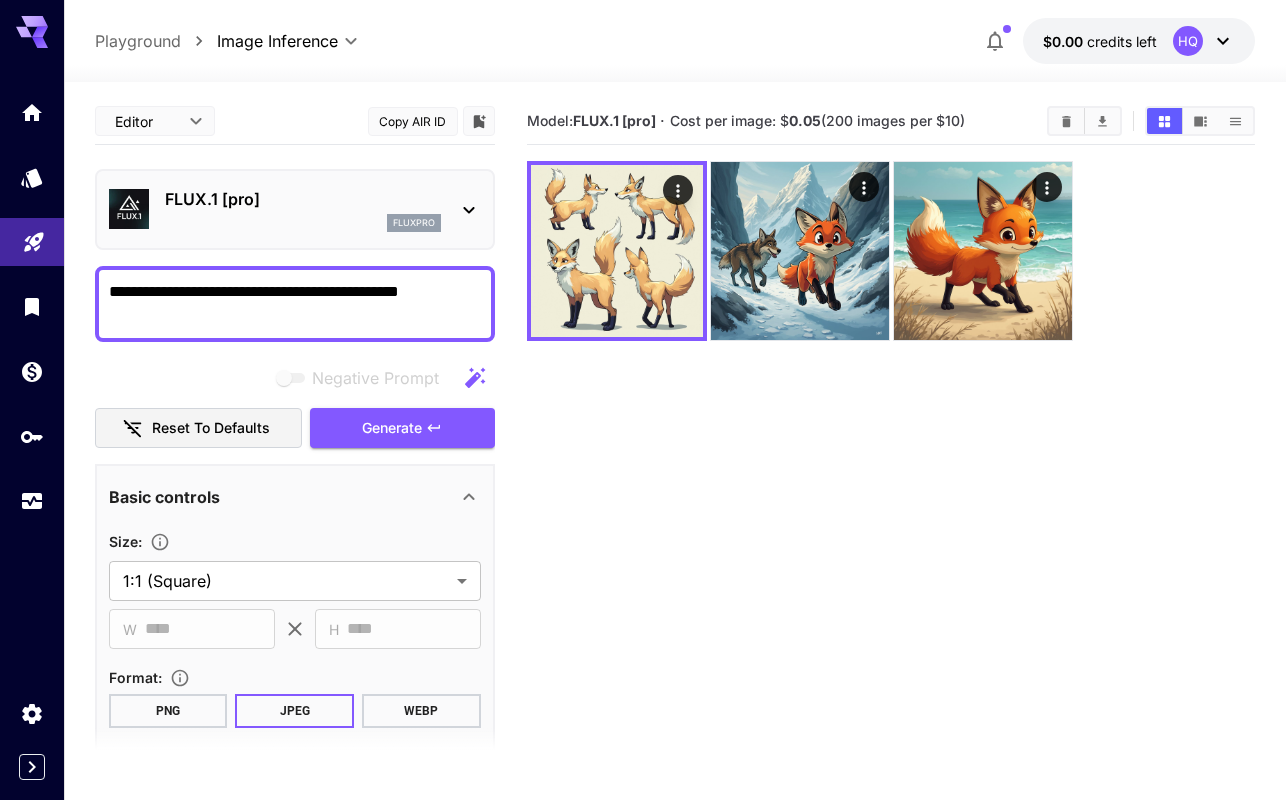 click on "**********" at bounding box center (295, 304) 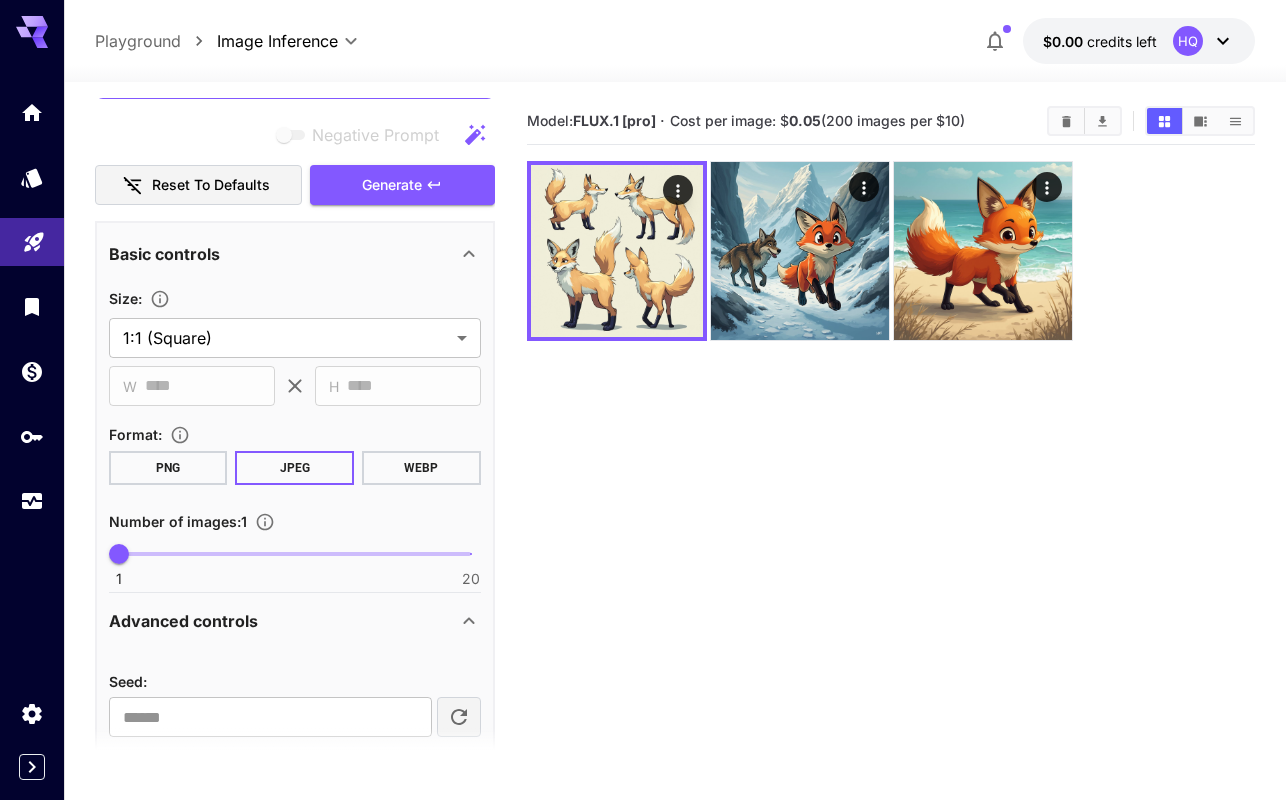 scroll, scrollTop: 98, scrollLeft: 0, axis: vertical 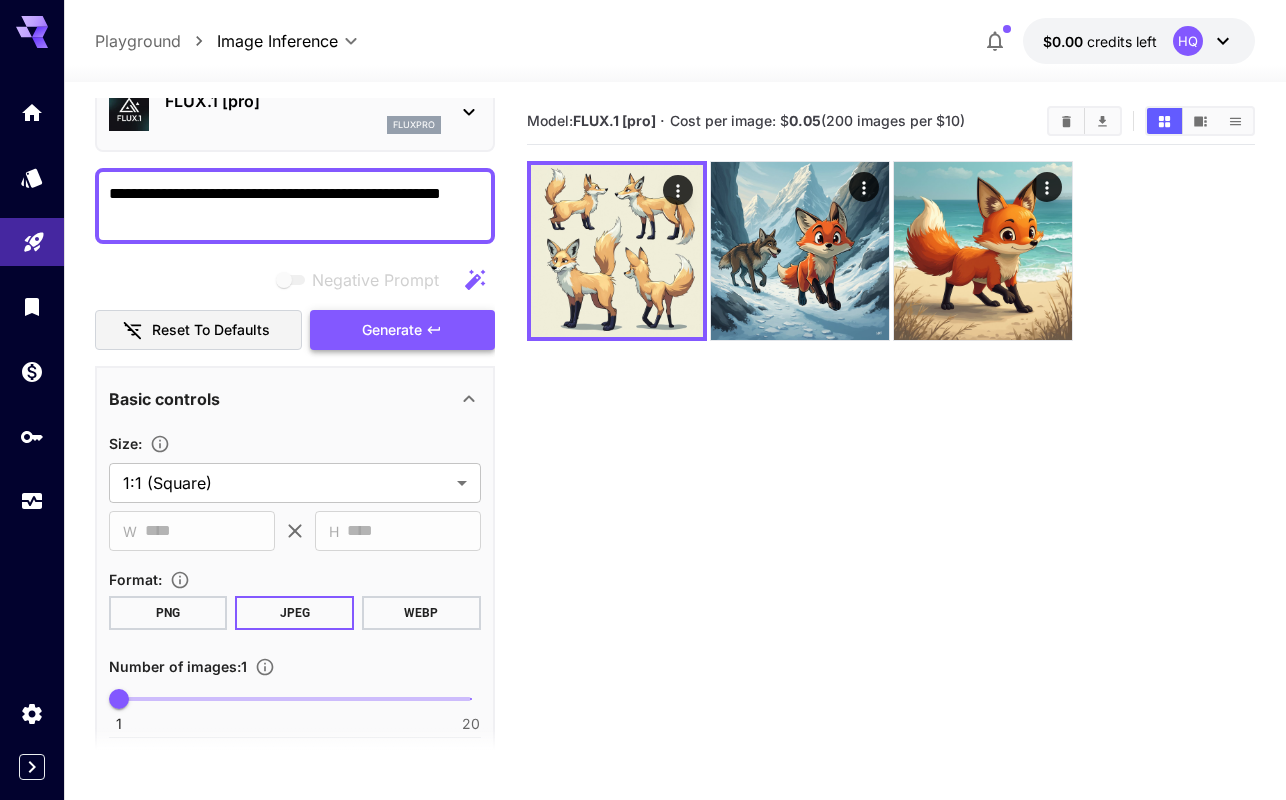 type on "**********" 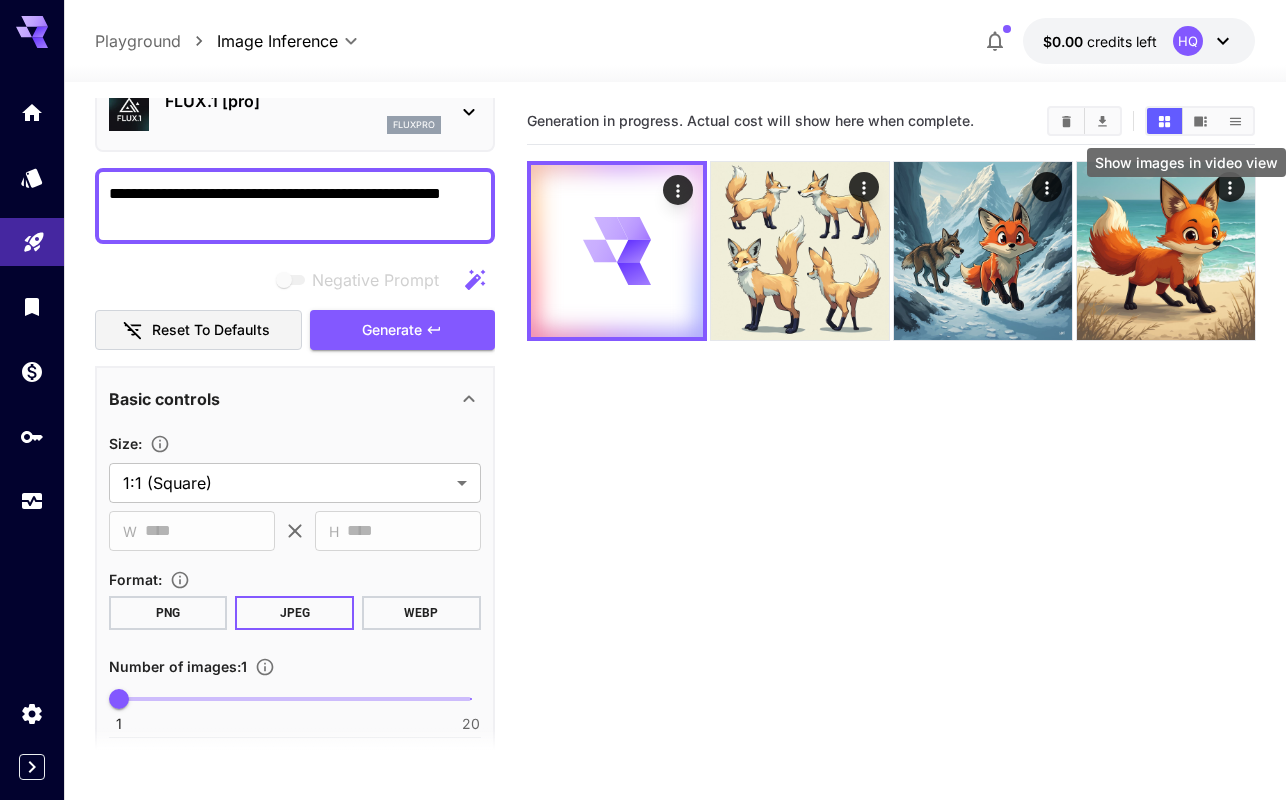 click at bounding box center (1200, 121) 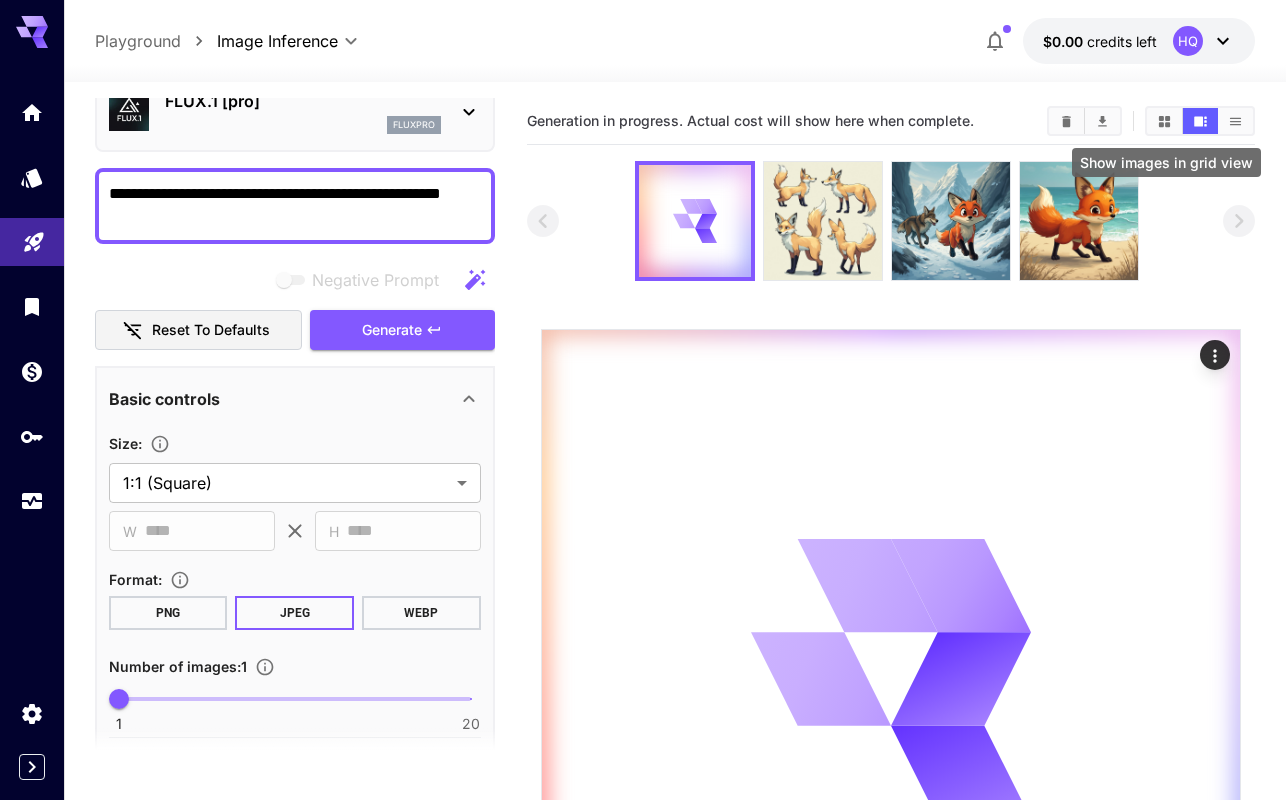 click at bounding box center (1164, 121) 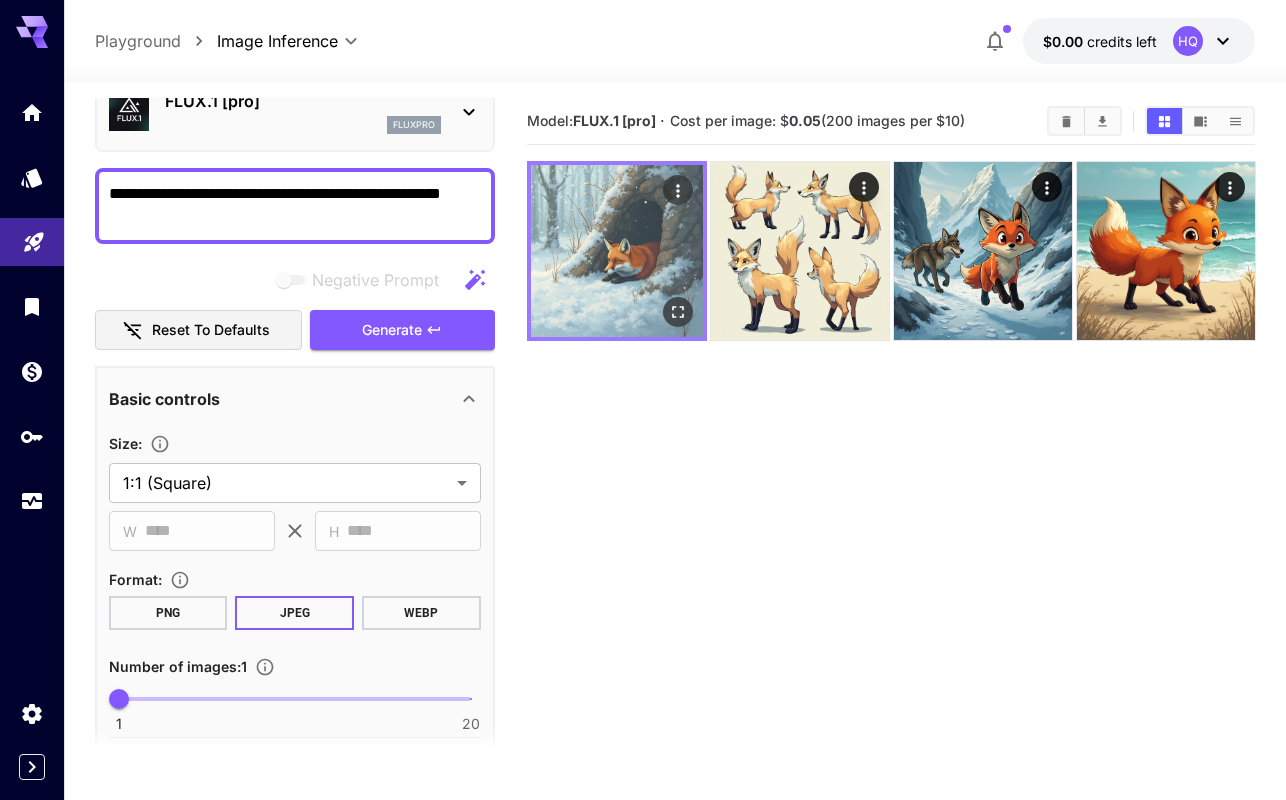click at bounding box center (617, 251) 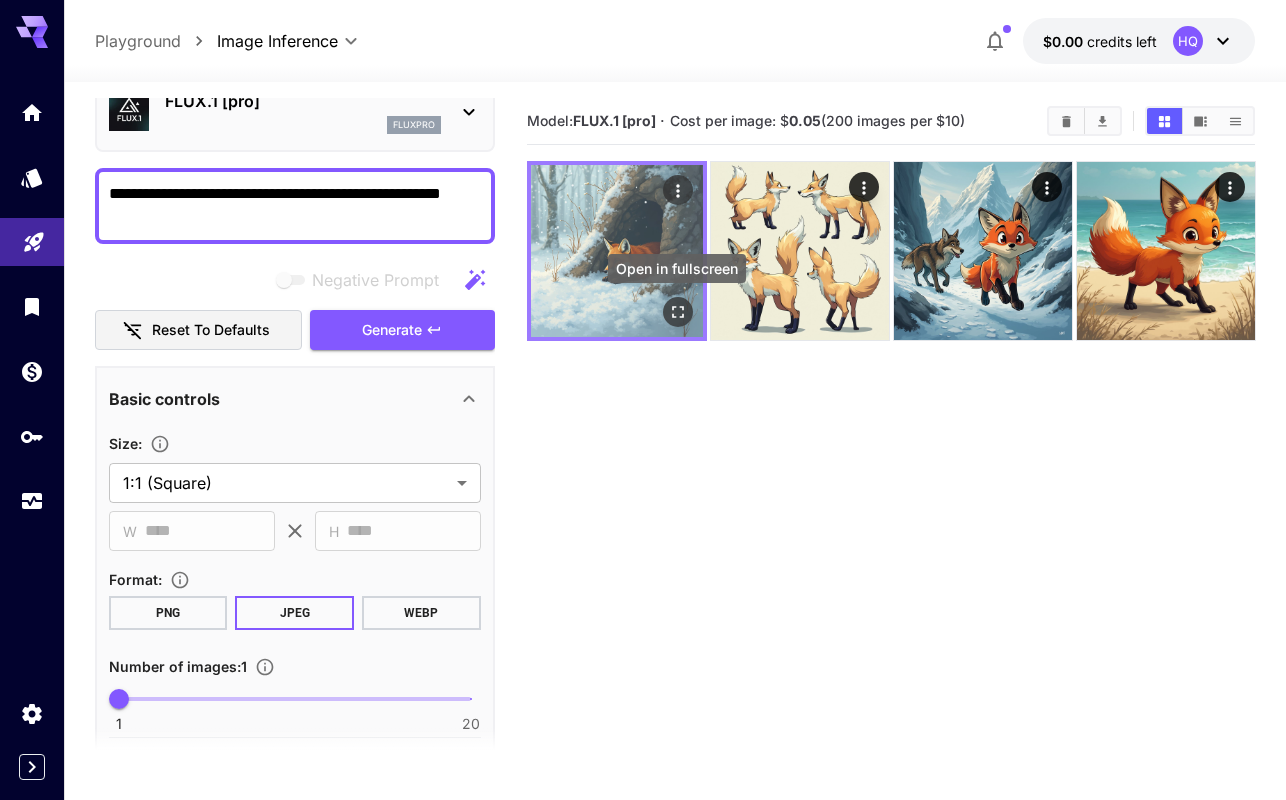 click 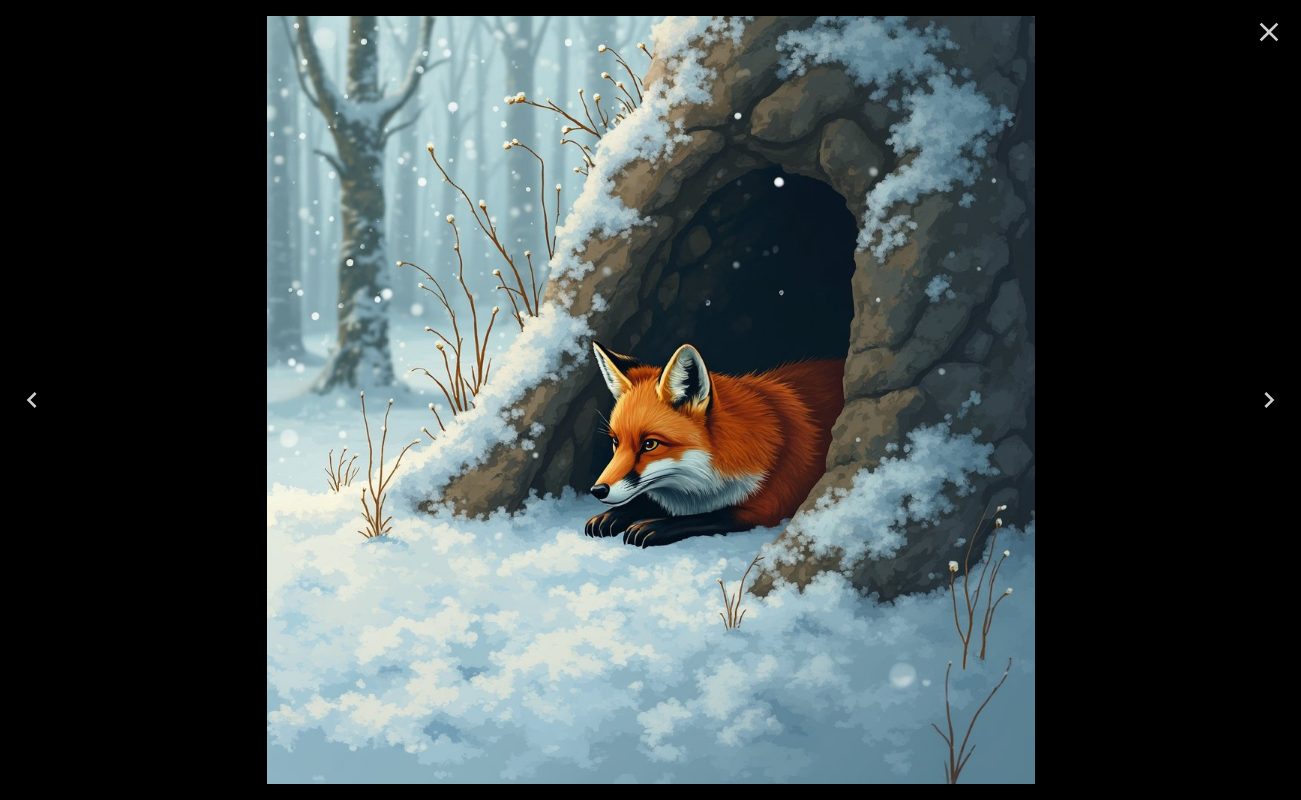 click at bounding box center (1269, 400) 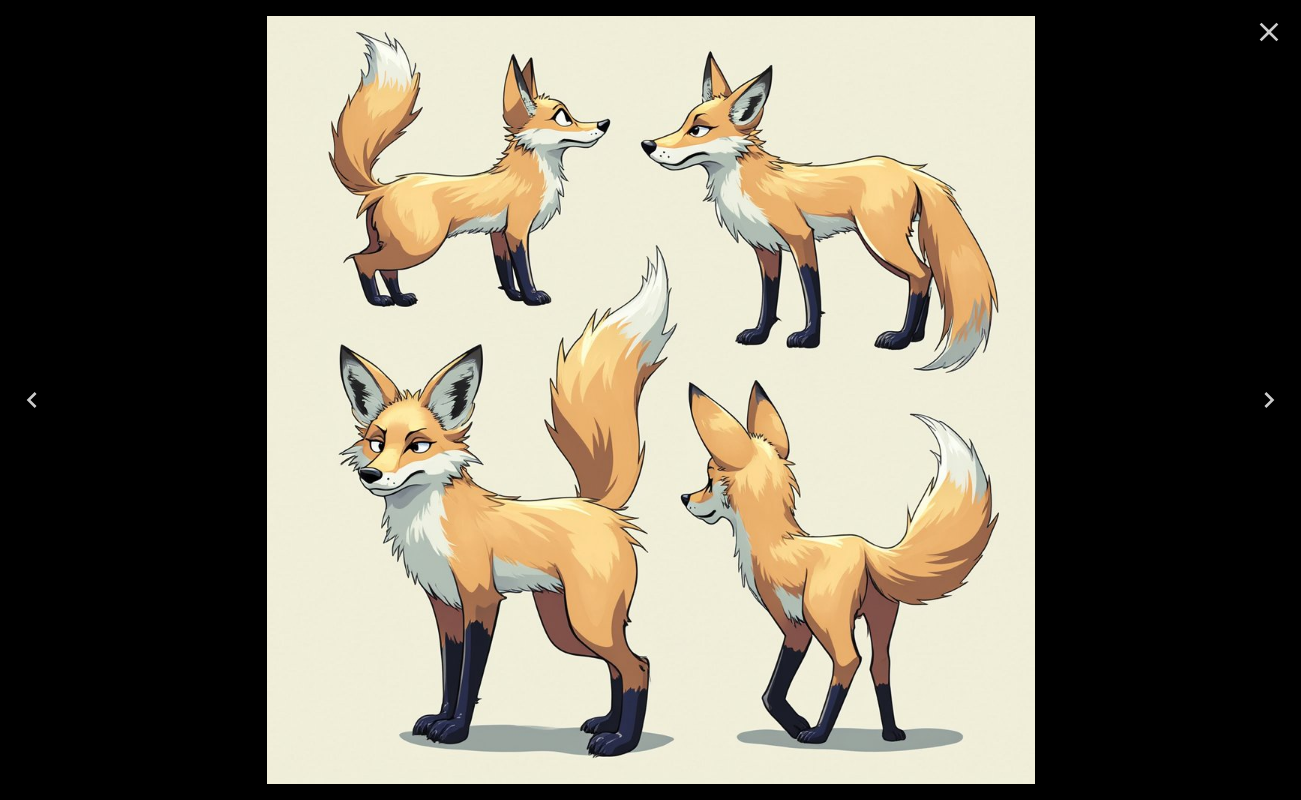 click 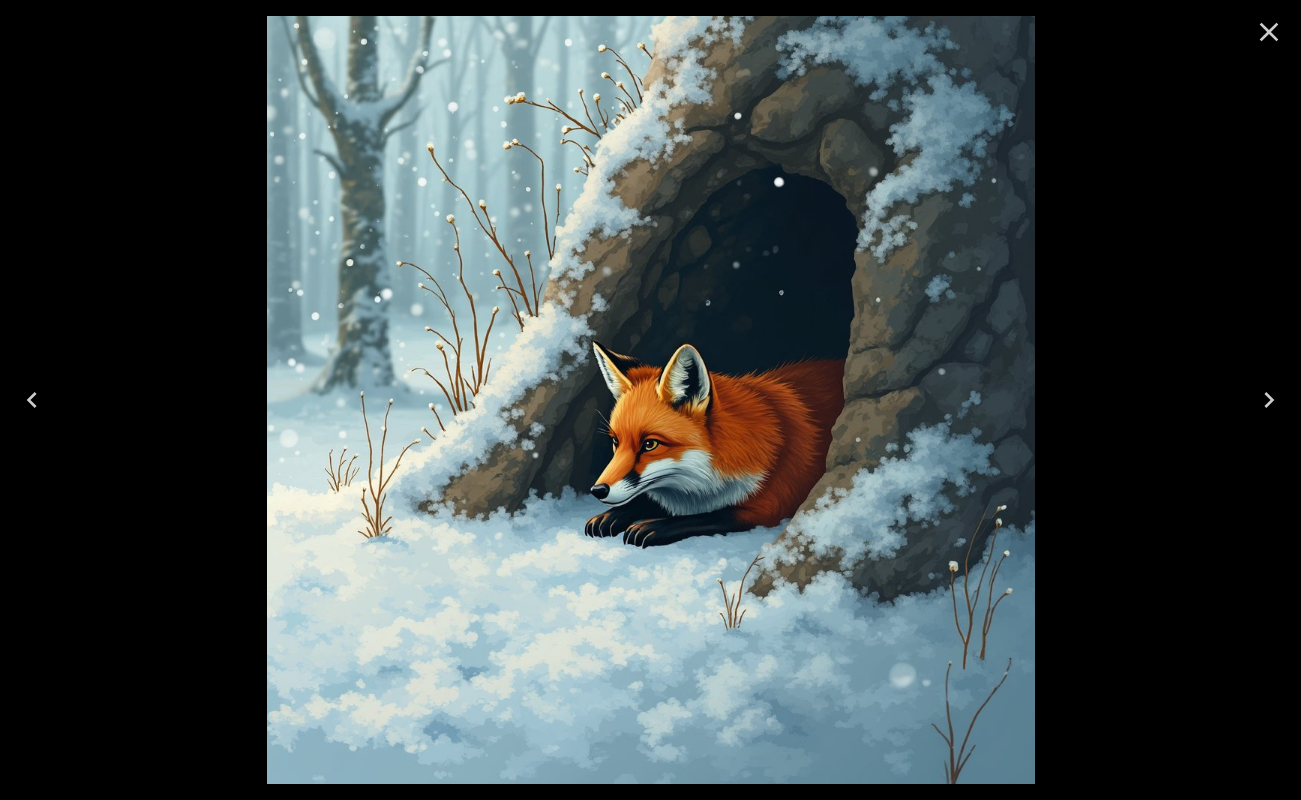 click 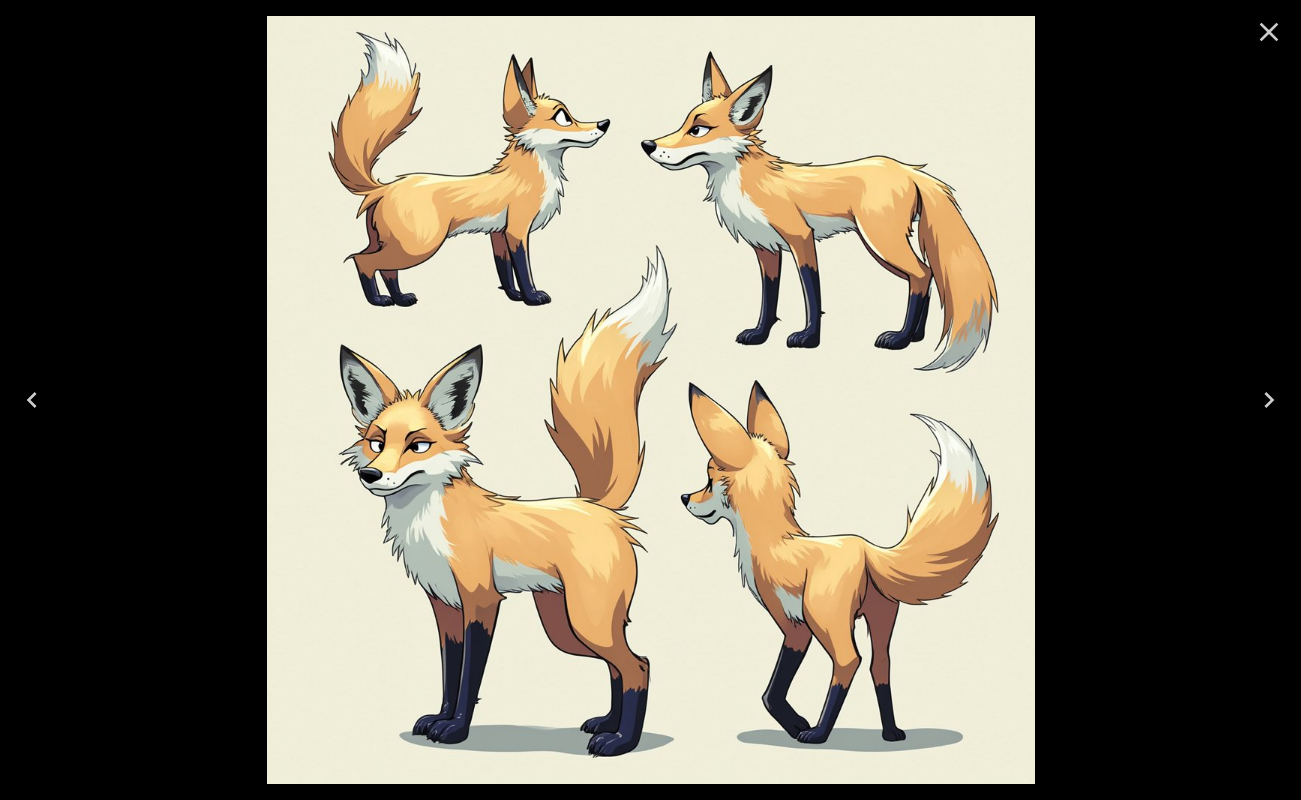 click 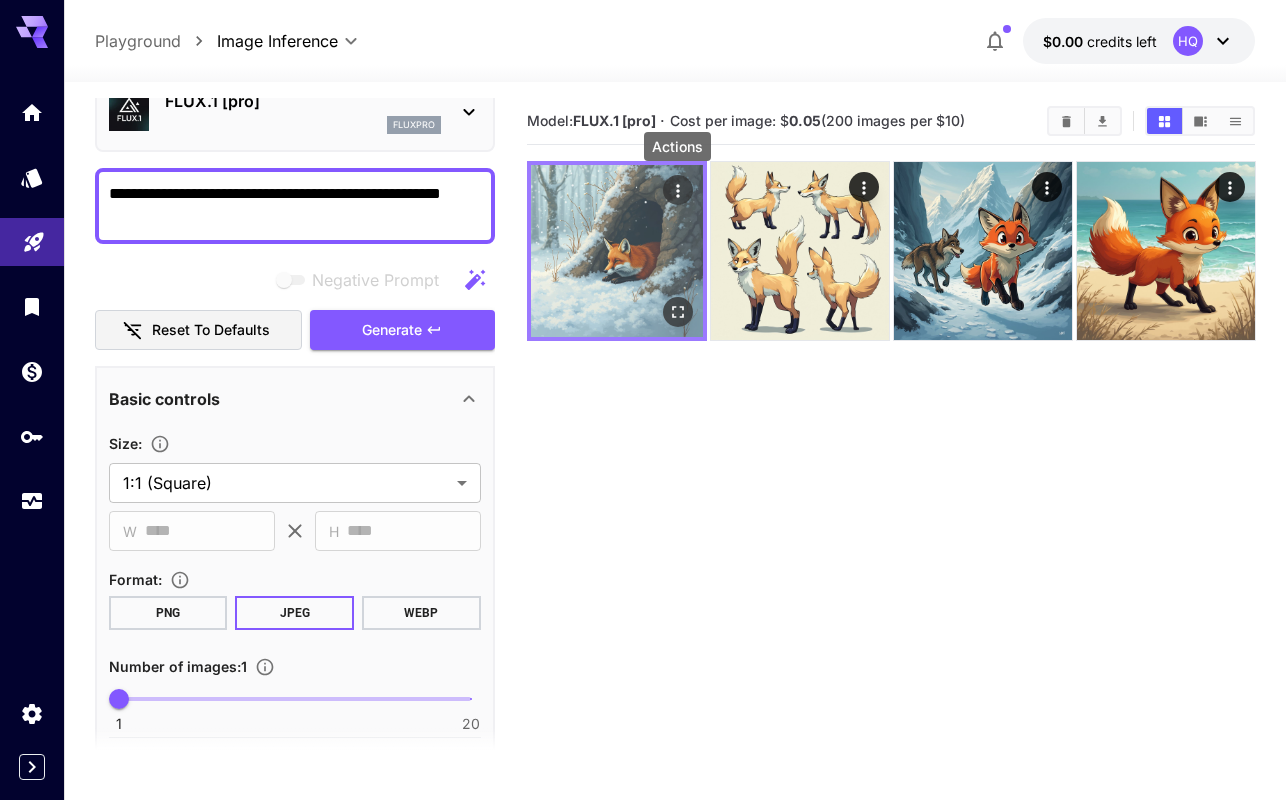 click 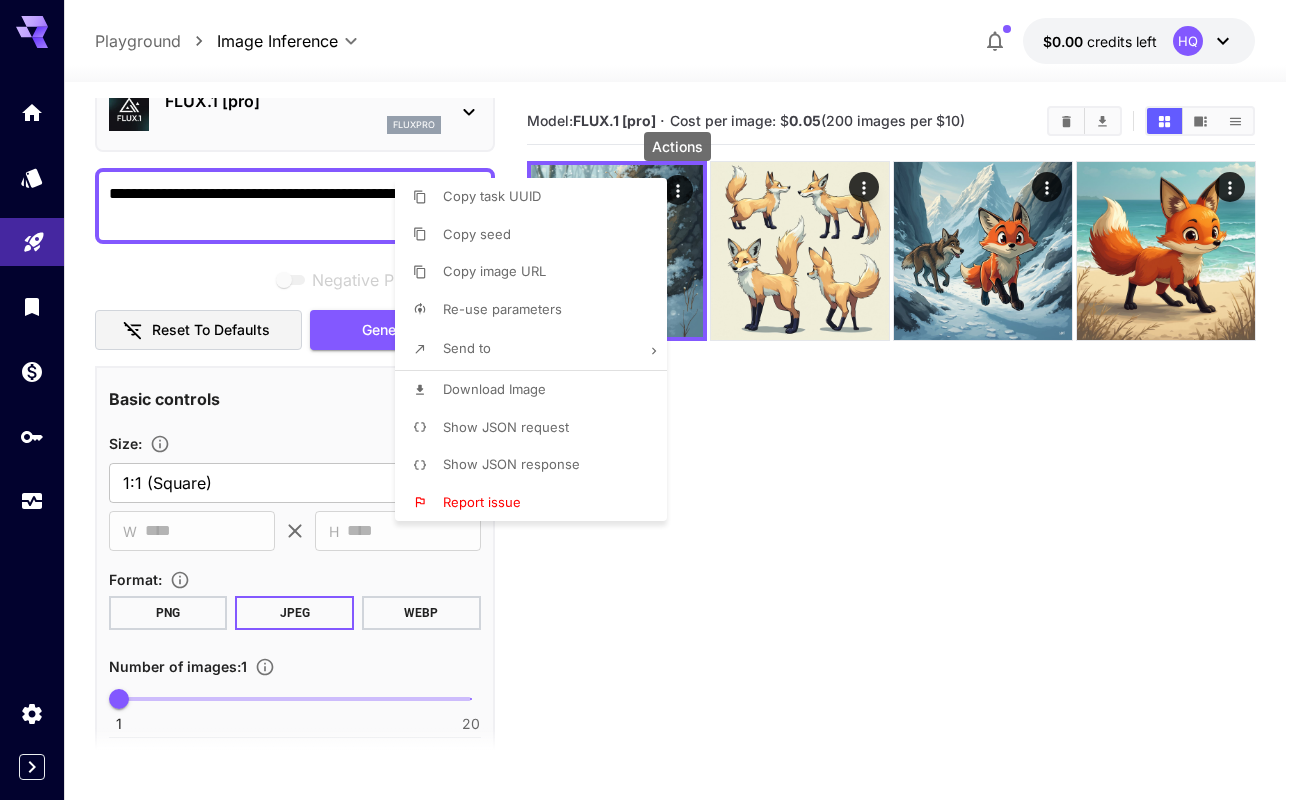 click on "Copy seed" at bounding box center [537, 235] 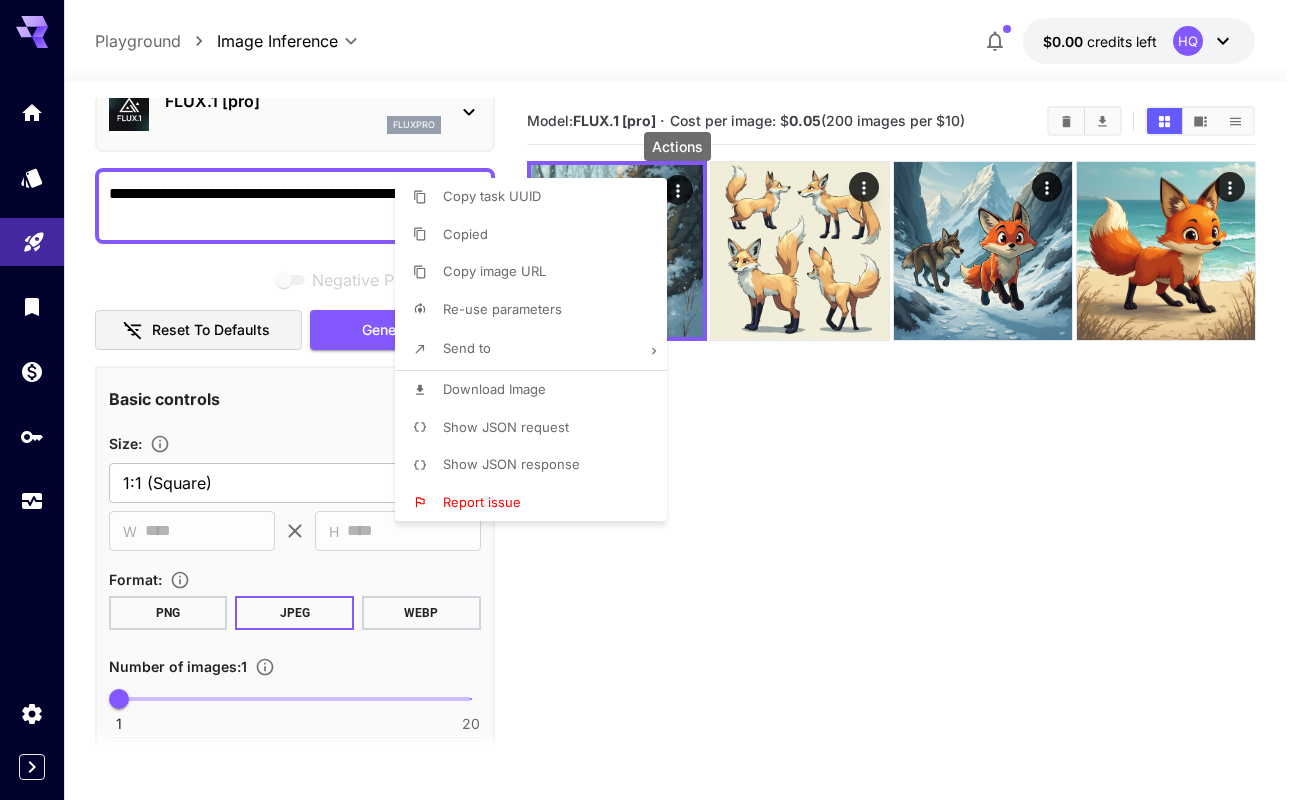 click at bounding box center [650, 400] 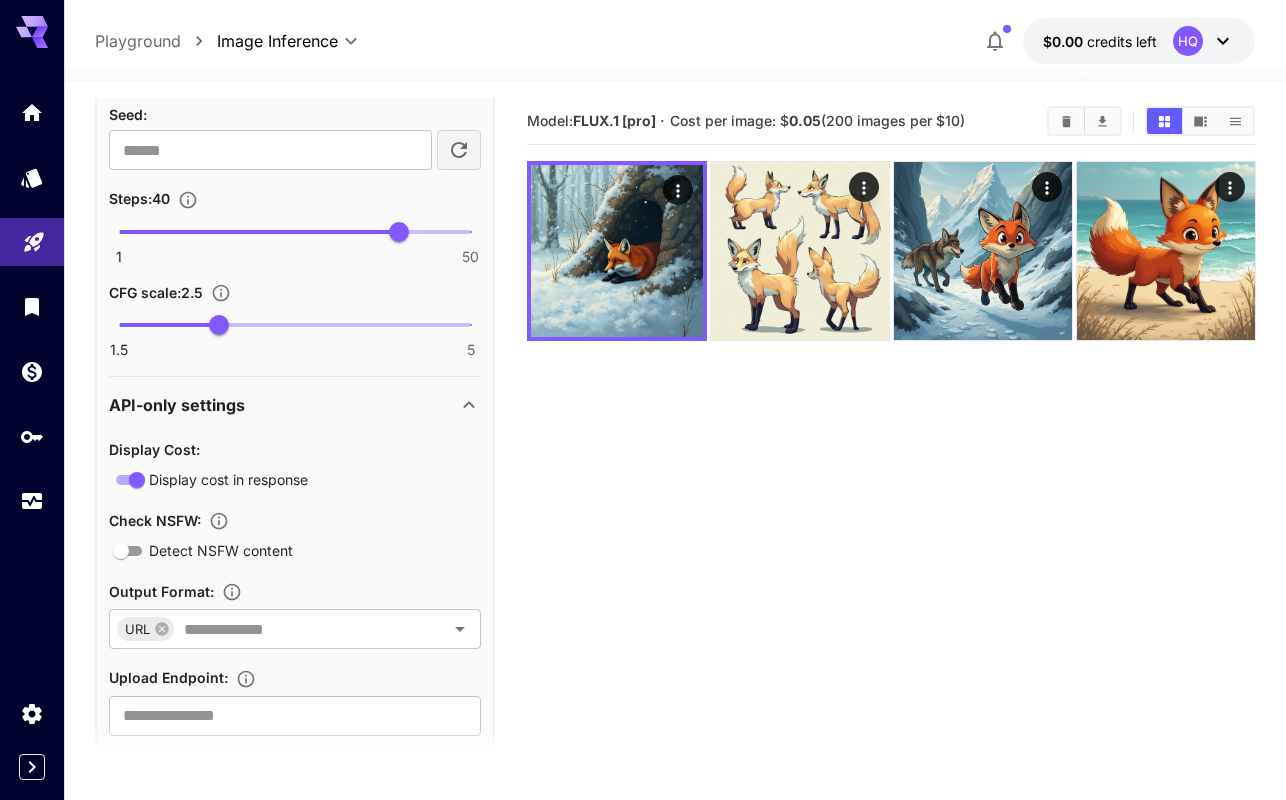 scroll, scrollTop: 790, scrollLeft: 0, axis: vertical 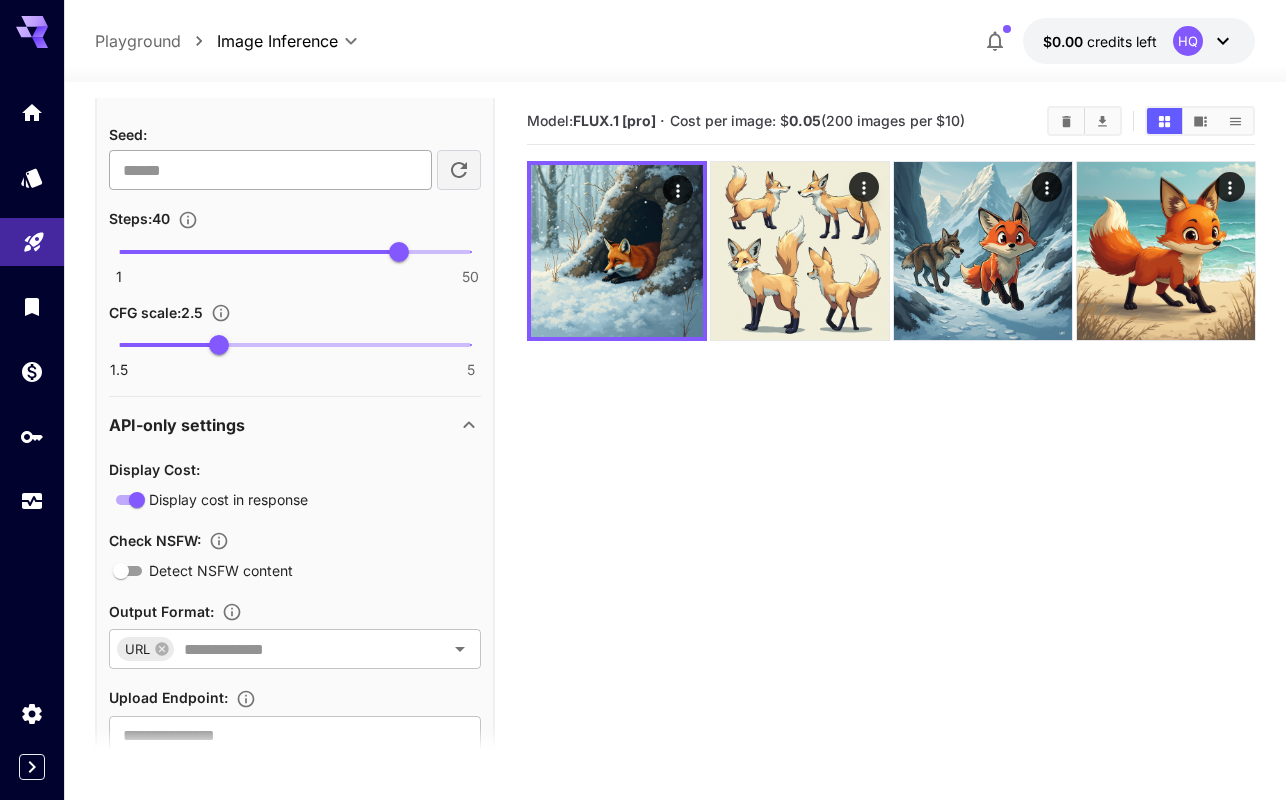 click on "*********" at bounding box center [270, 170] 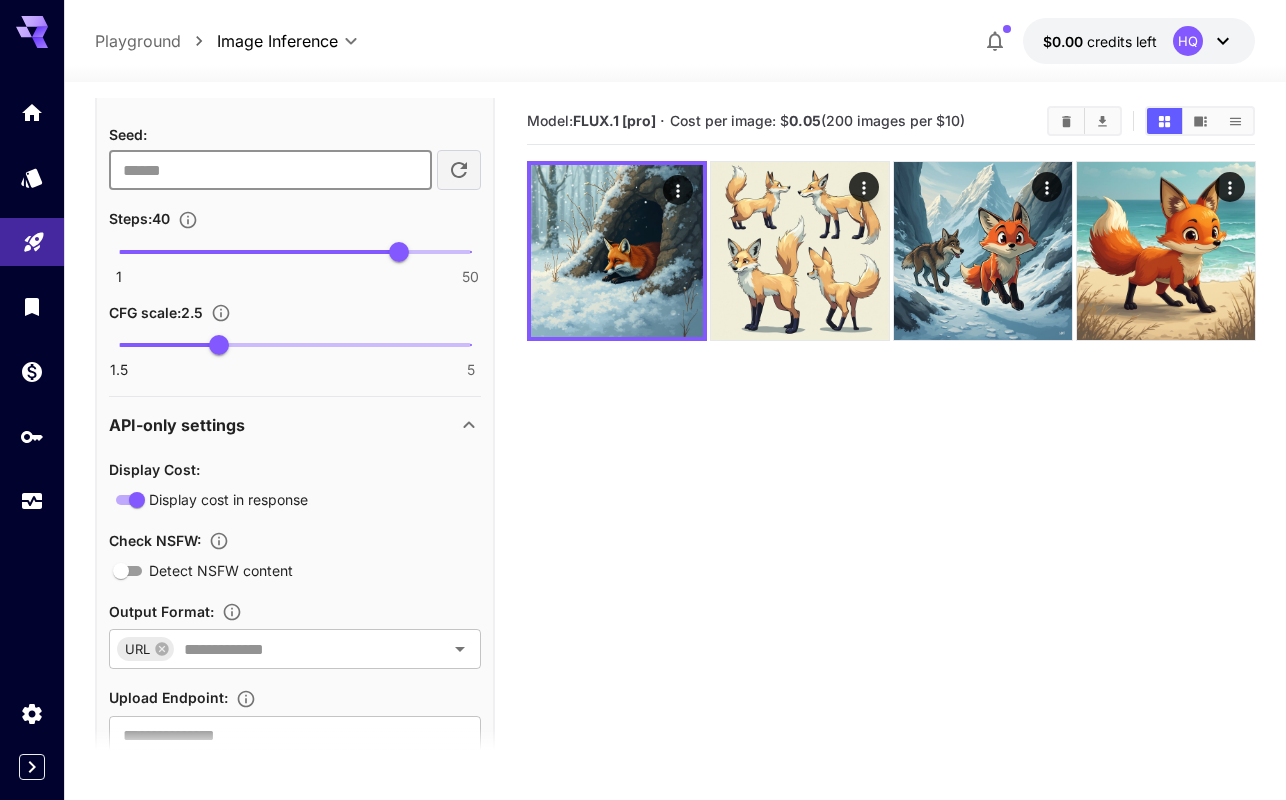 click on "*********" at bounding box center (270, 170) 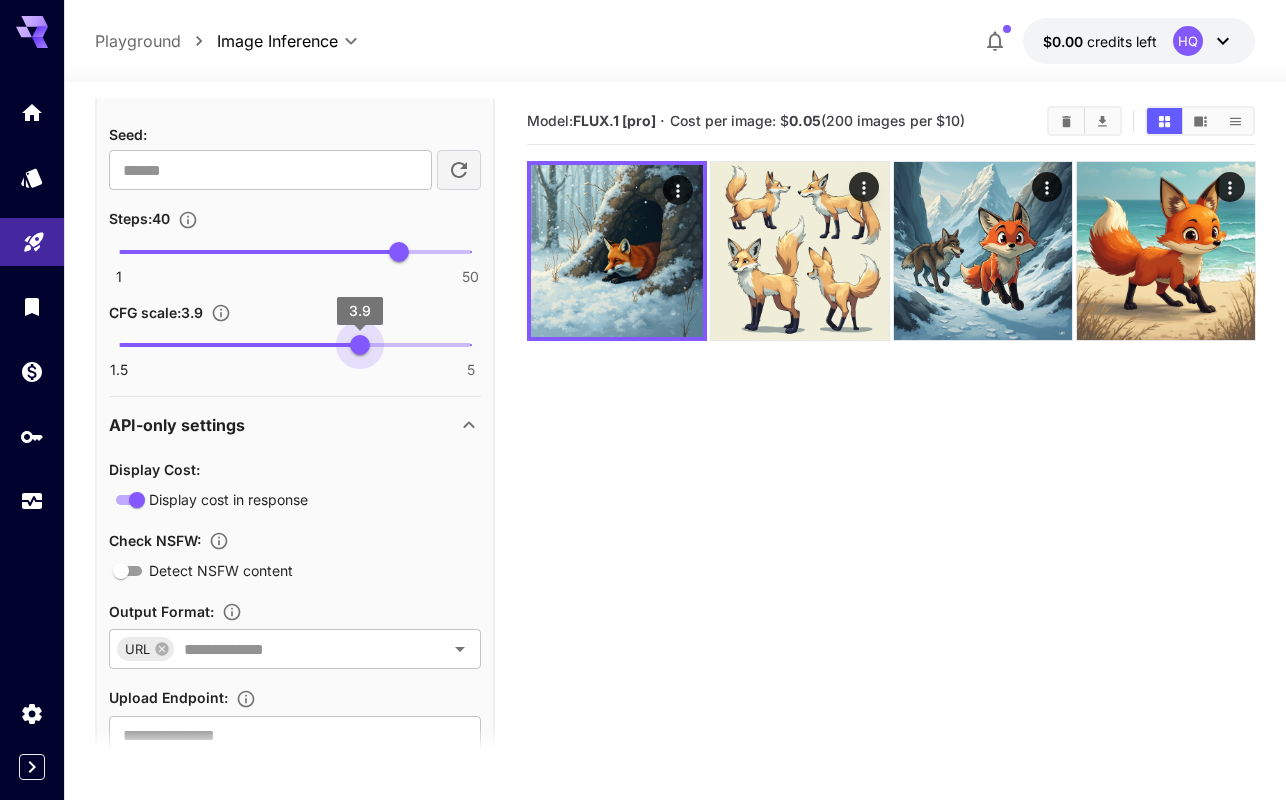 type on "*" 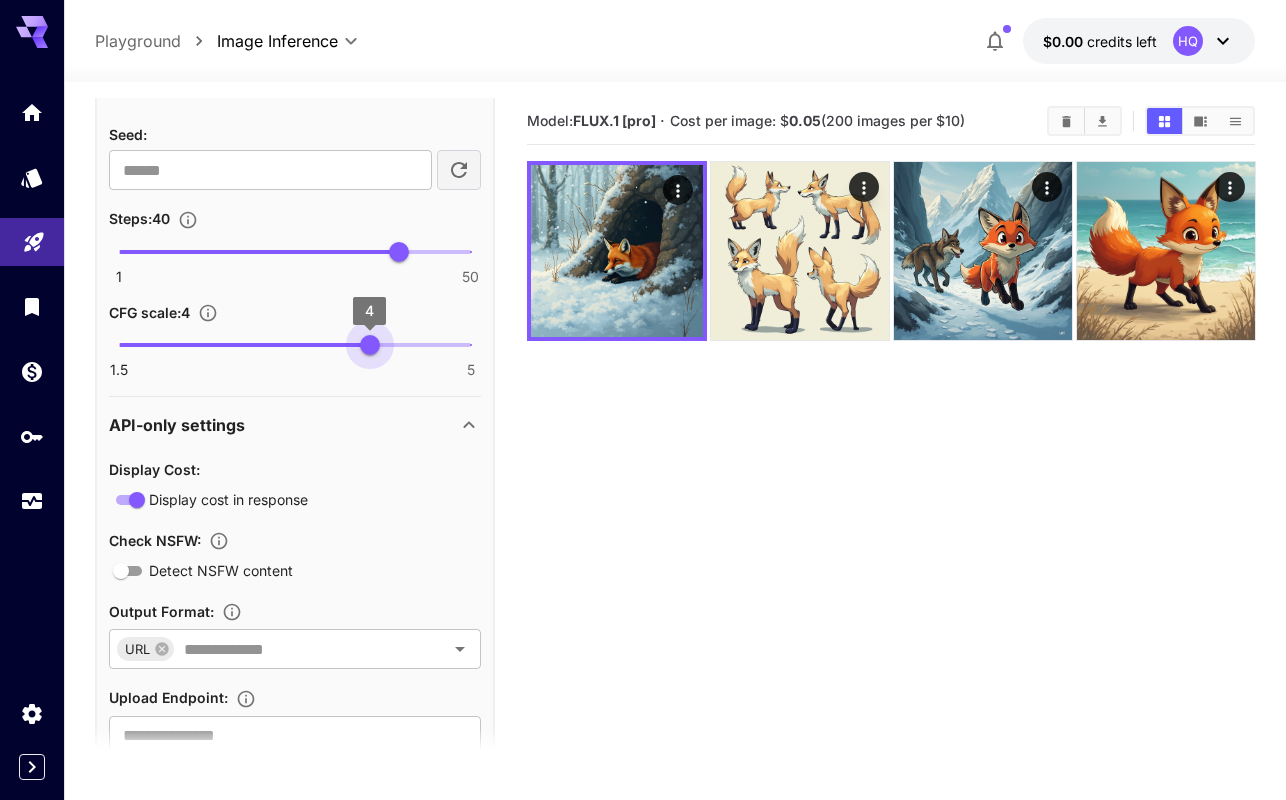 drag, startPoint x: 214, startPoint y: 348, endPoint x: 367, endPoint y: 348, distance: 153 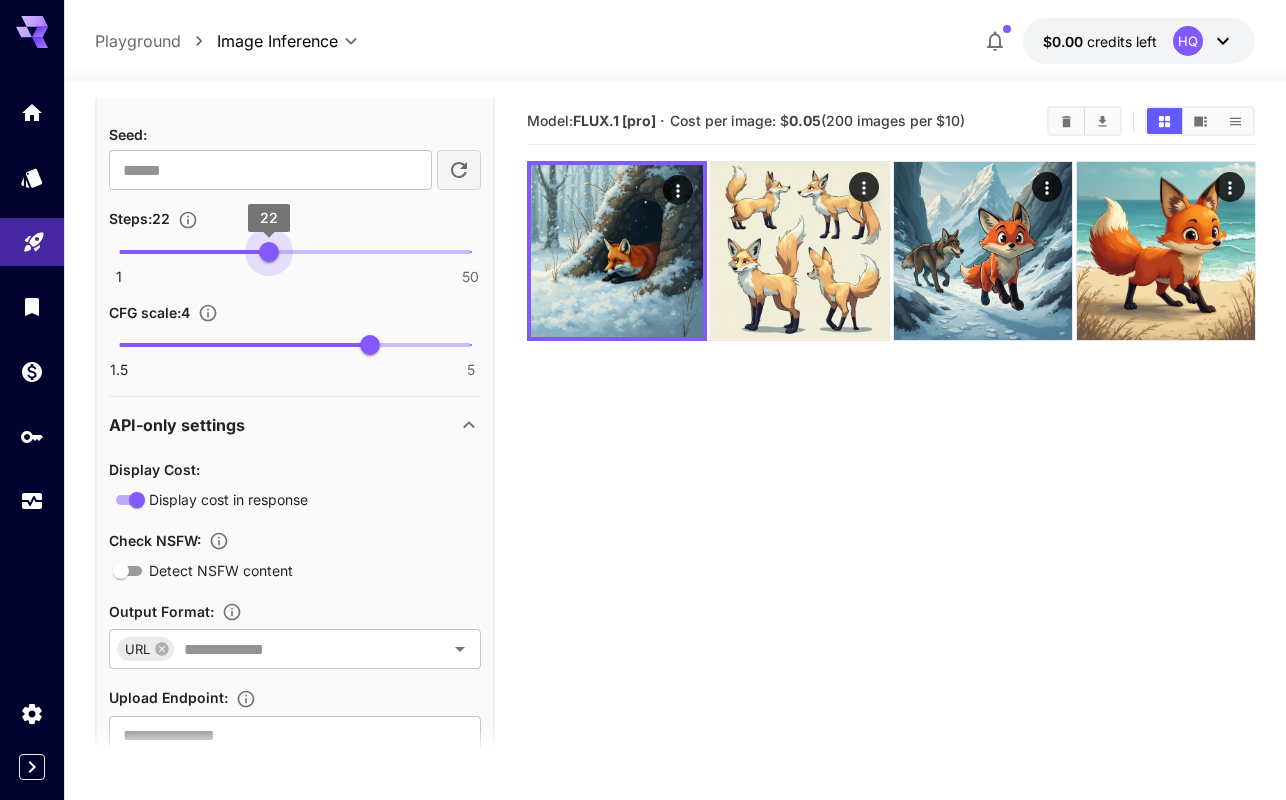type on "**" 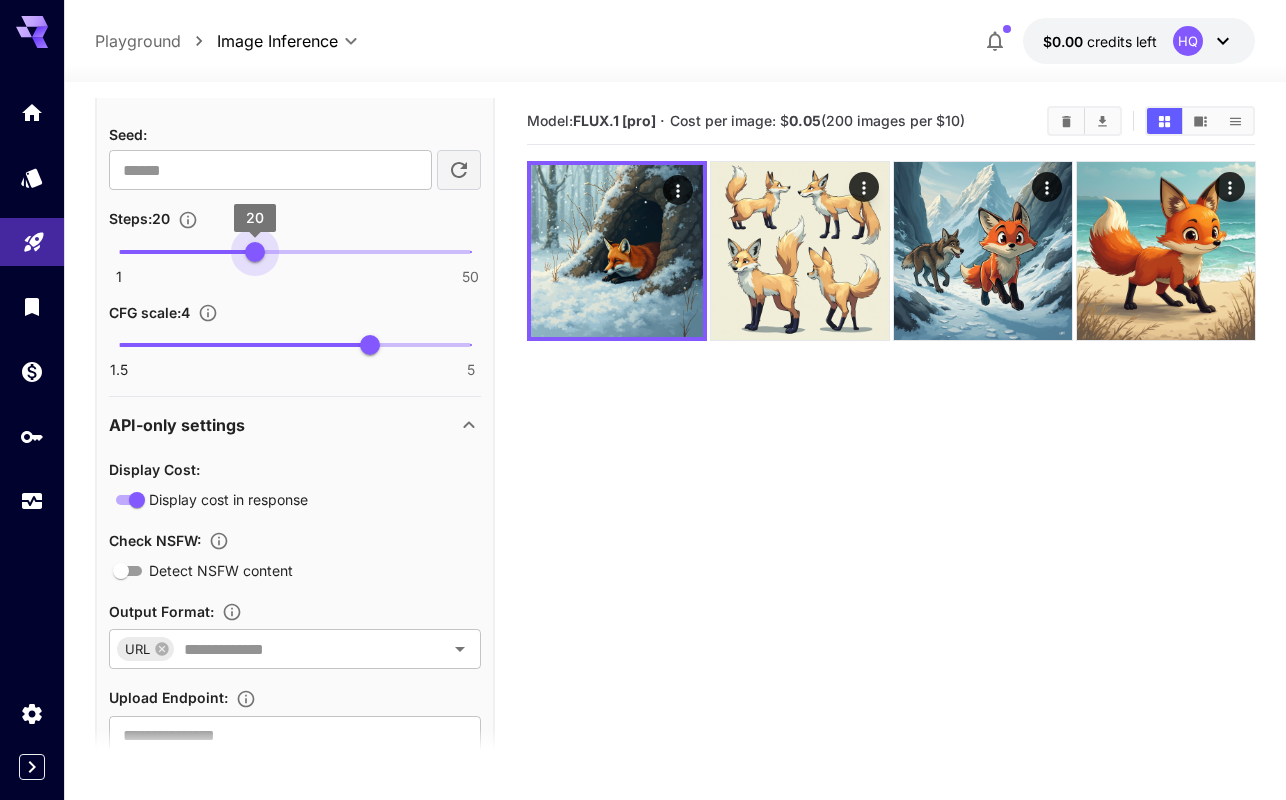 drag, startPoint x: 407, startPoint y: 254, endPoint x: 256, endPoint y: 266, distance: 151.47607 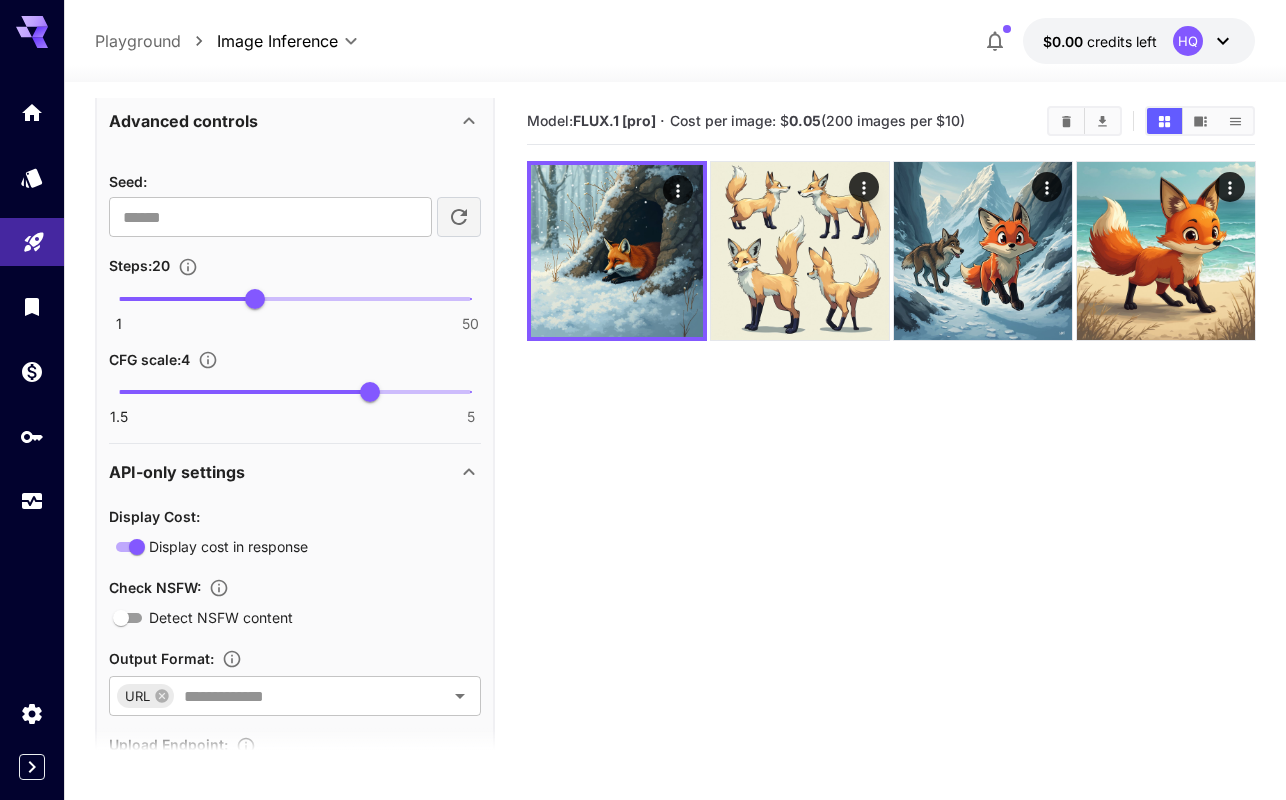 scroll, scrollTop: 529, scrollLeft: 0, axis: vertical 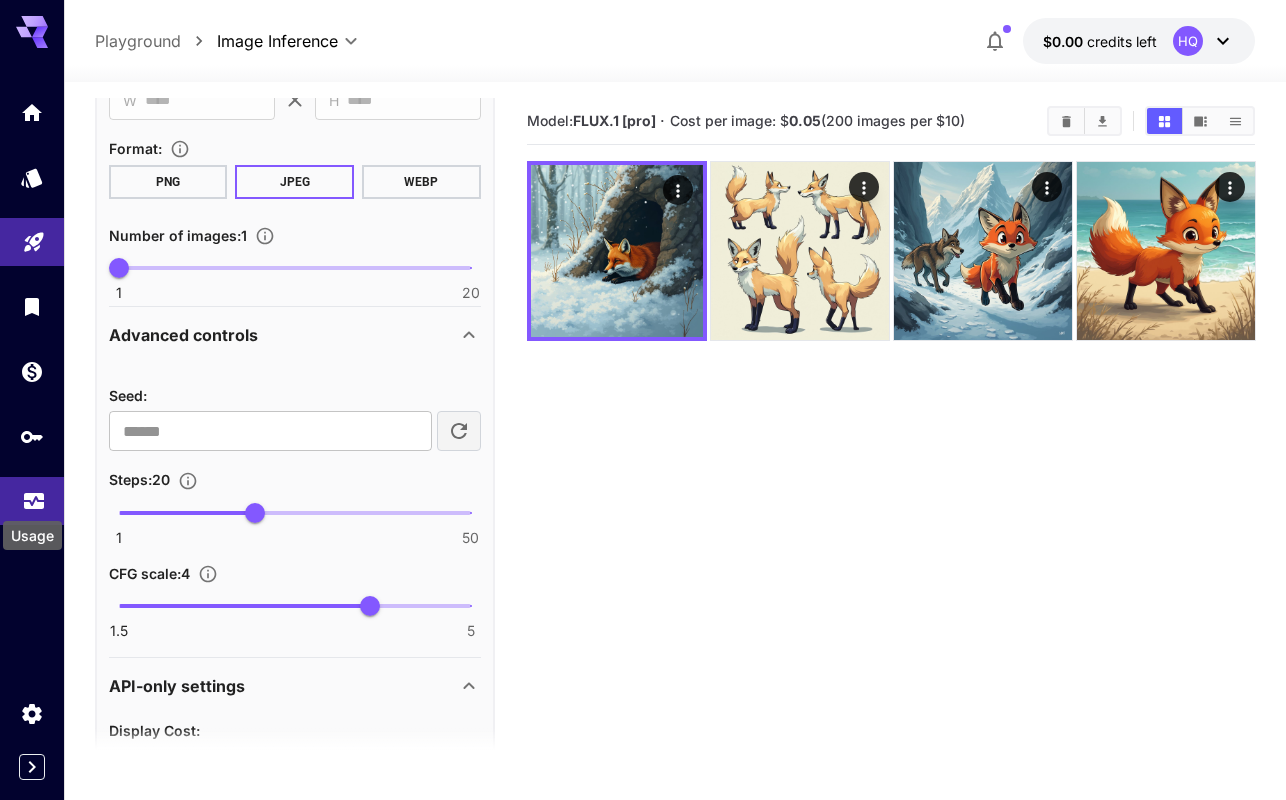 click 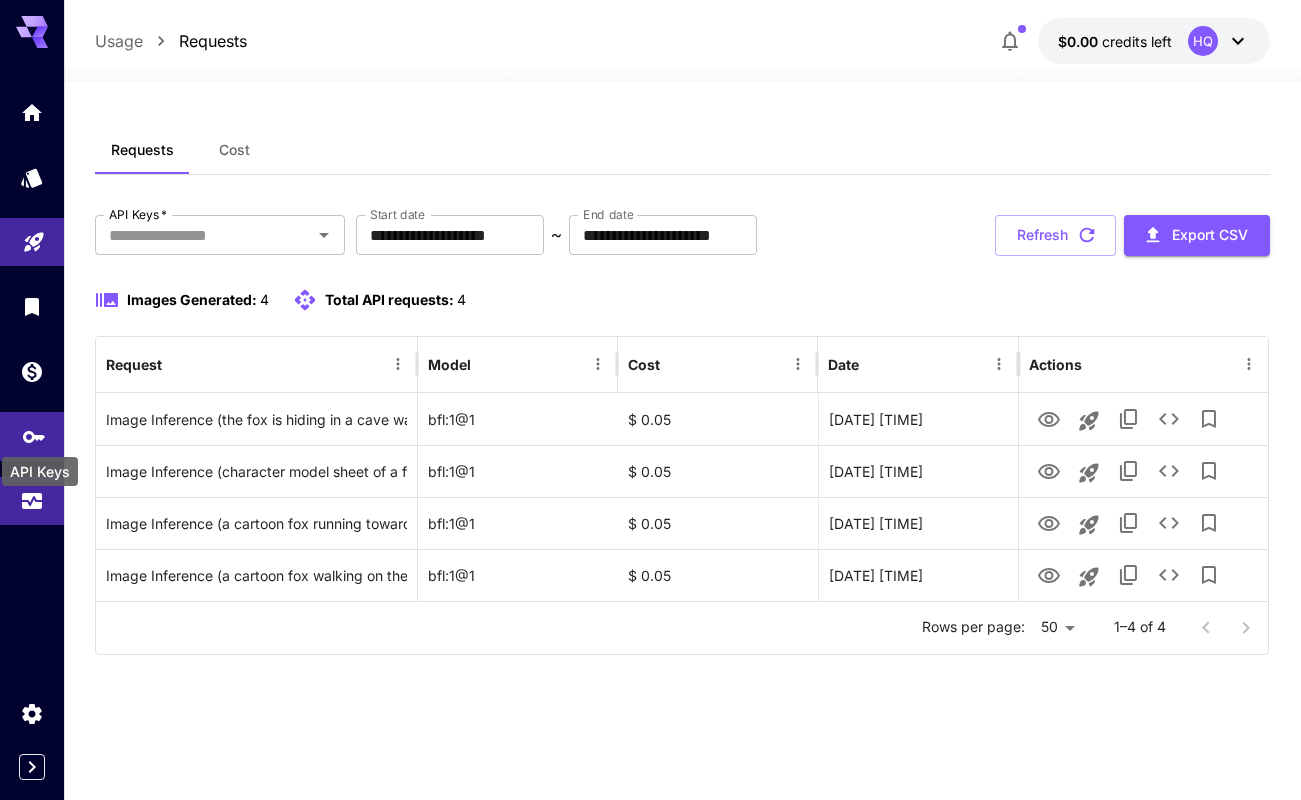 click 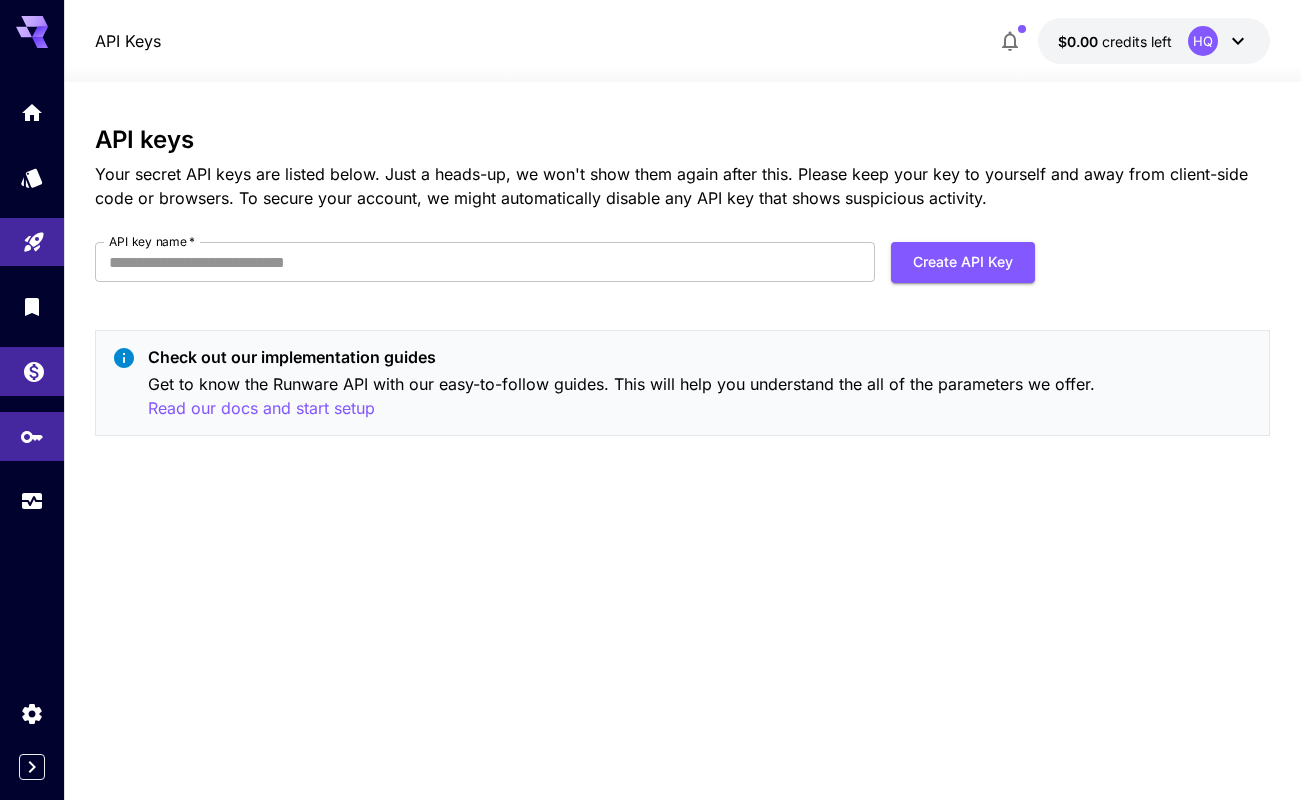 click at bounding box center [32, 371] 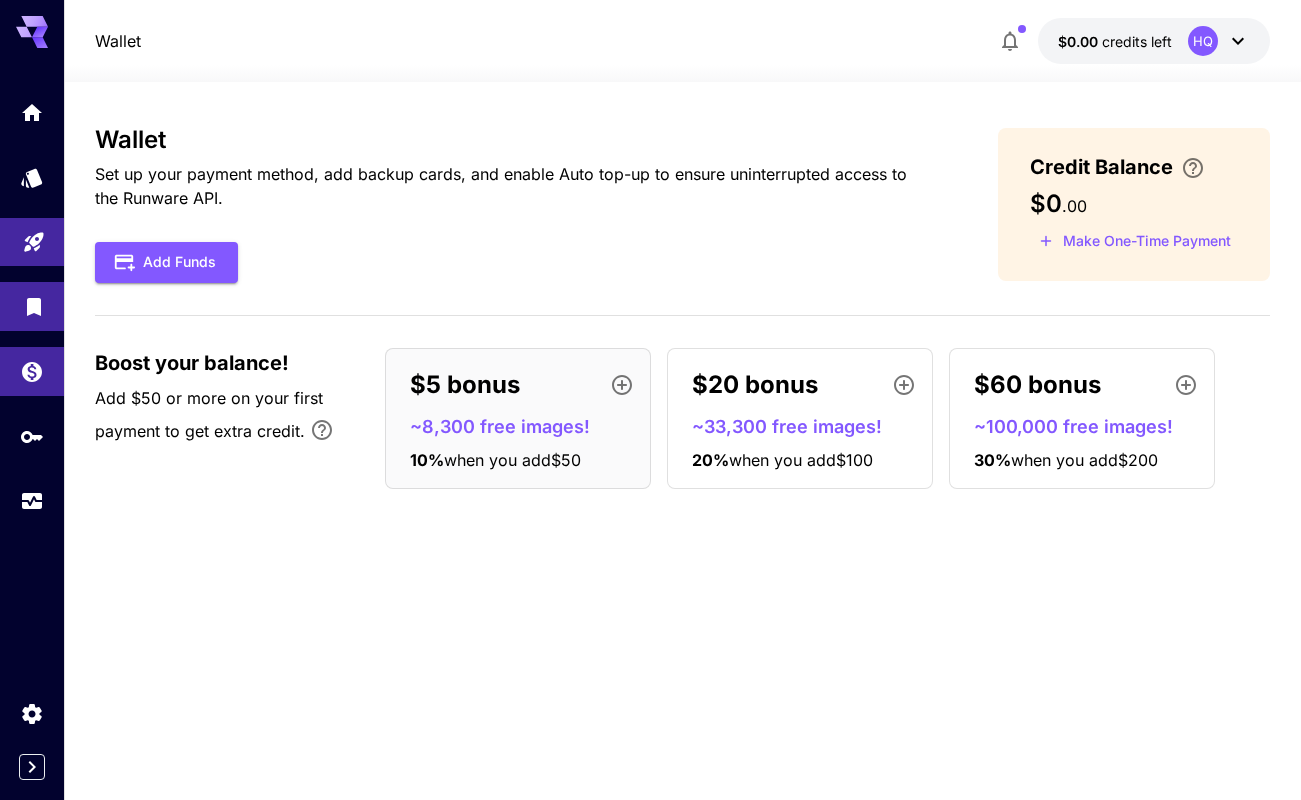 click at bounding box center [32, 306] 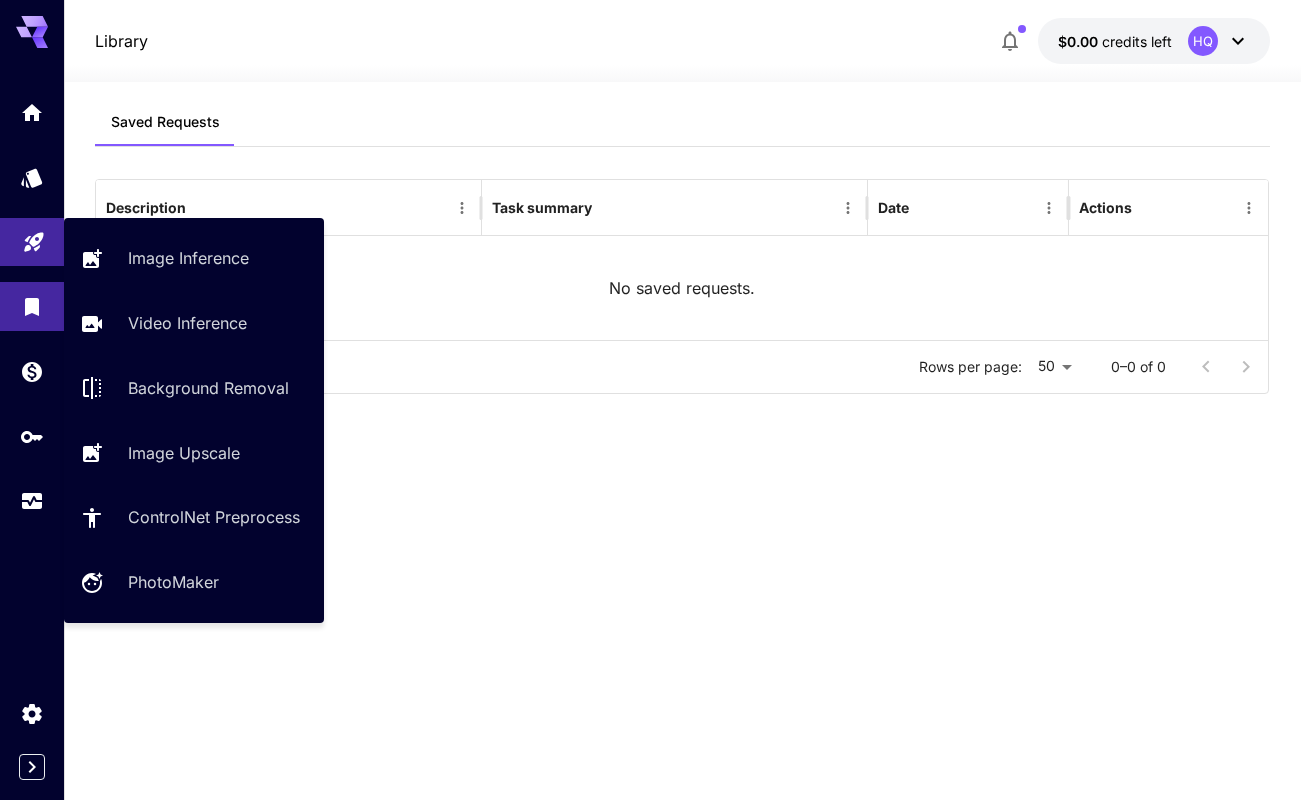 click at bounding box center [32, 242] 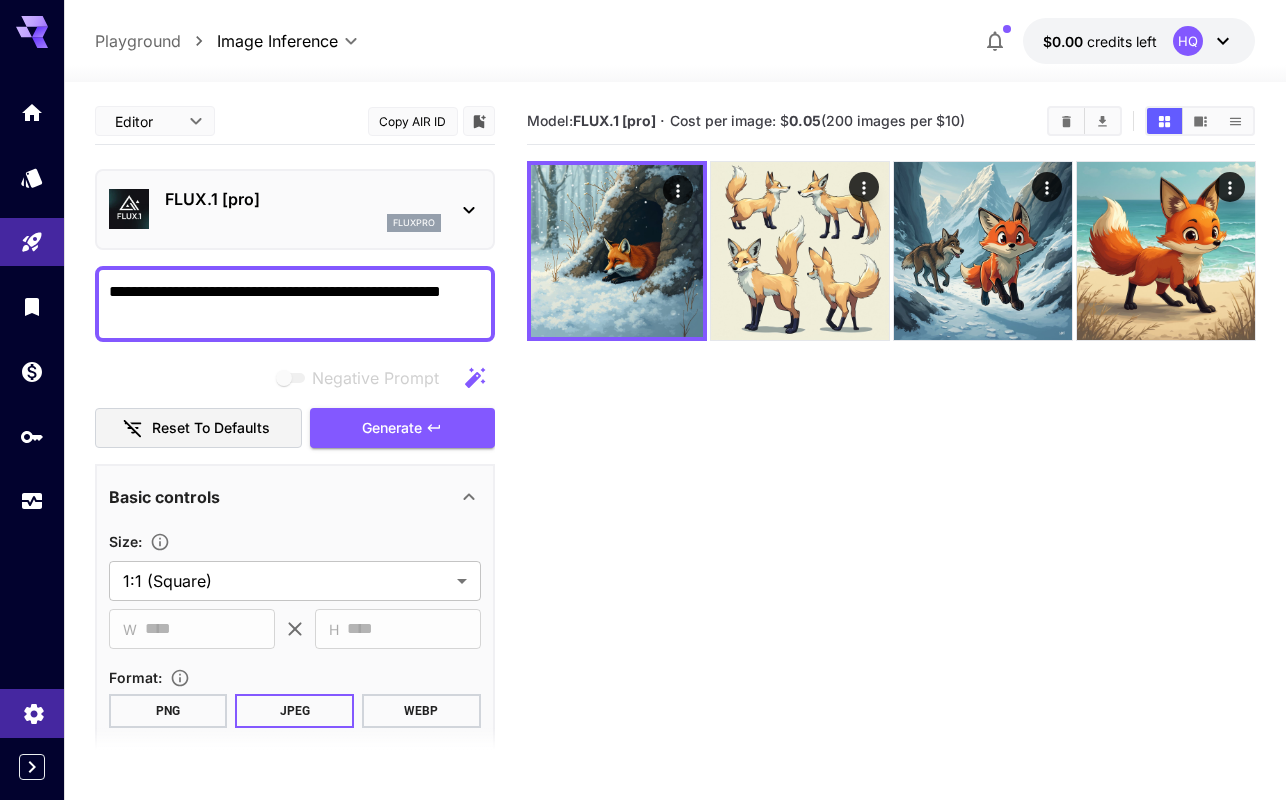 click at bounding box center [32, 713] 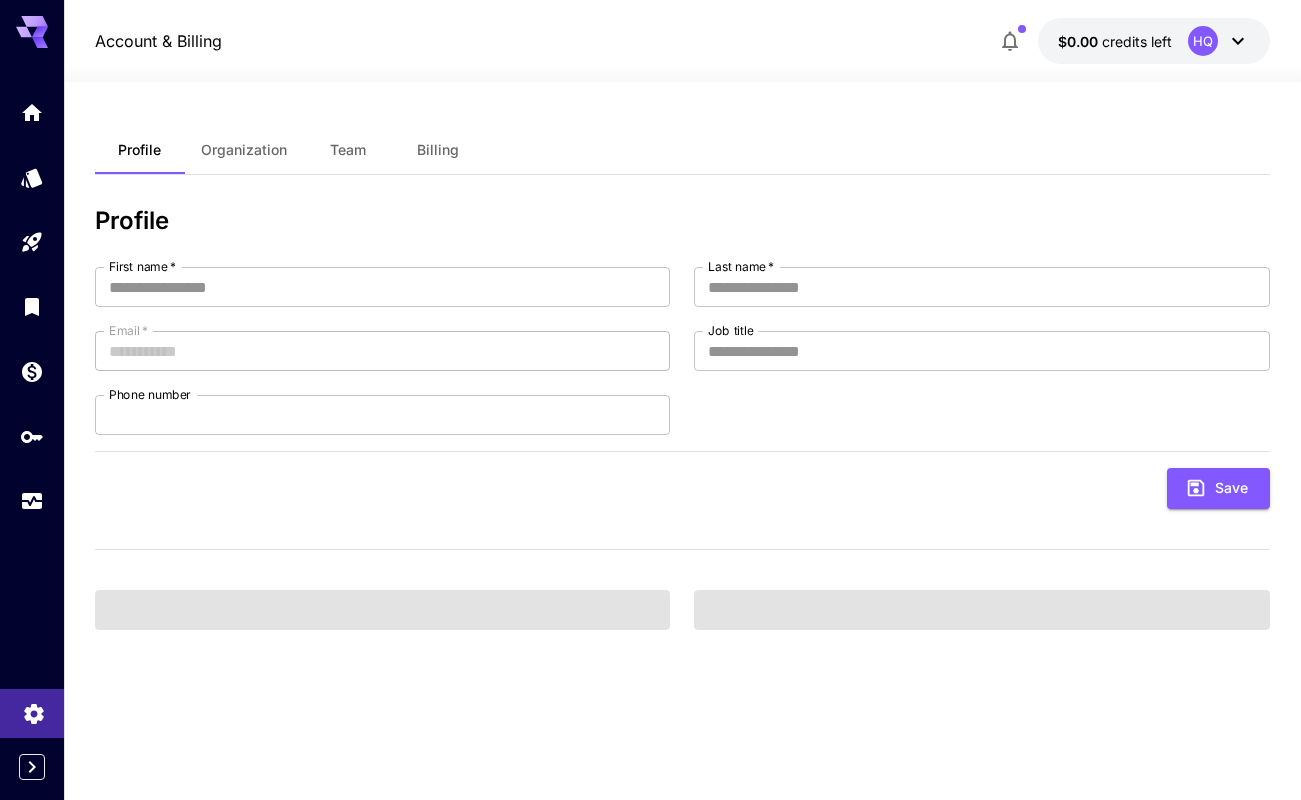 type on "*****" 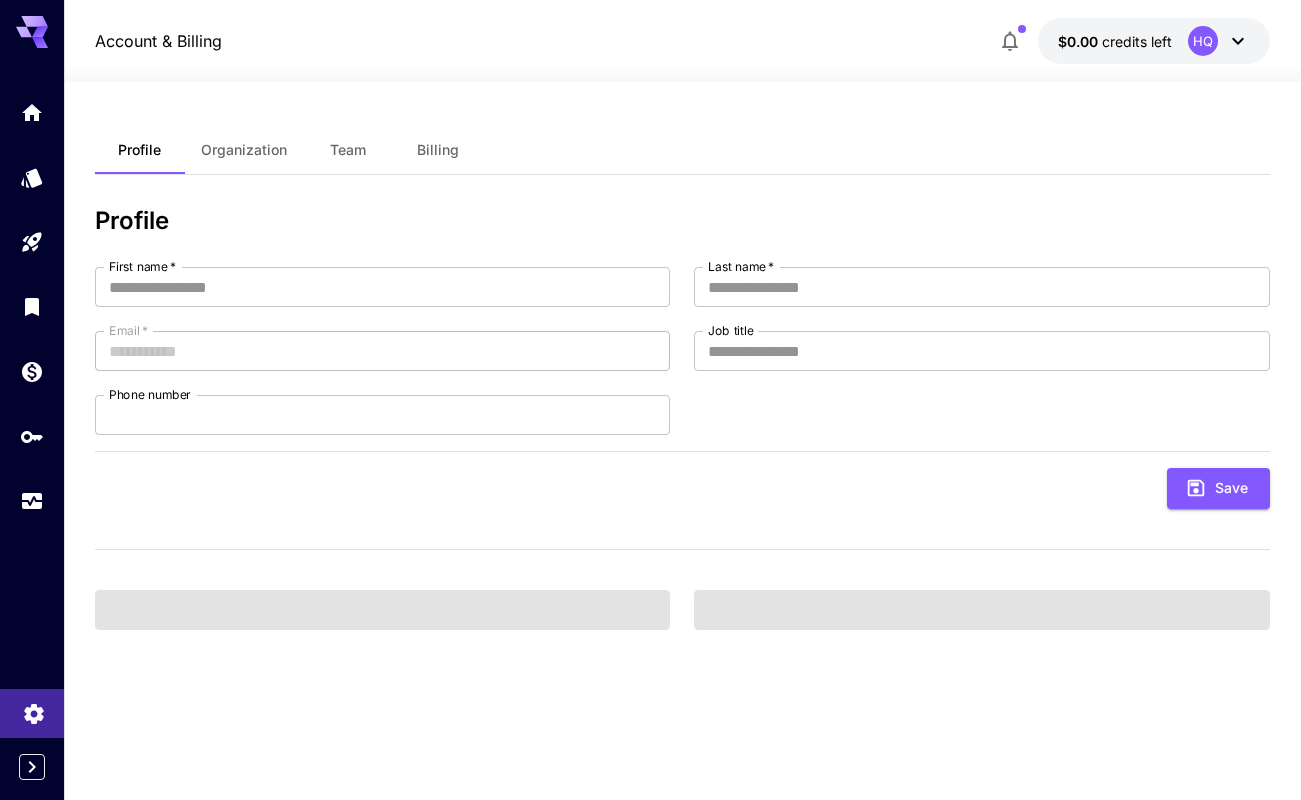 type on "**" 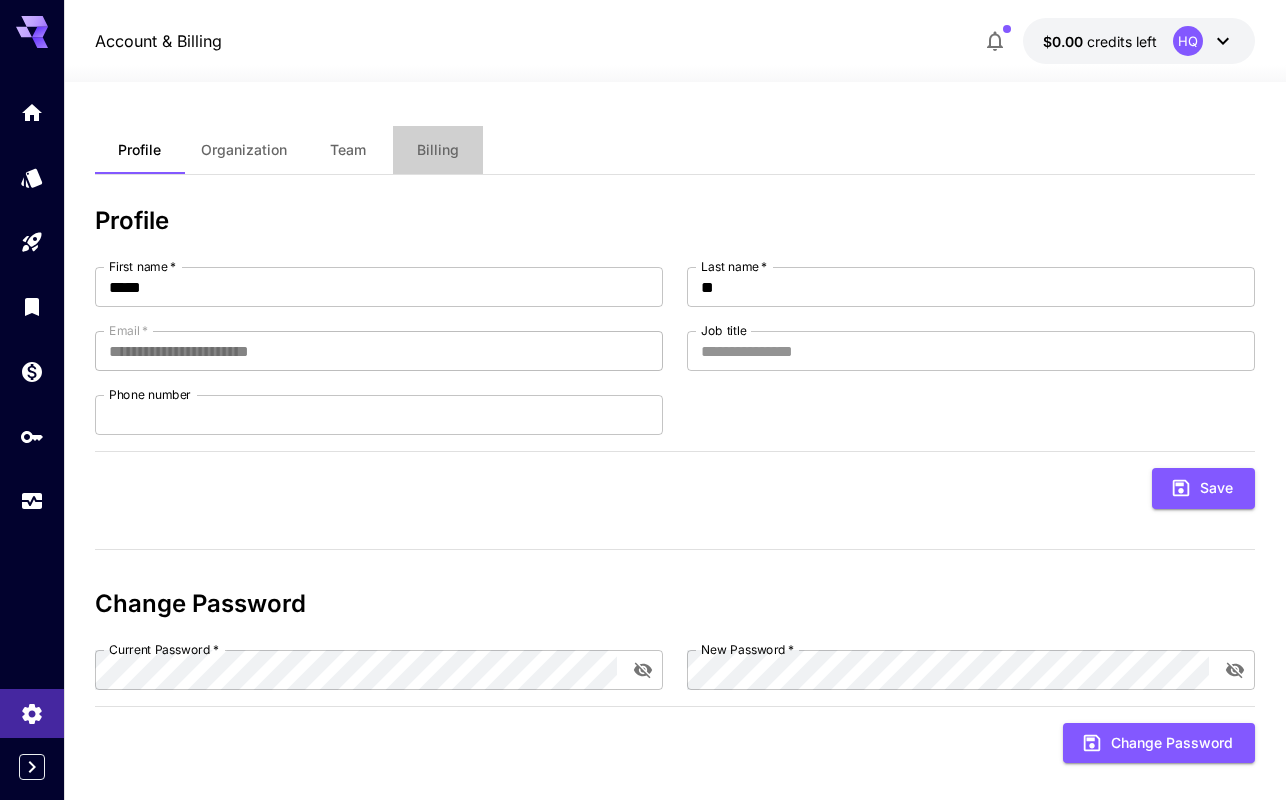 click on "Billing" at bounding box center (438, 150) 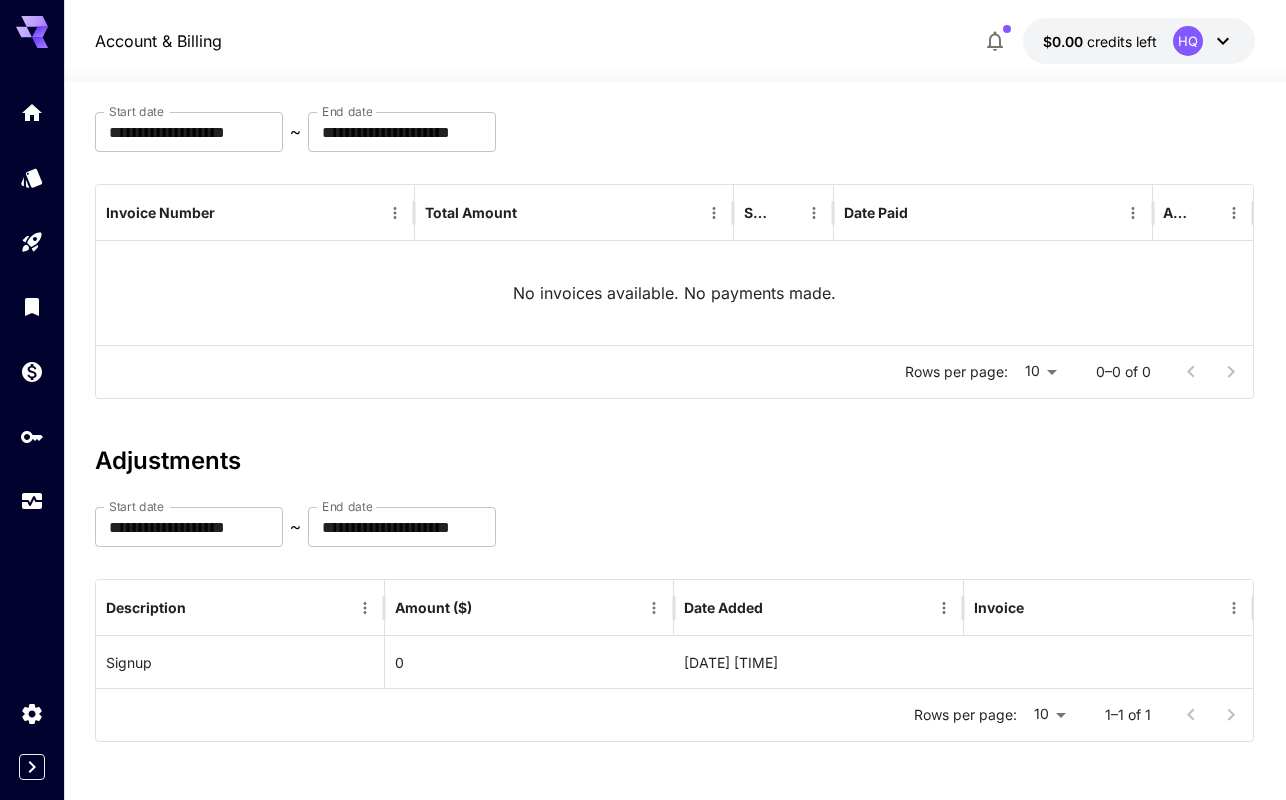 scroll, scrollTop: 157, scrollLeft: 0, axis: vertical 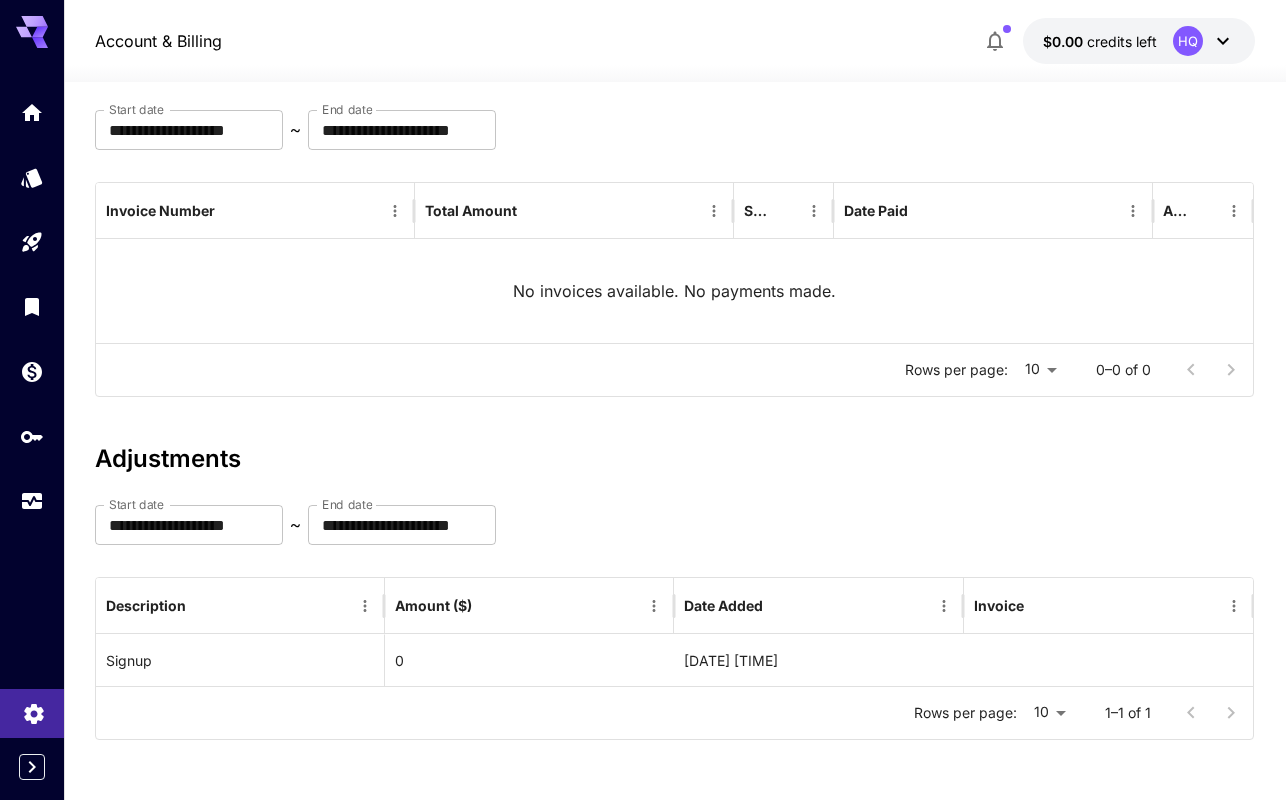 click at bounding box center [32, 713] 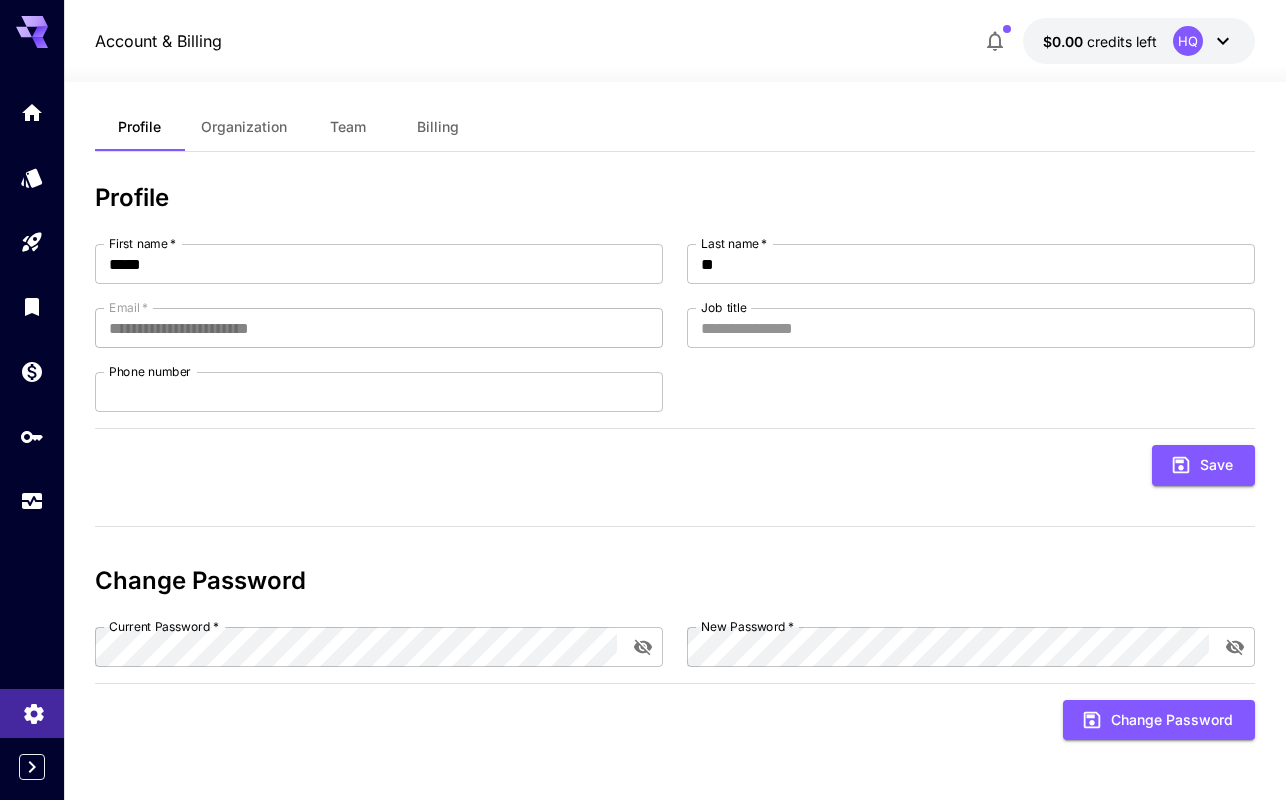 scroll, scrollTop: 23, scrollLeft: 0, axis: vertical 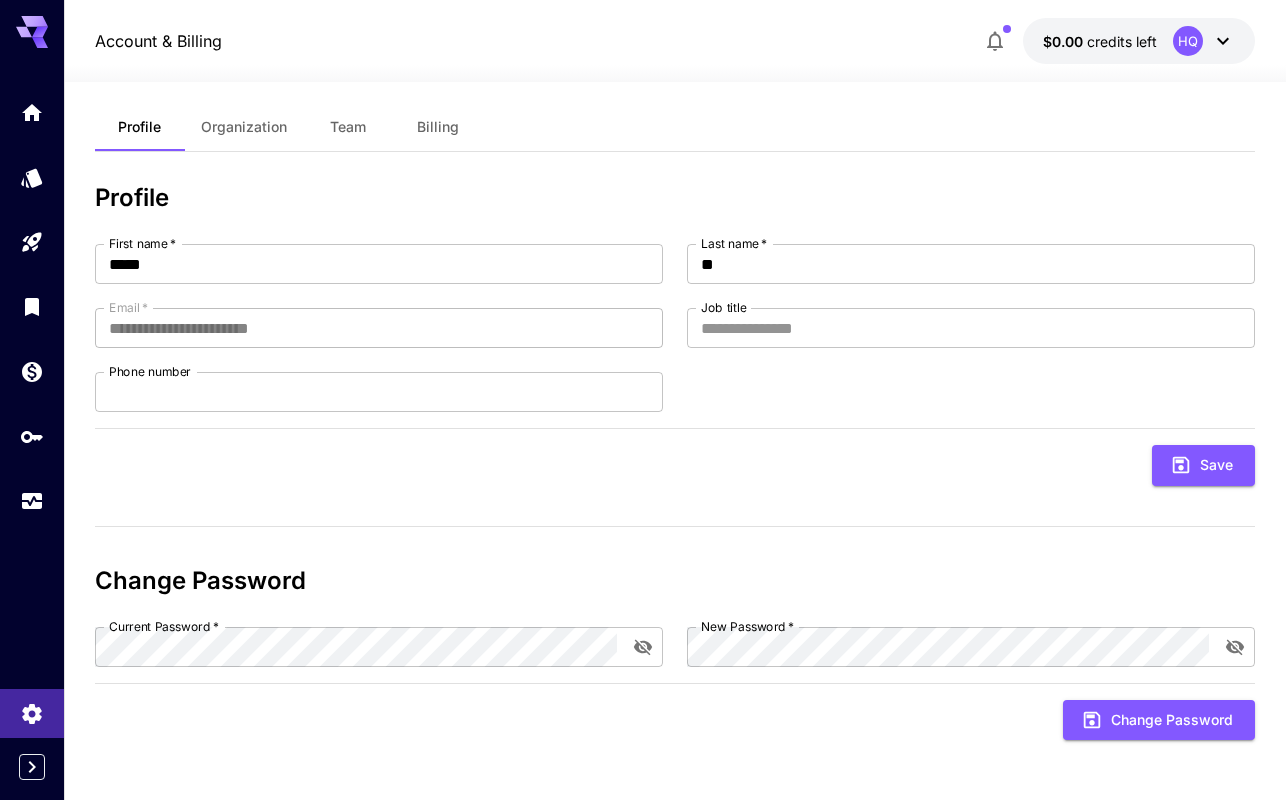 click at bounding box center [32, 291] 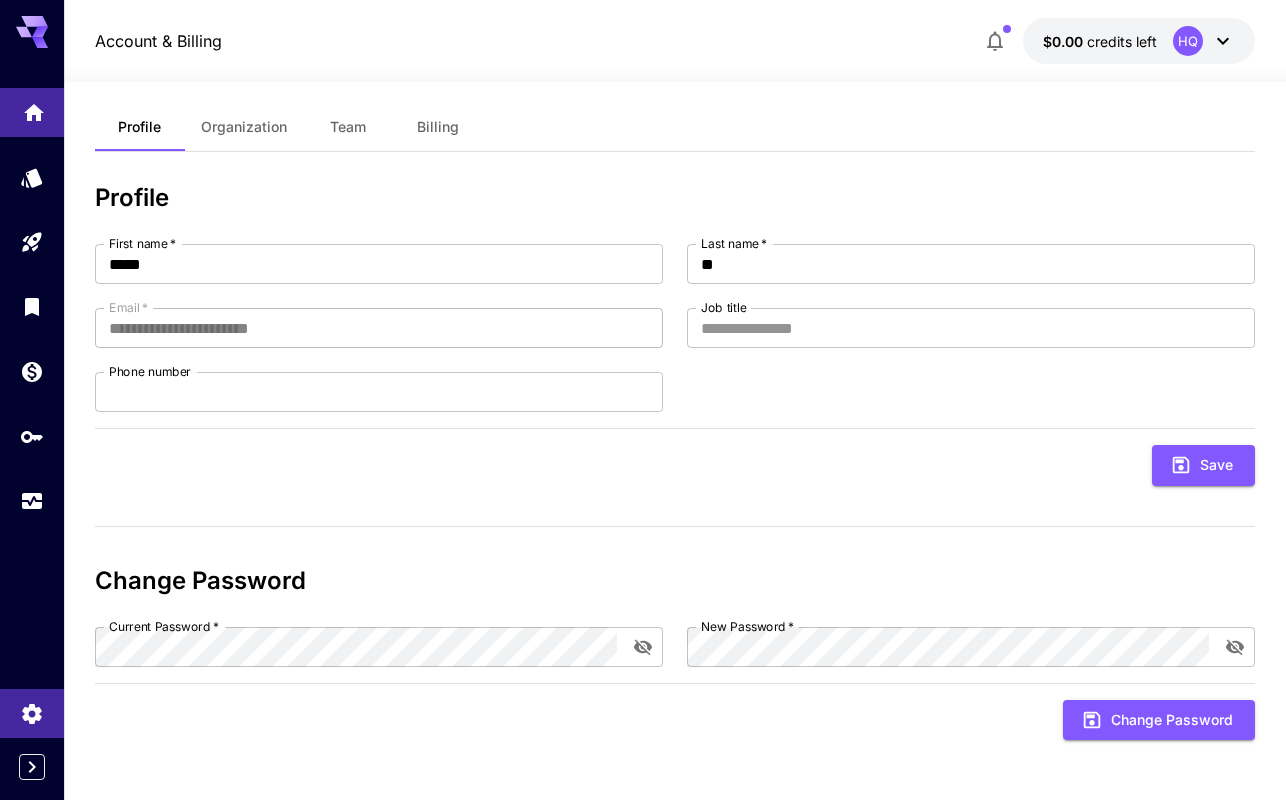 click 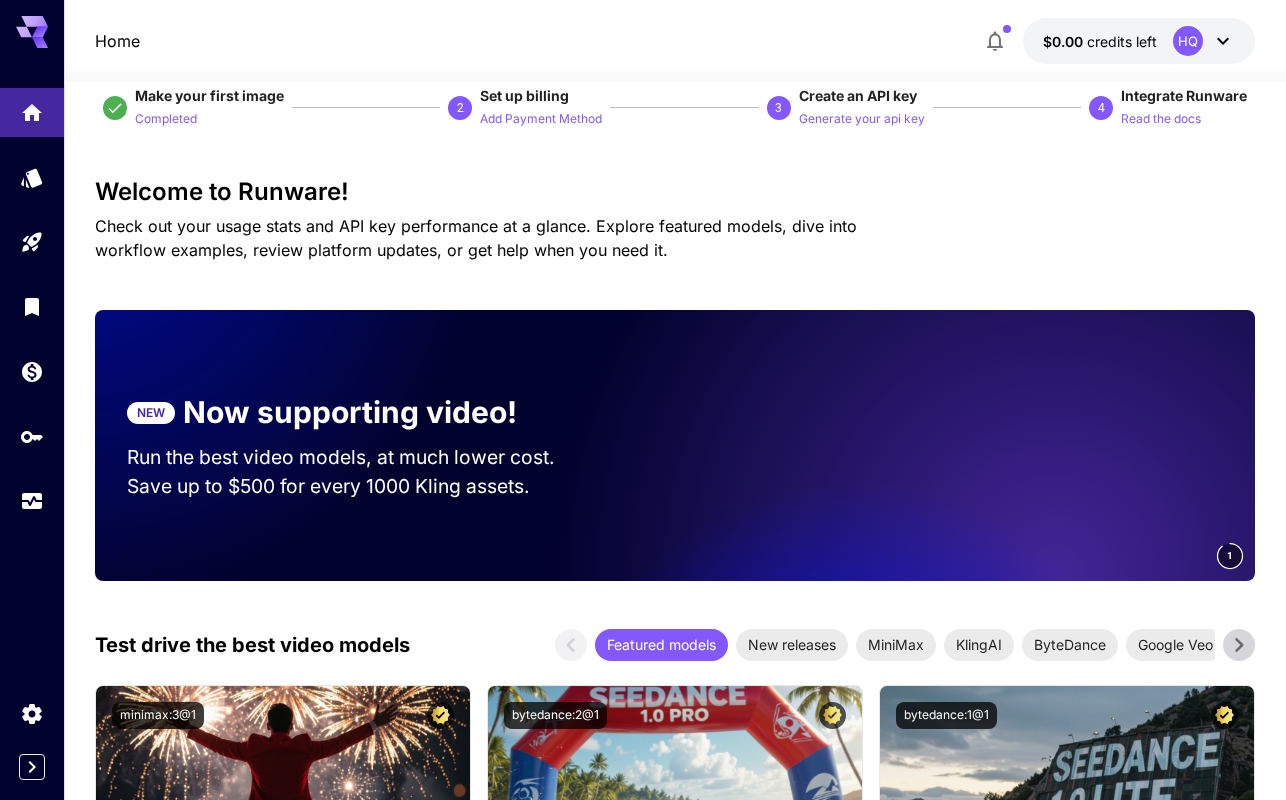 scroll, scrollTop: 165, scrollLeft: 0, axis: vertical 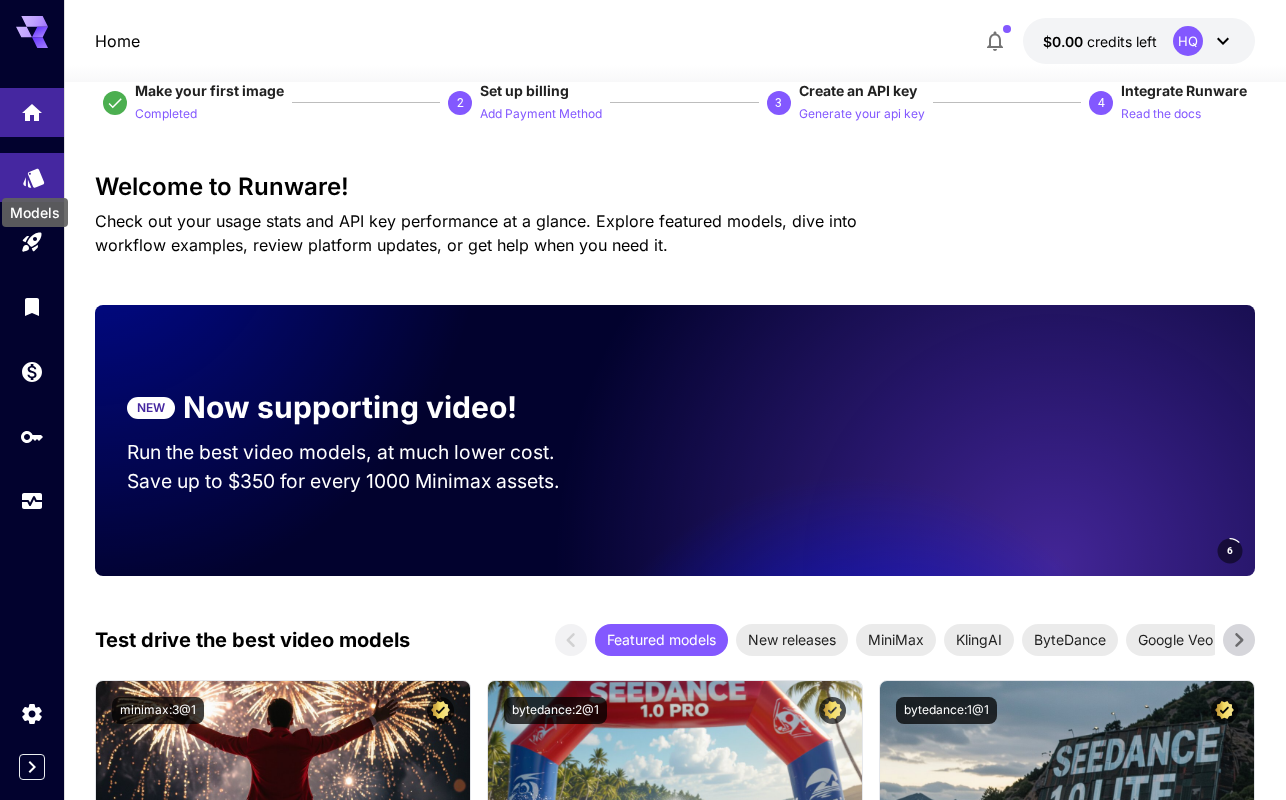 click 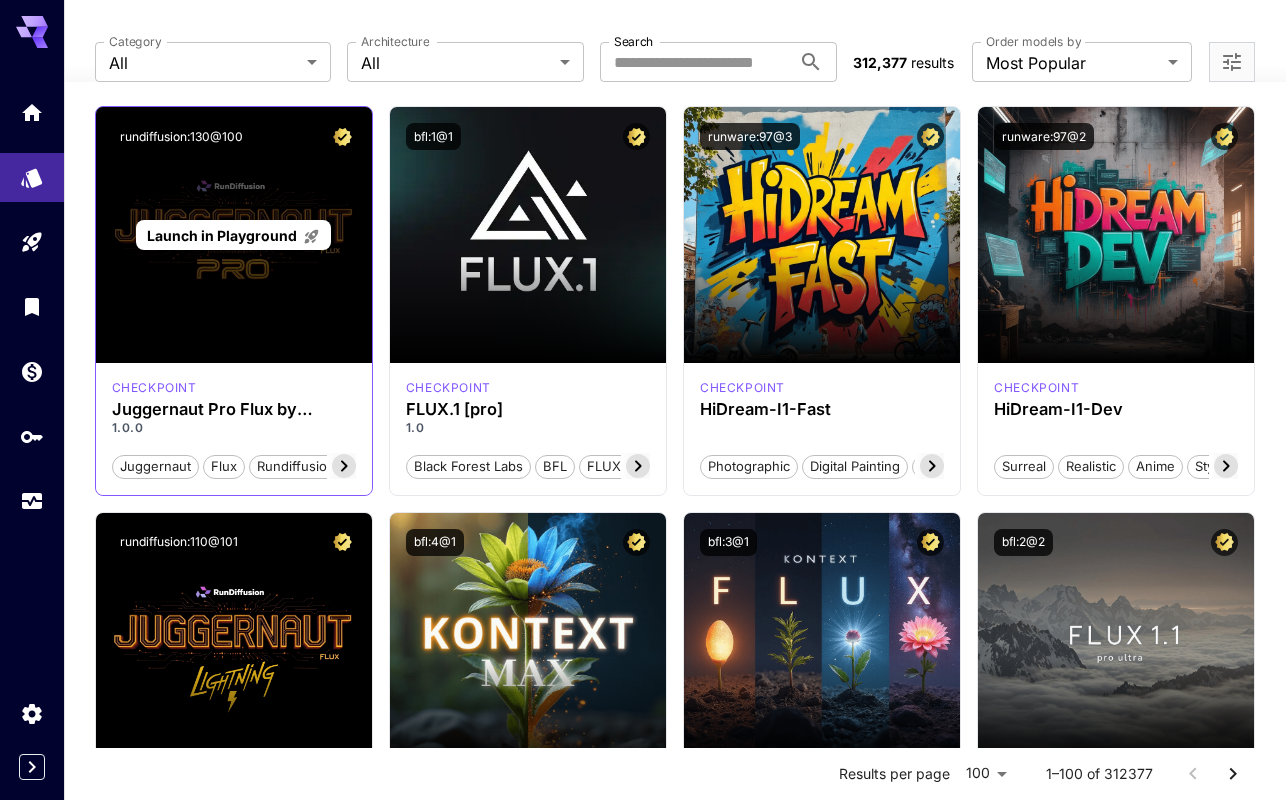 scroll, scrollTop: 60, scrollLeft: 0, axis: vertical 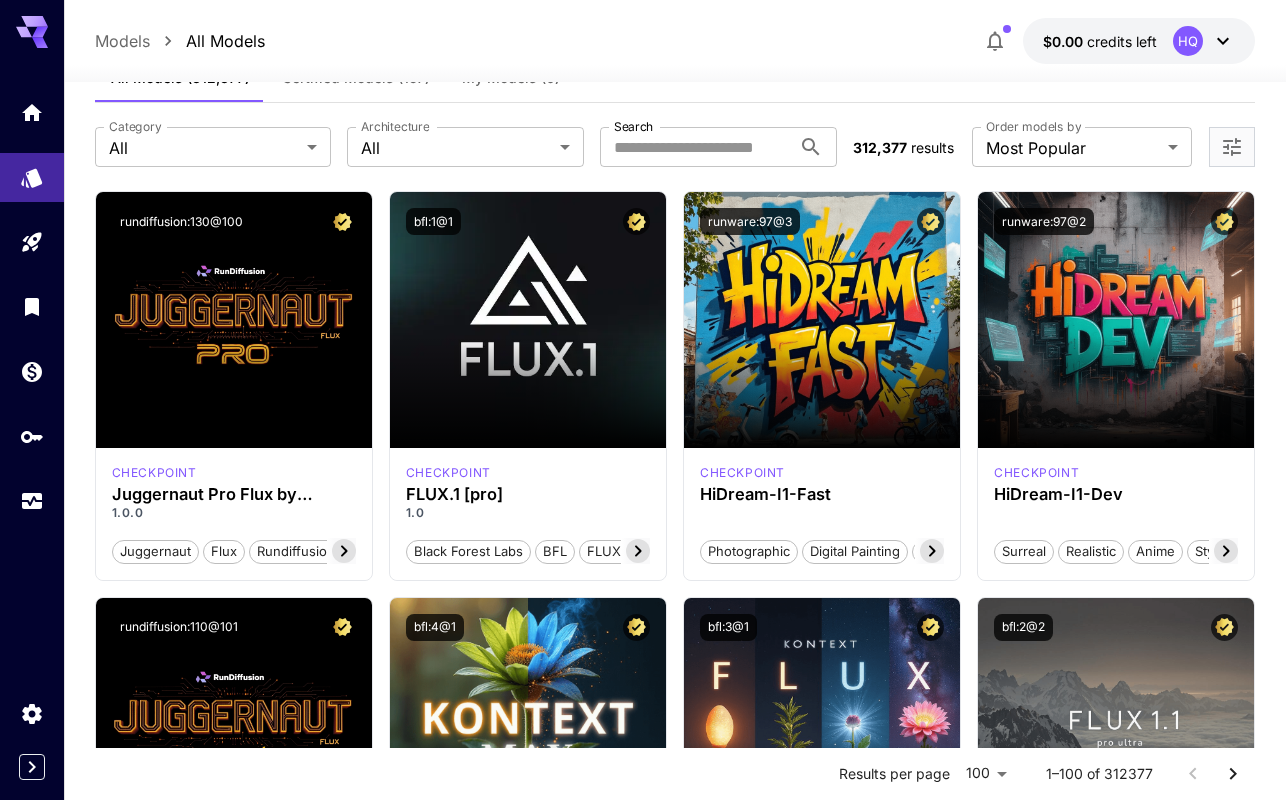 click on "Order models by" at bounding box center [1033, 126] 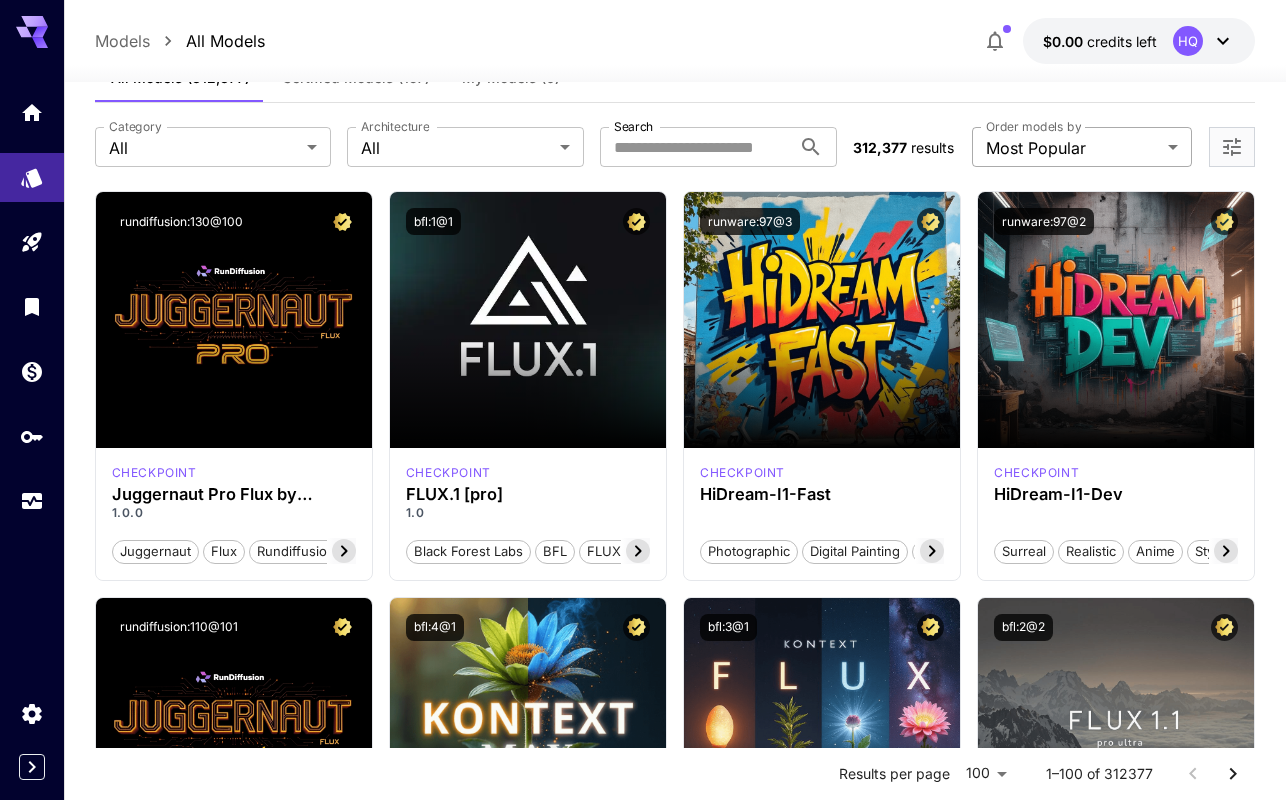 click on "**********" at bounding box center (643, 9288) 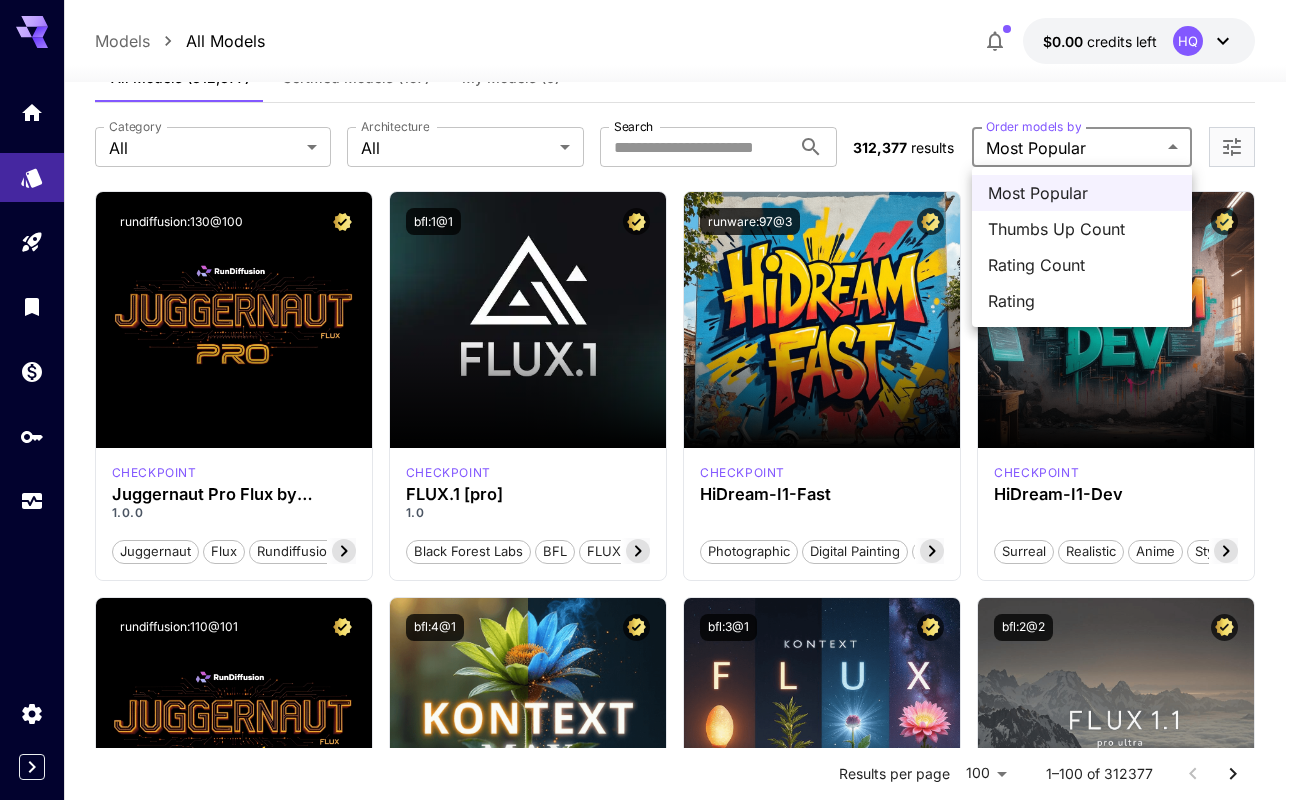 click at bounding box center (650, 400) 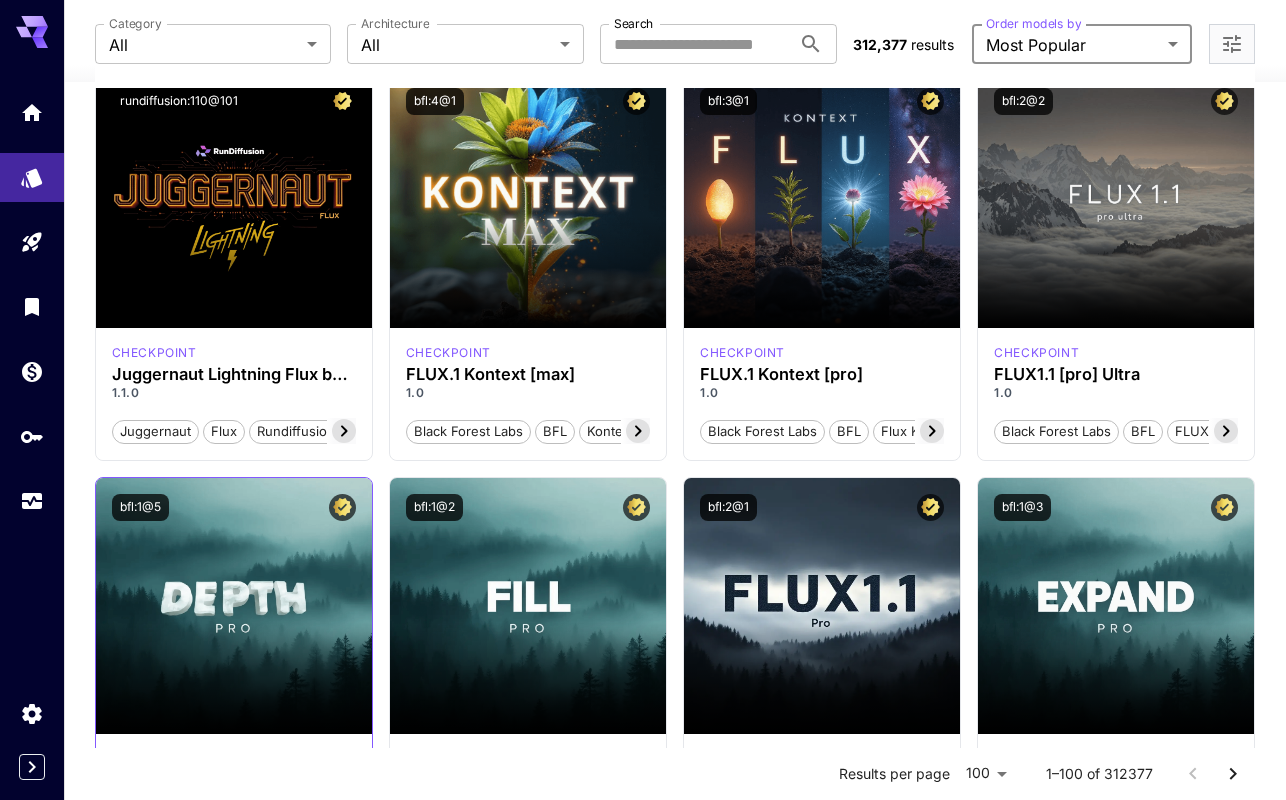 scroll, scrollTop: 582, scrollLeft: 0, axis: vertical 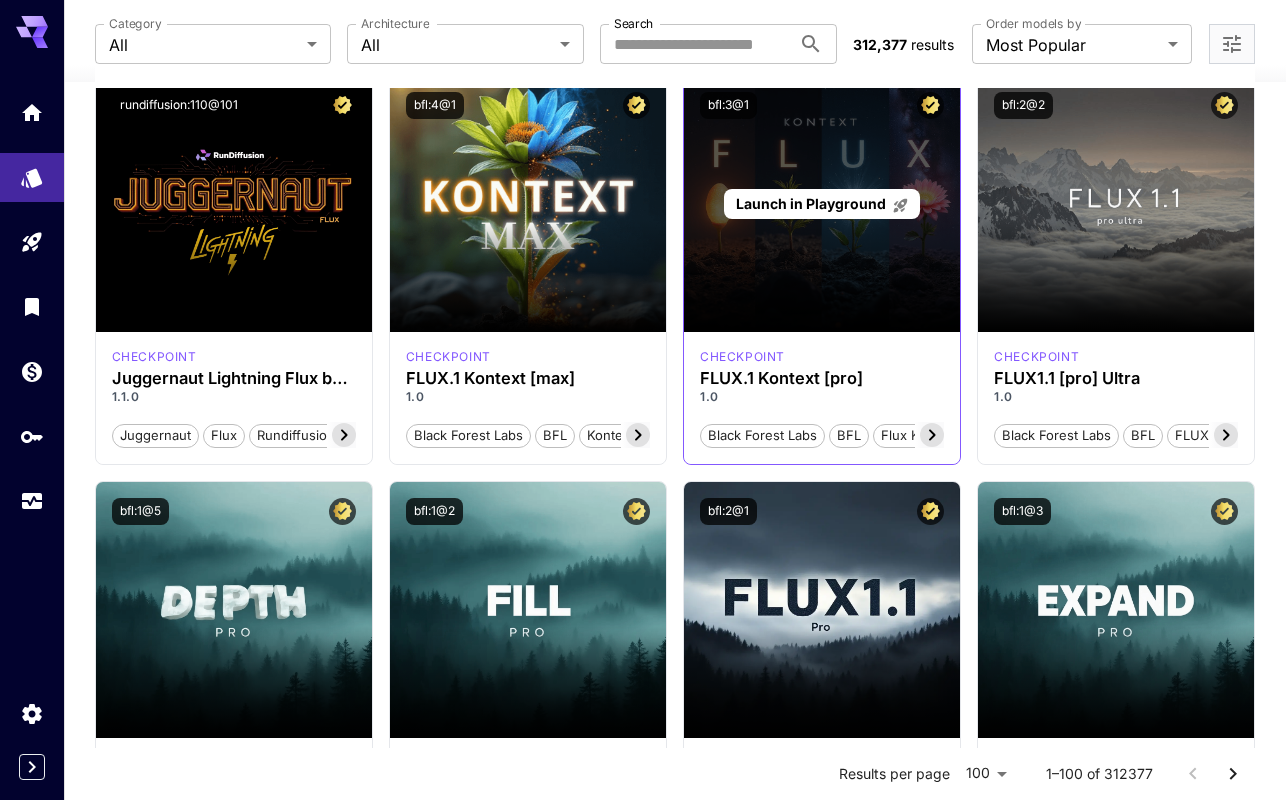 click on "Launch in Playground" at bounding box center [822, 204] 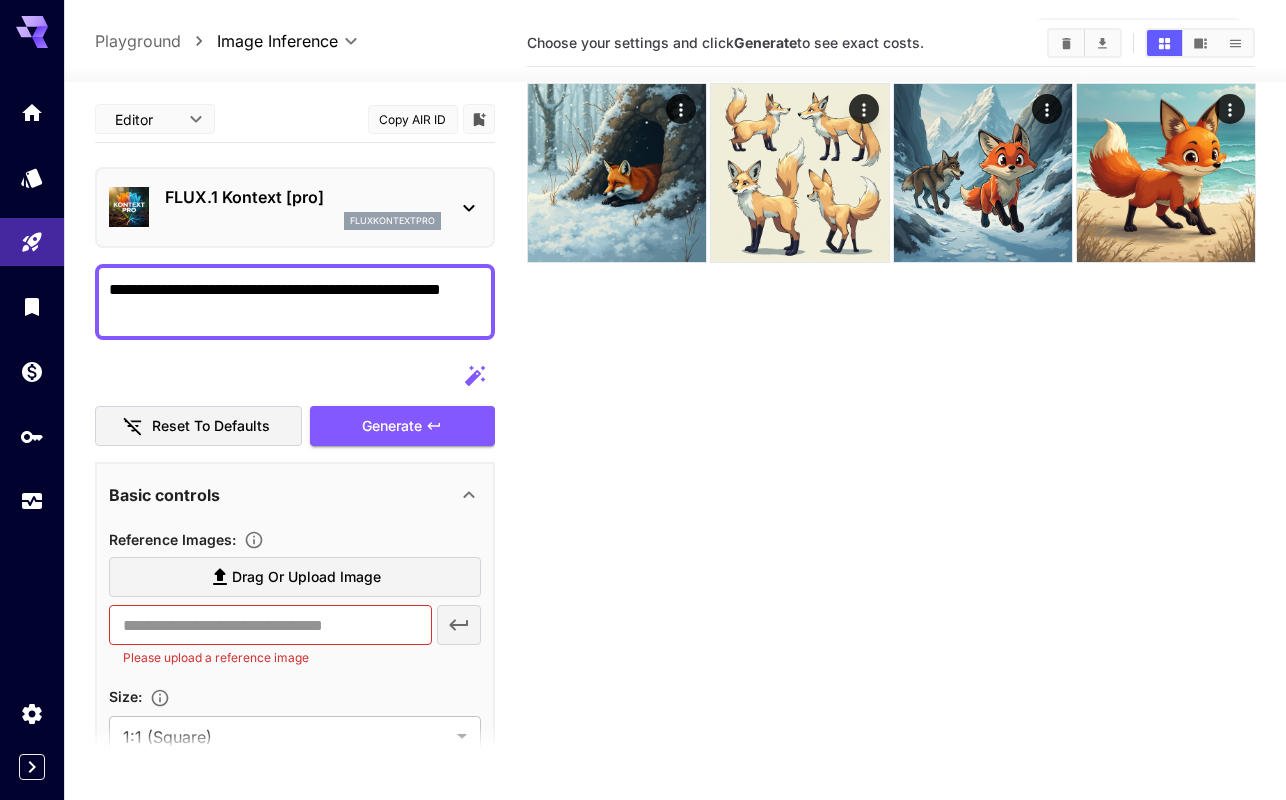 scroll, scrollTop: 0, scrollLeft: 0, axis: both 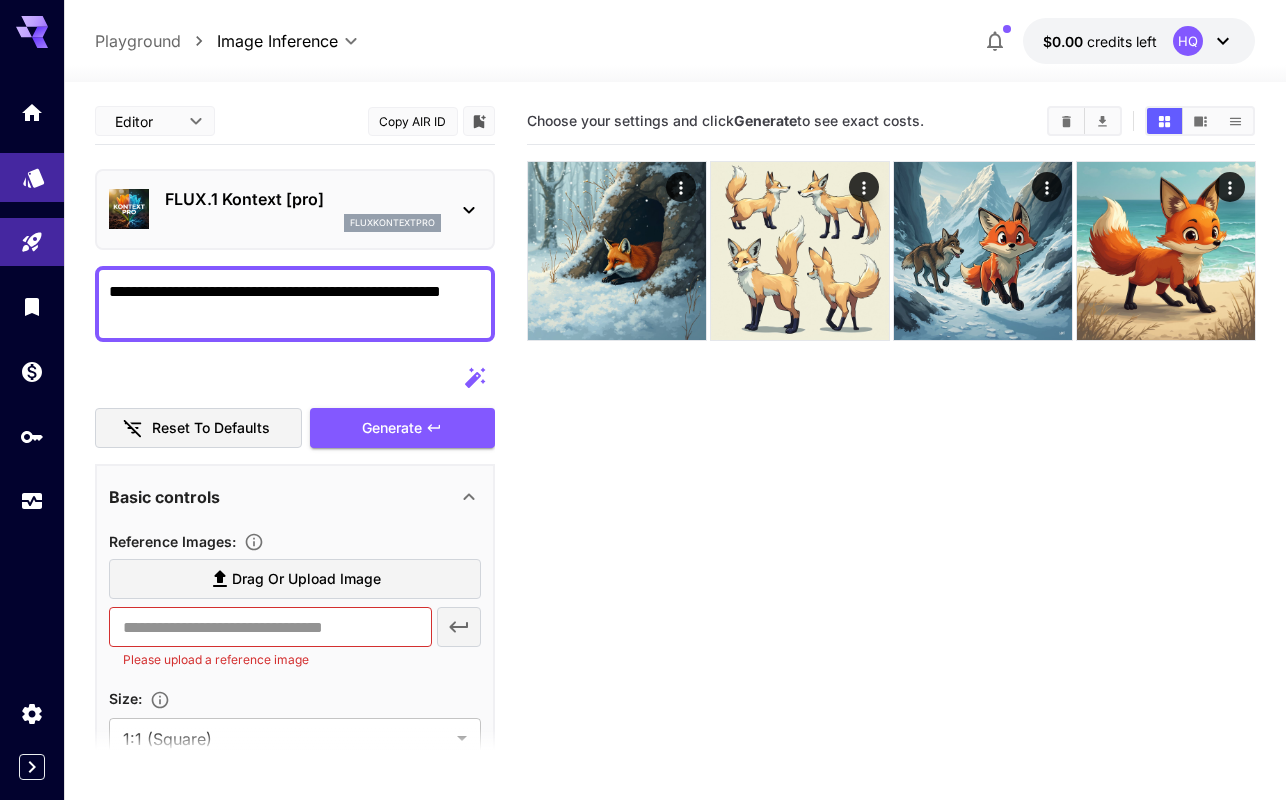 click at bounding box center [32, 177] 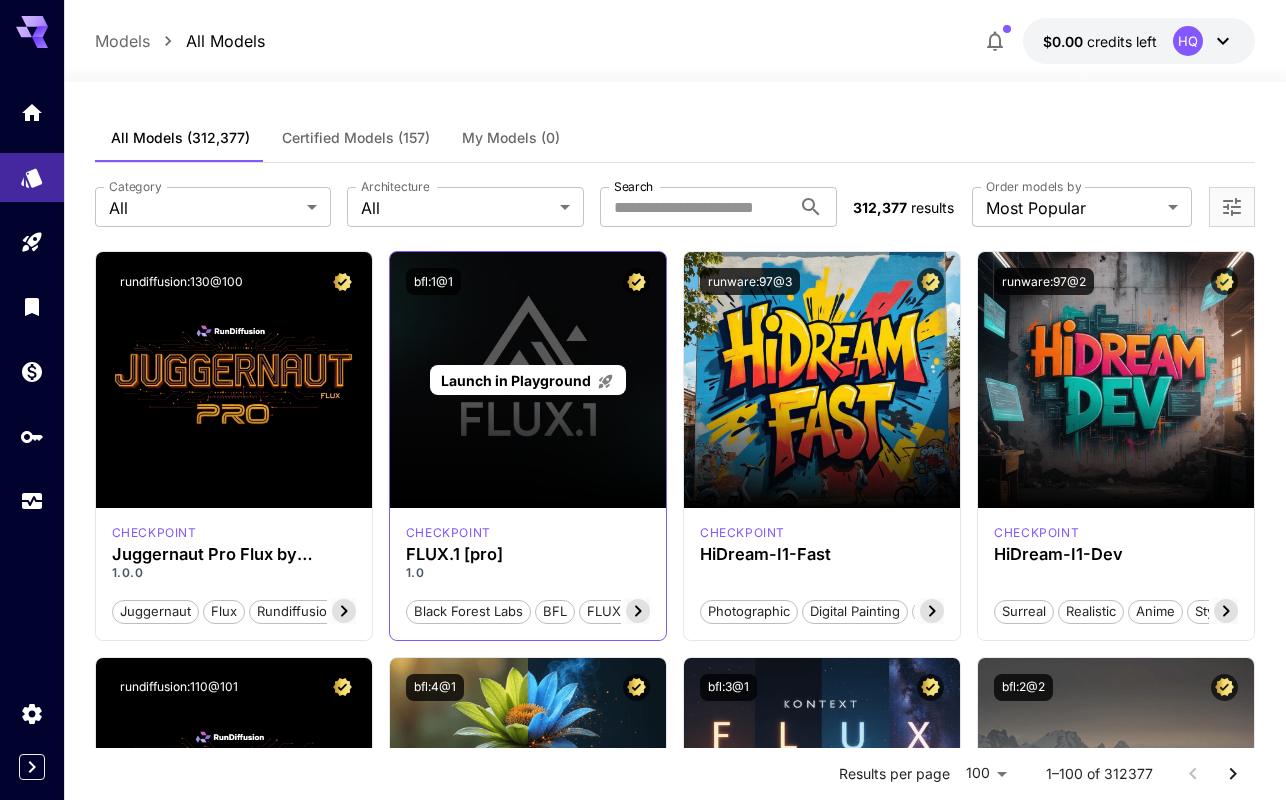 click on "Launch in Playground" at bounding box center (527, 380) 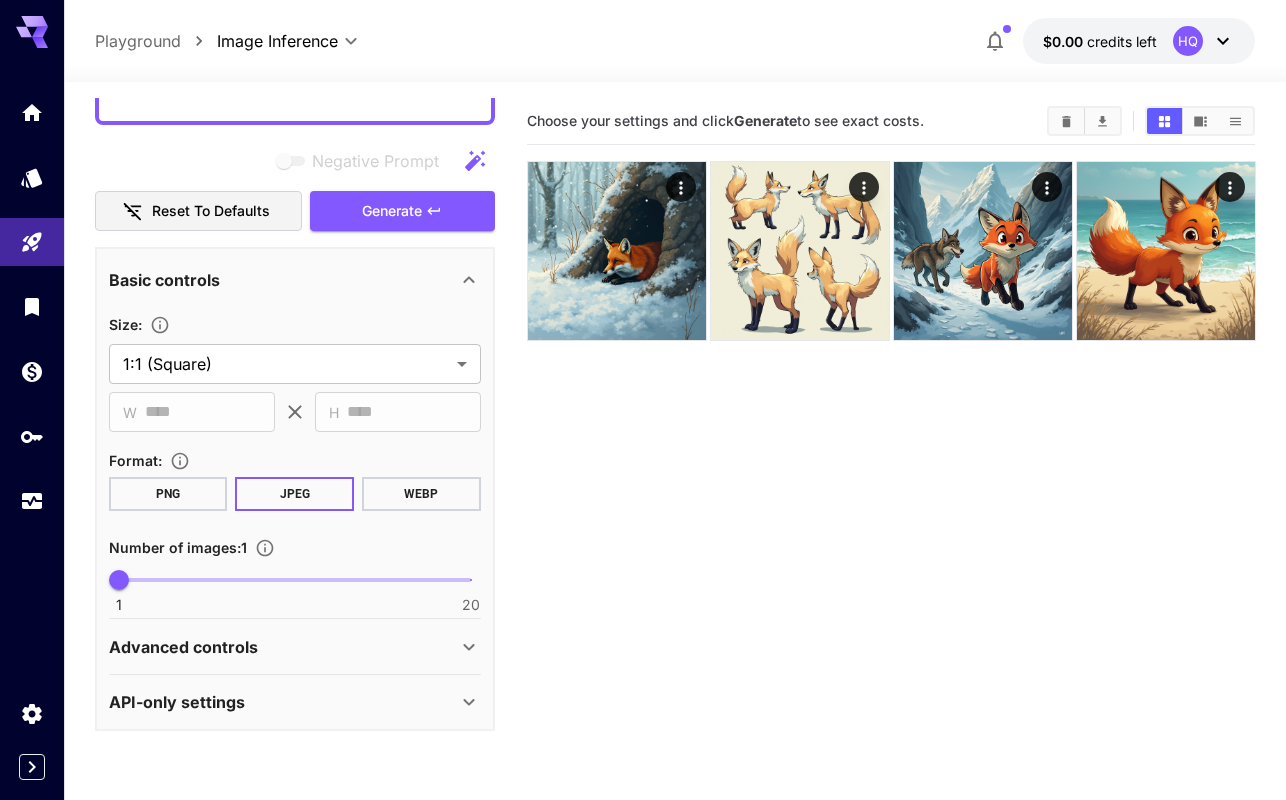 scroll, scrollTop: 220, scrollLeft: 0, axis: vertical 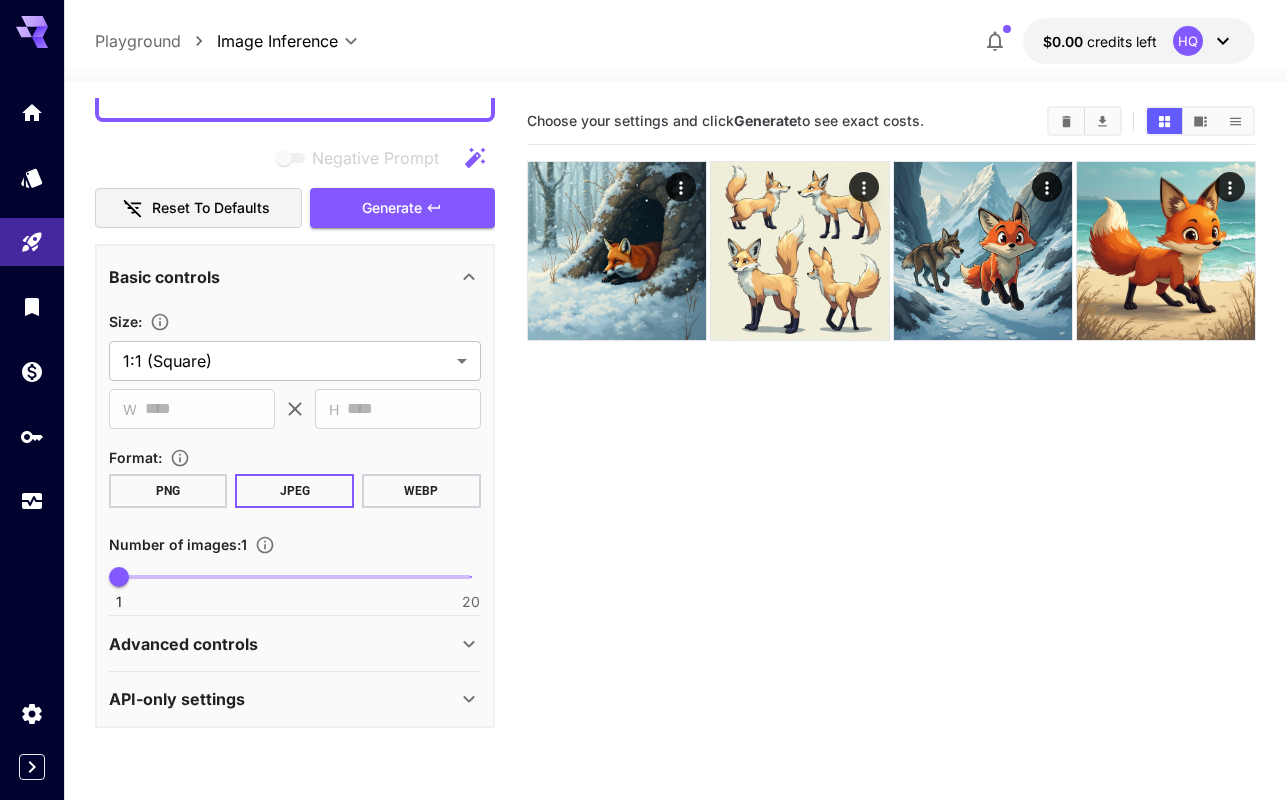 click on "Advanced controls" at bounding box center (295, 644) 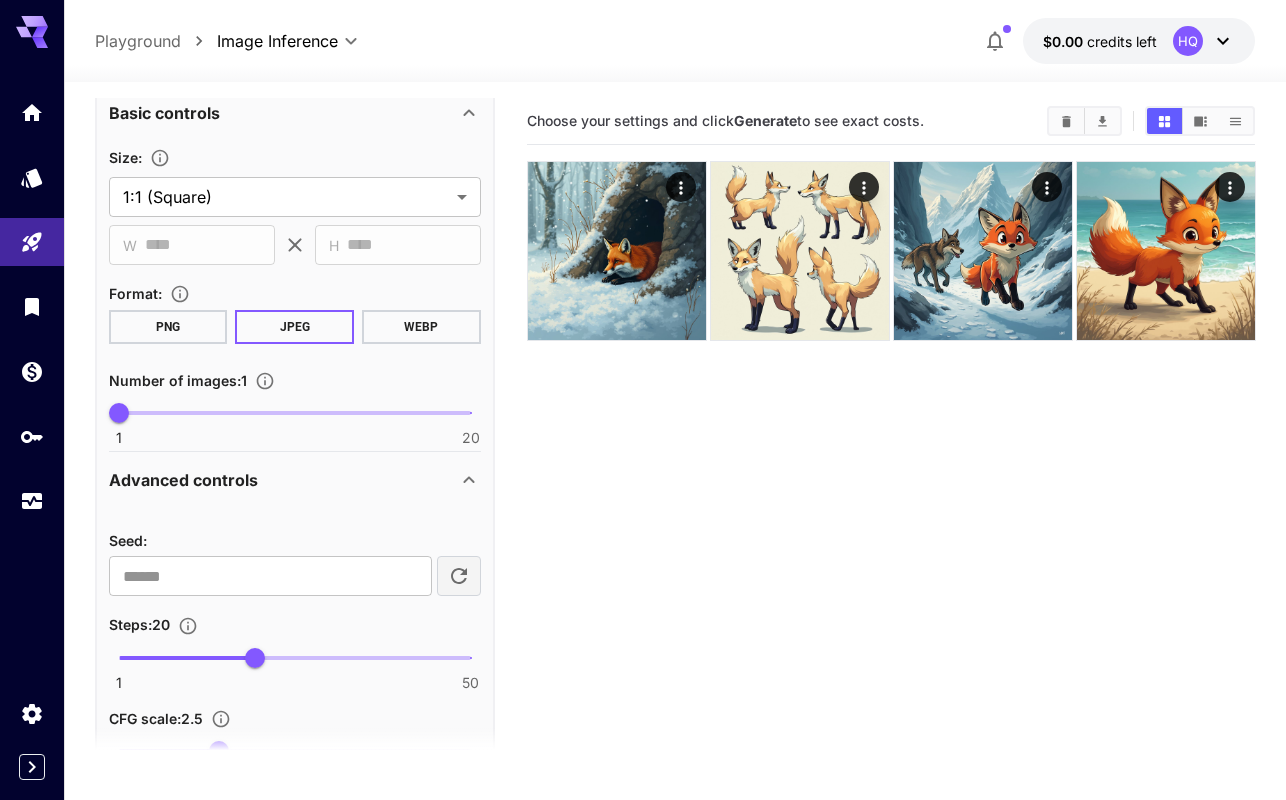 scroll, scrollTop: 473, scrollLeft: 0, axis: vertical 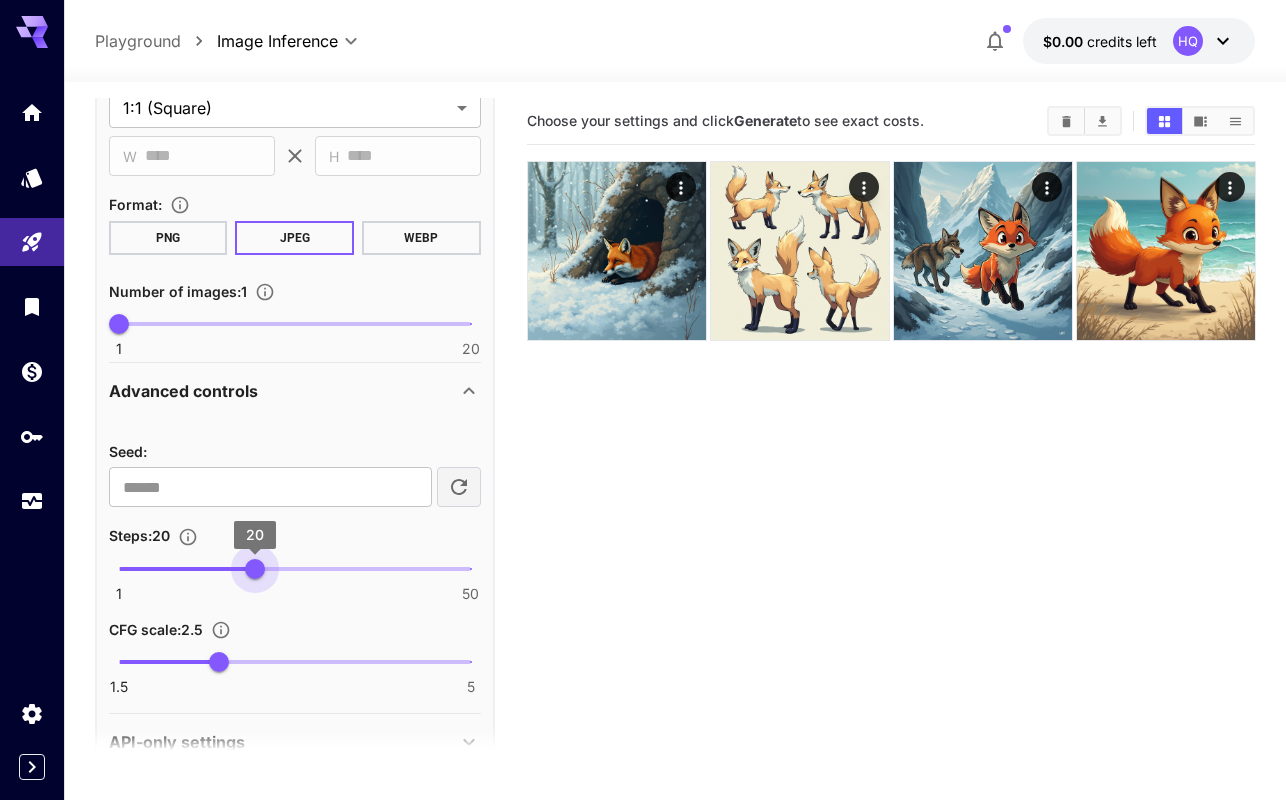 drag, startPoint x: 261, startPoint y: 578, endPoint x: 245, endPoint y: 581, distance: 16.27882 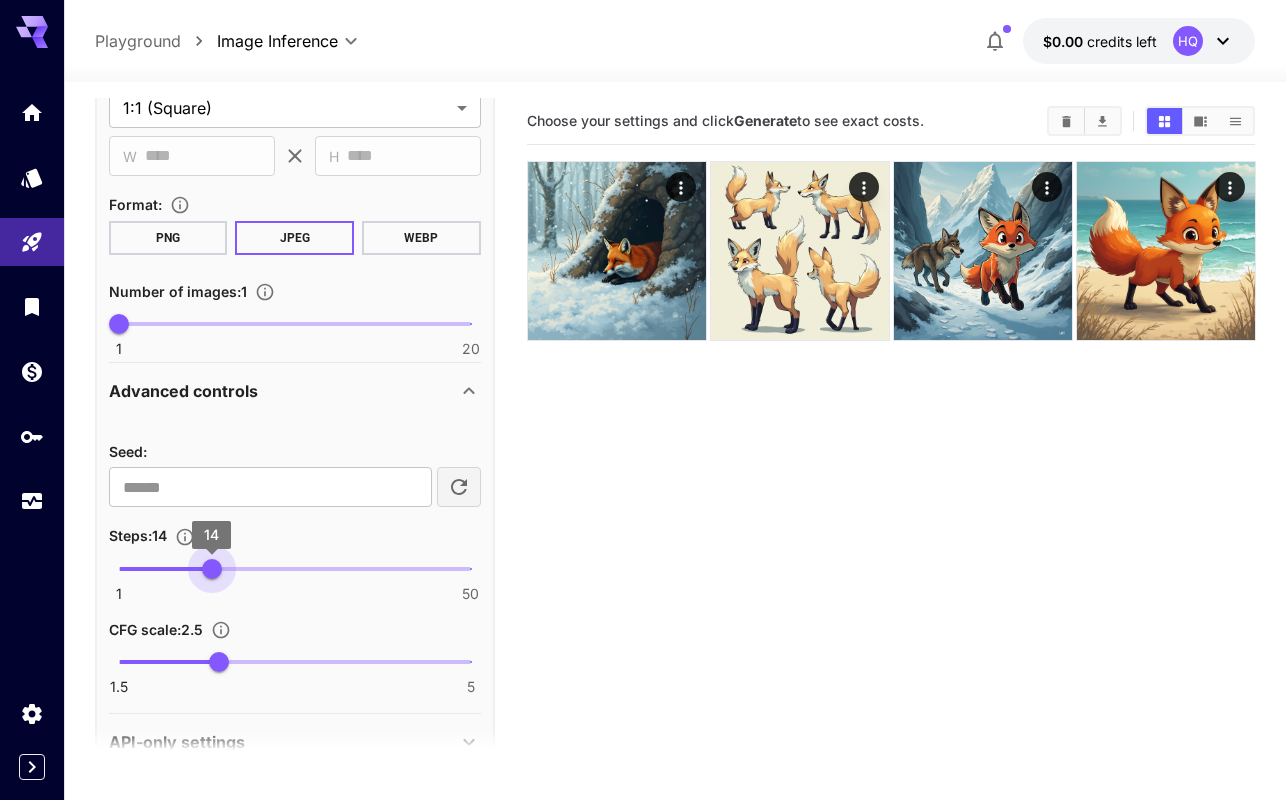 type on "**" 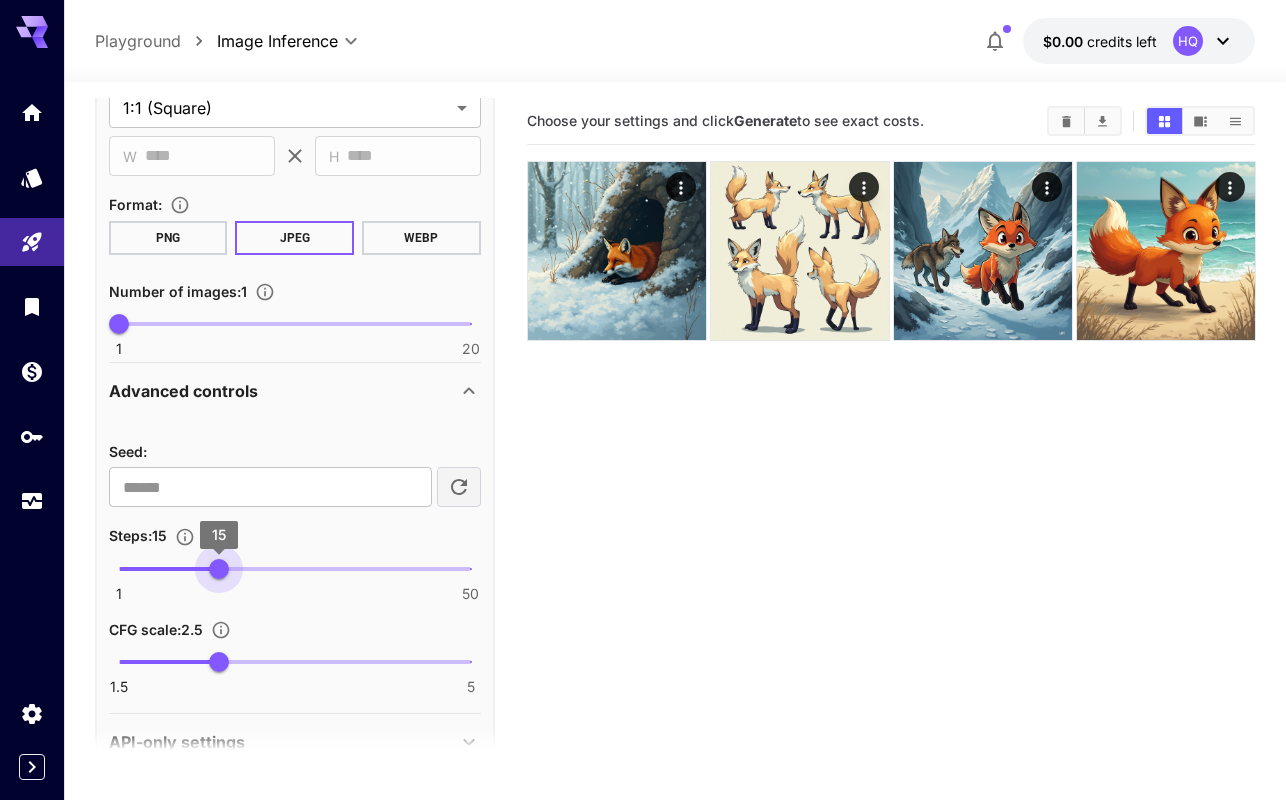 drag, startPoint x: 250, startPoint y: 573, endPoint x: 220, endPoint y: 578, distance: 30.413813 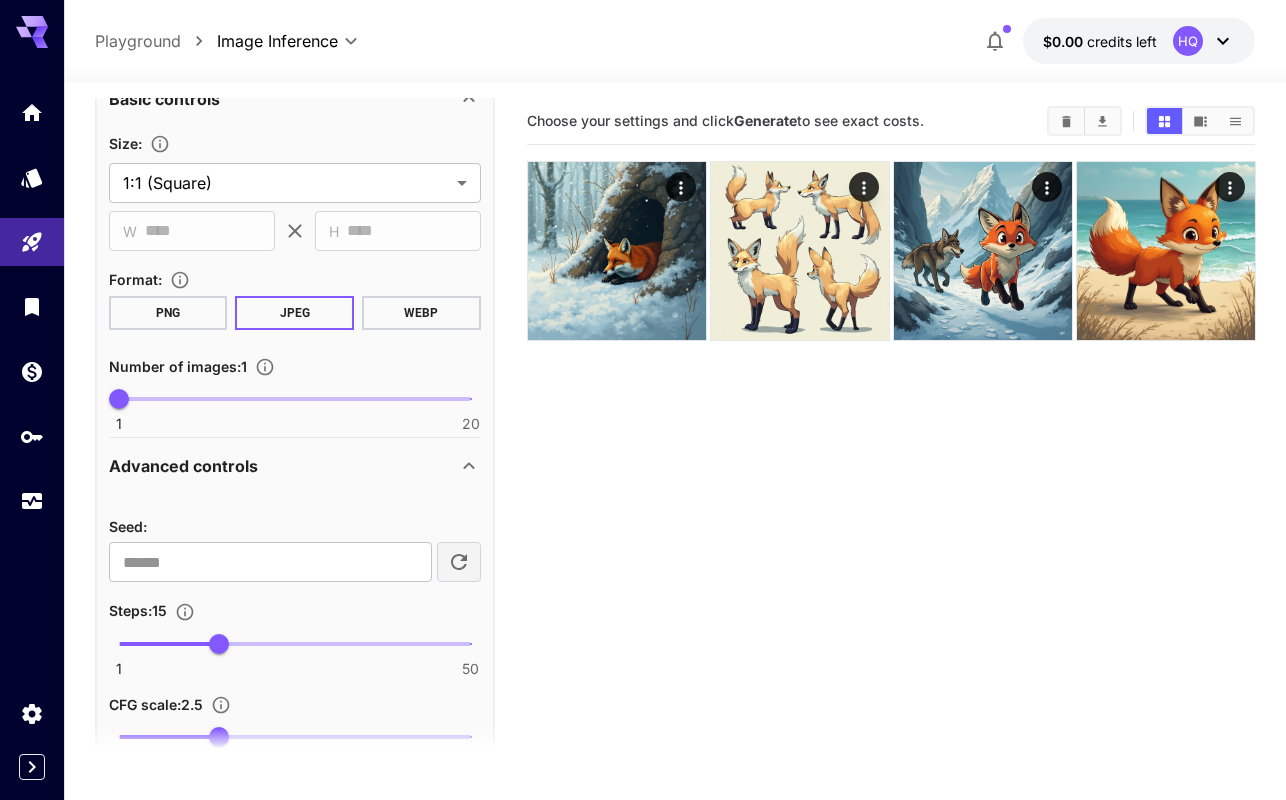 scroll, scrollTop: 0, scrollLeft: 0, axis: both 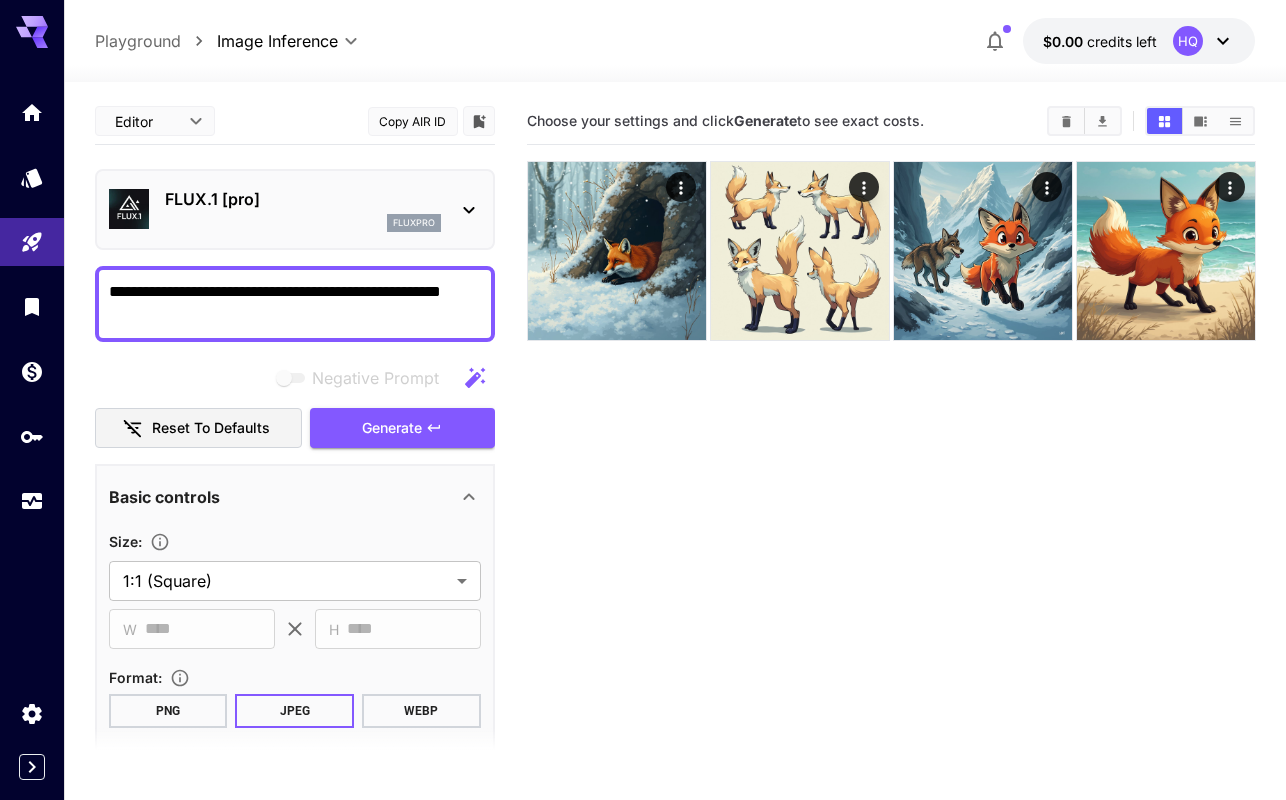 click on "**********" at bounding box center (295, 304) 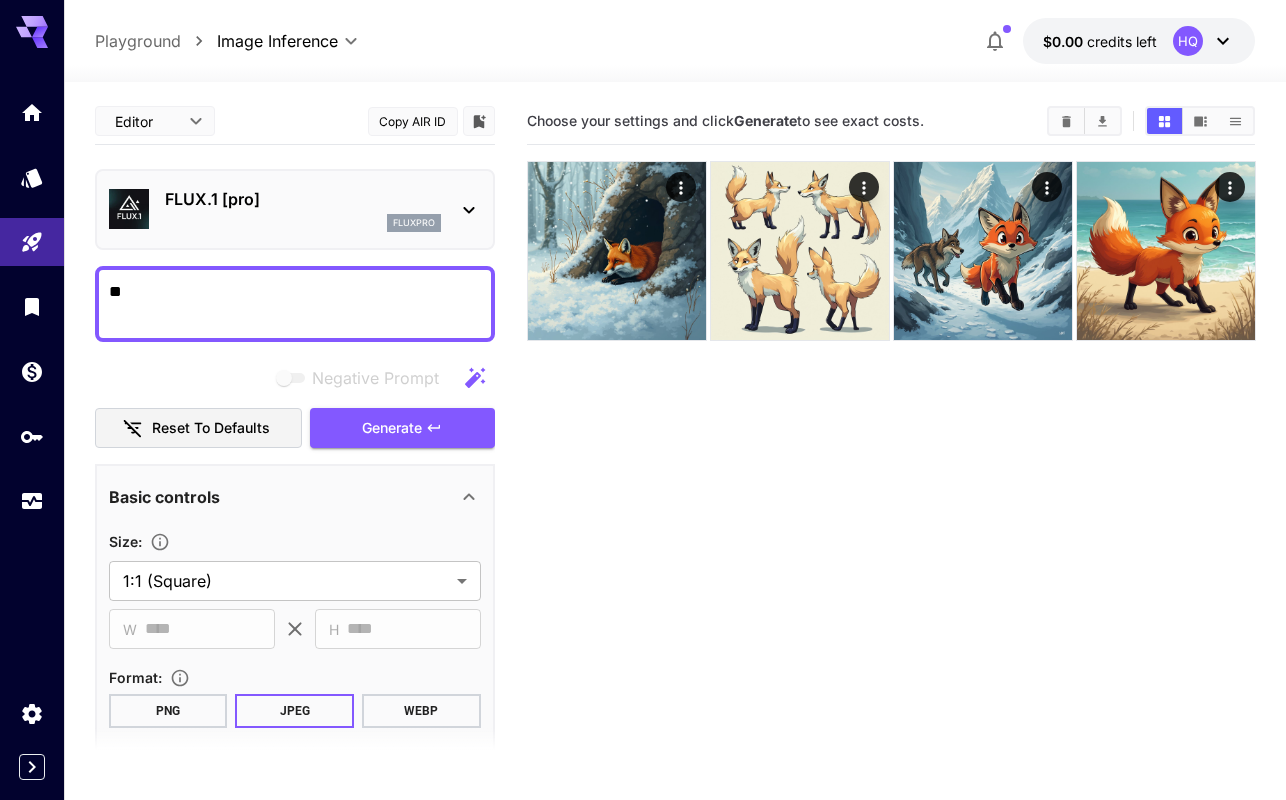 type on "*" 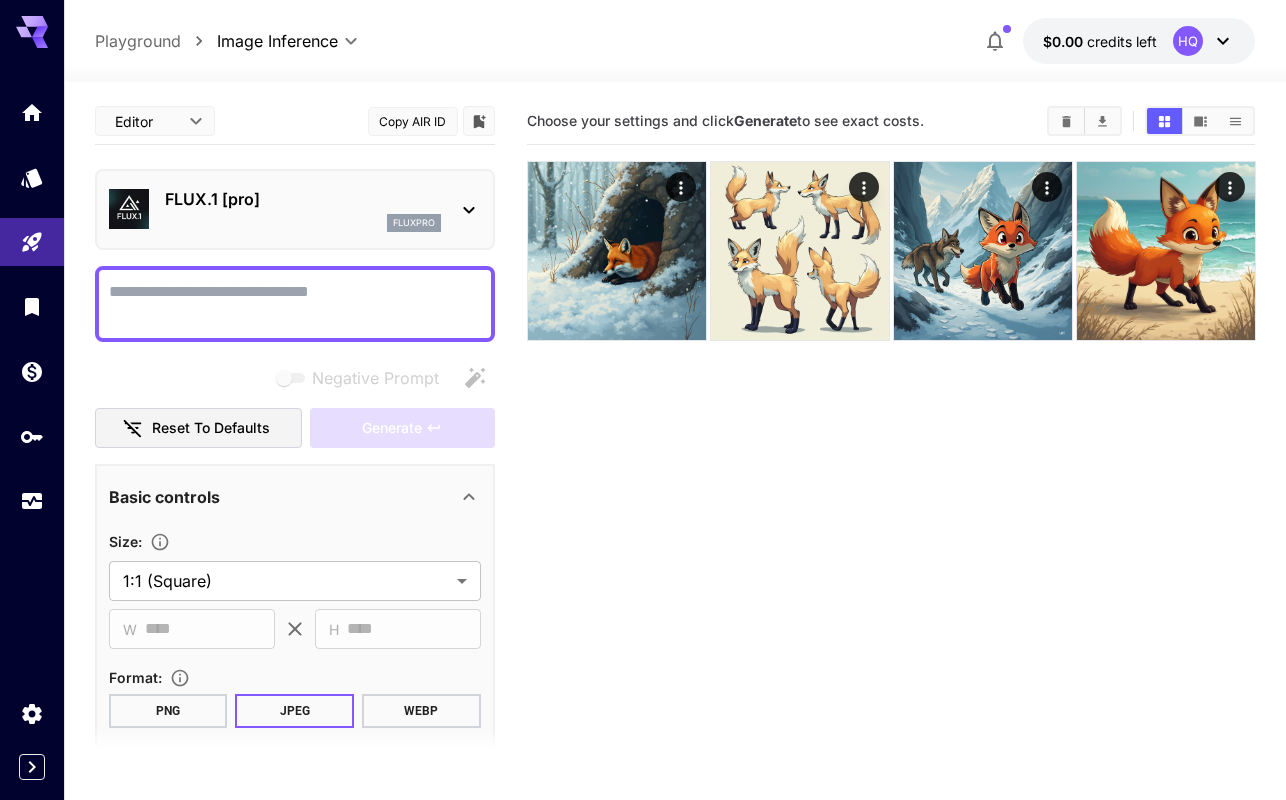 type on "*" 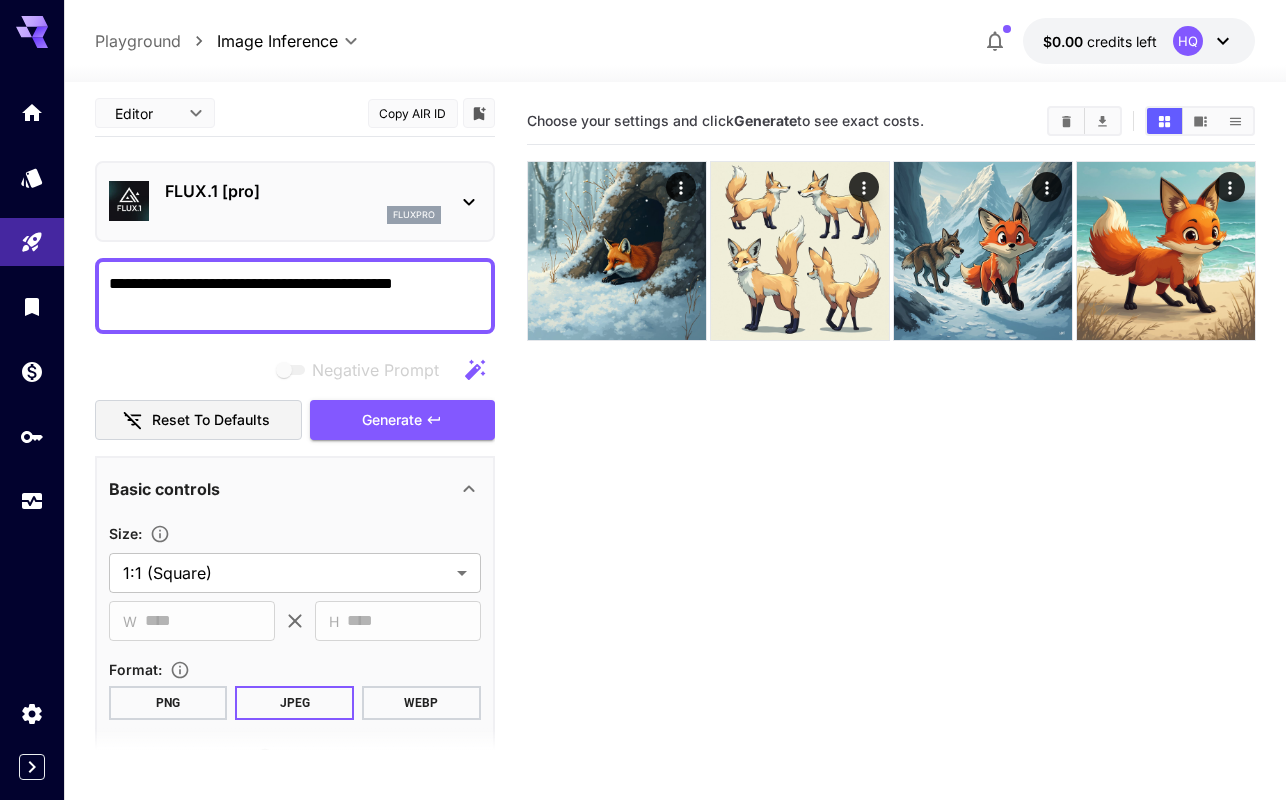 scroll, scrollTop: 0, scrollLeft: 0, axis: both 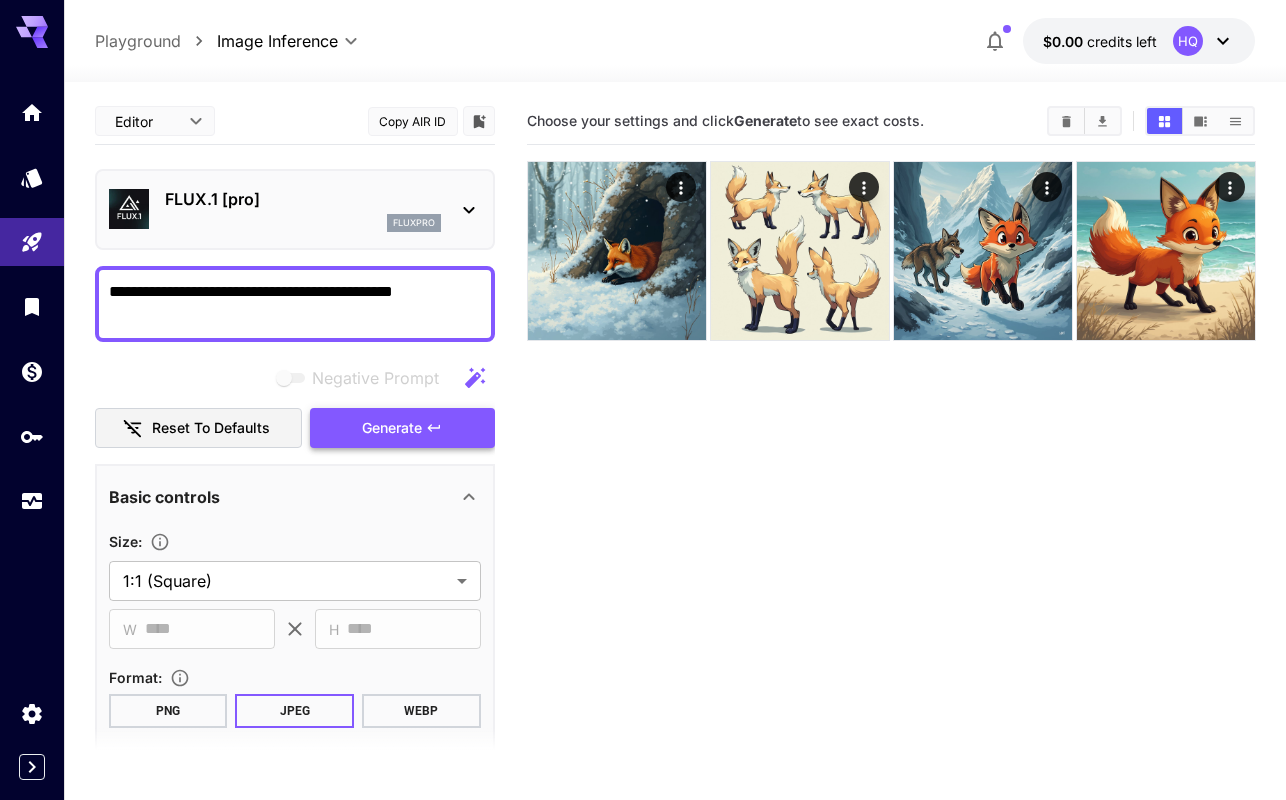 type on "**********" 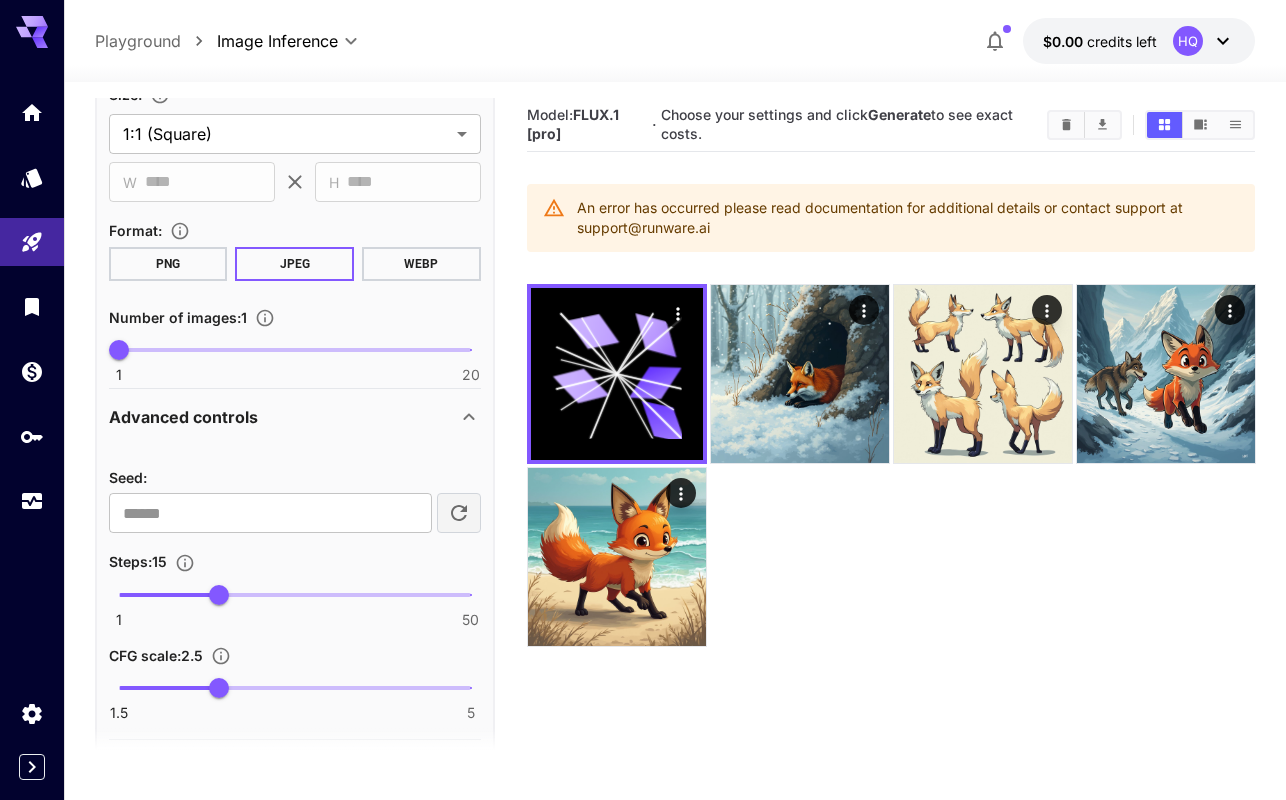 scroll, scrollTop: 516, scrollLeft: 0, axis: vertical 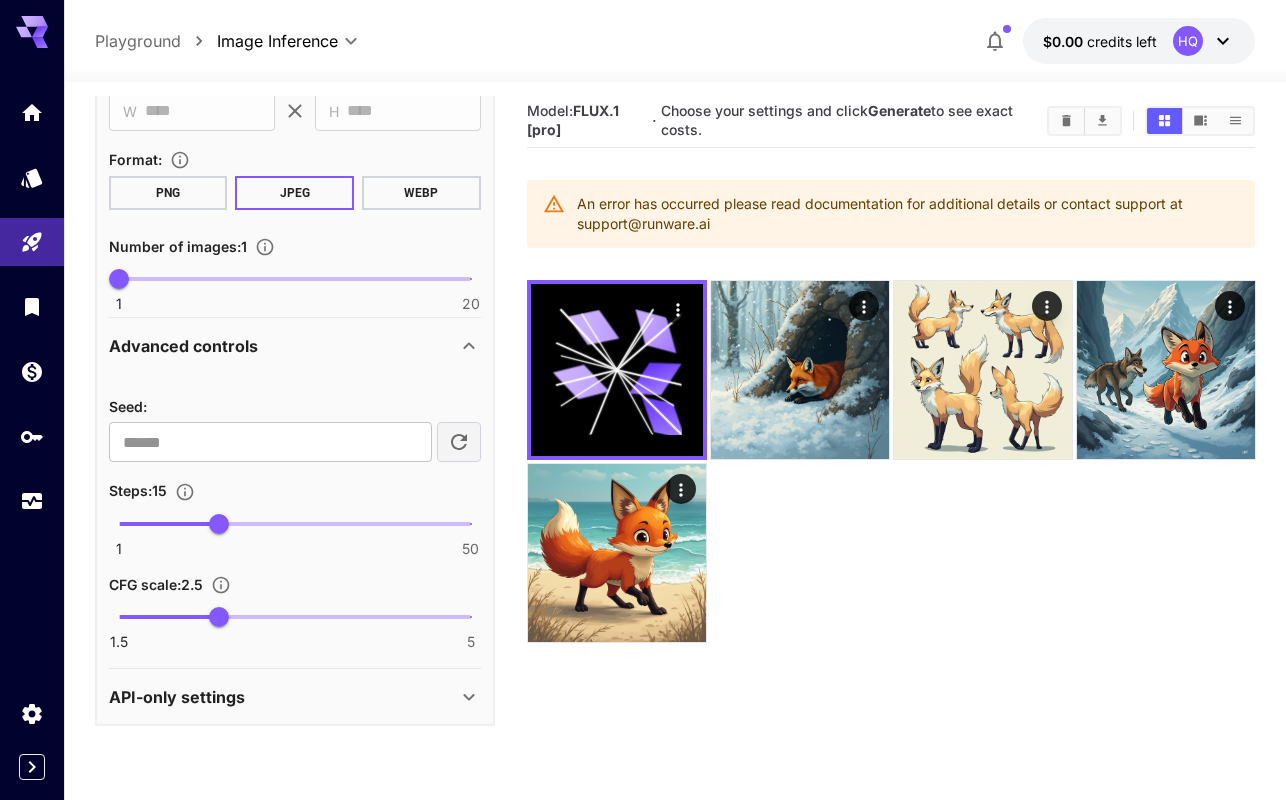 type on "**" 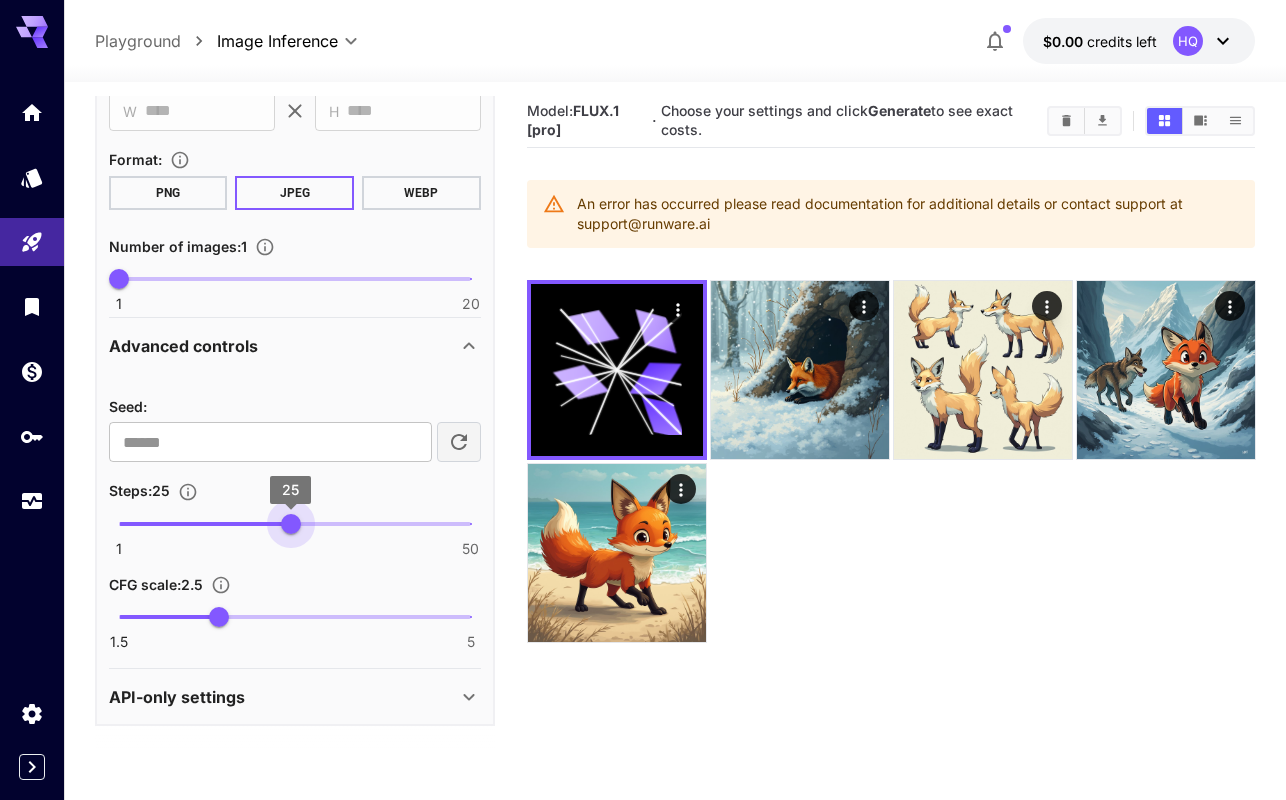 click at bounding box center [295, 524] 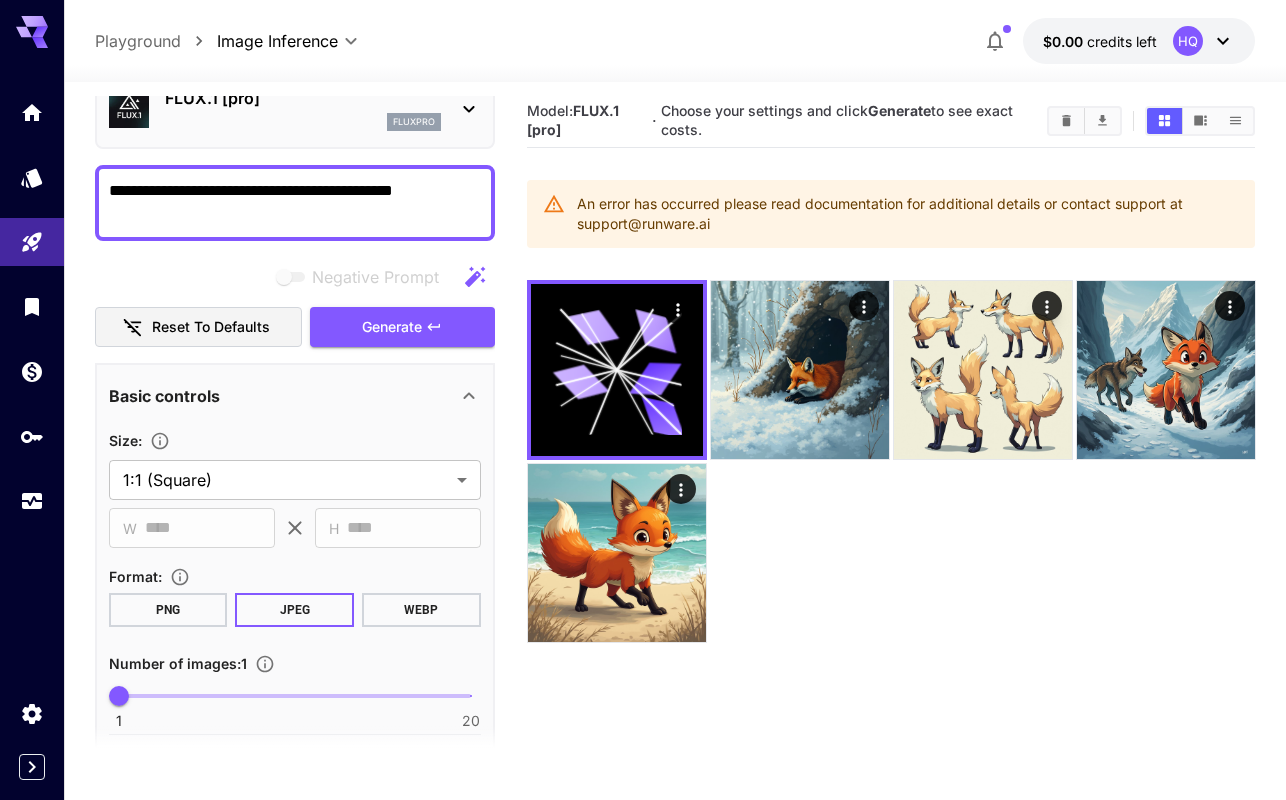 scroll, scrollTop: 0, scrollLeft: 0, axis: both 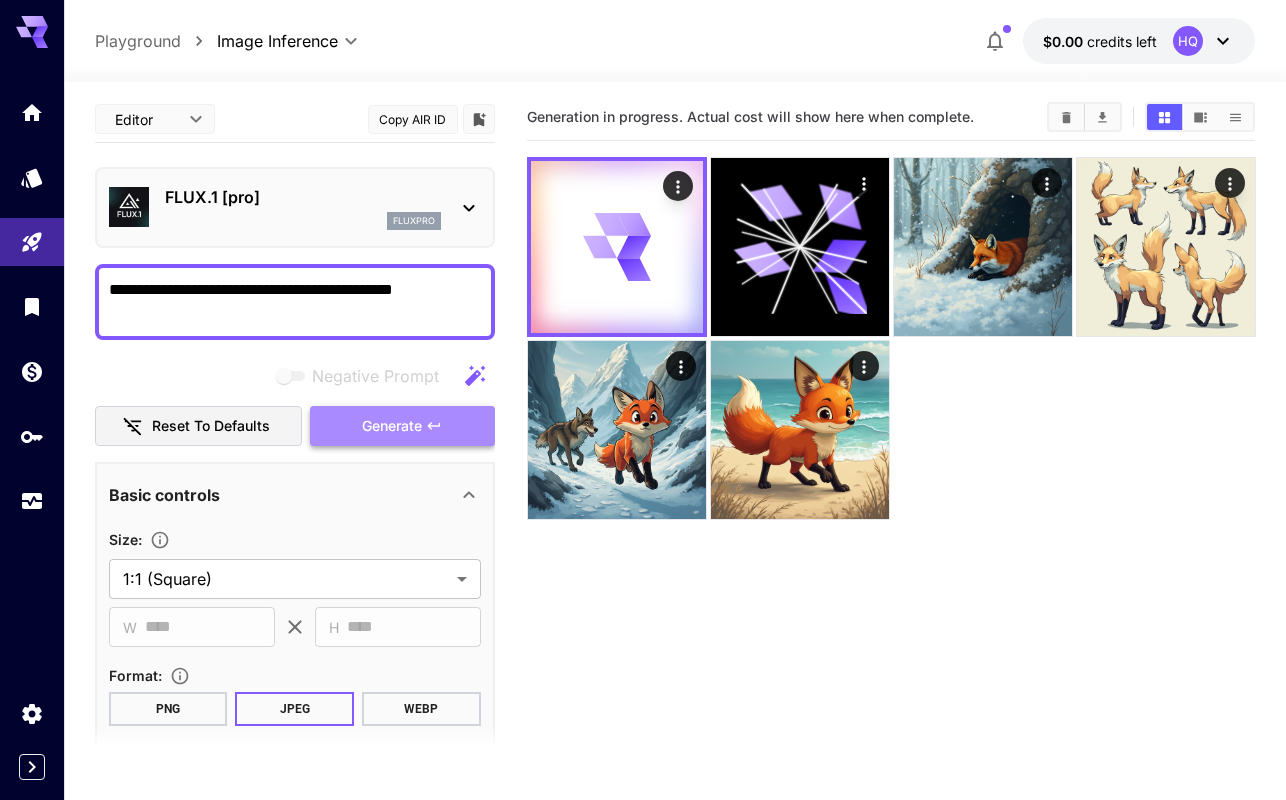click on "Generate" at bounding box center [392, 426] 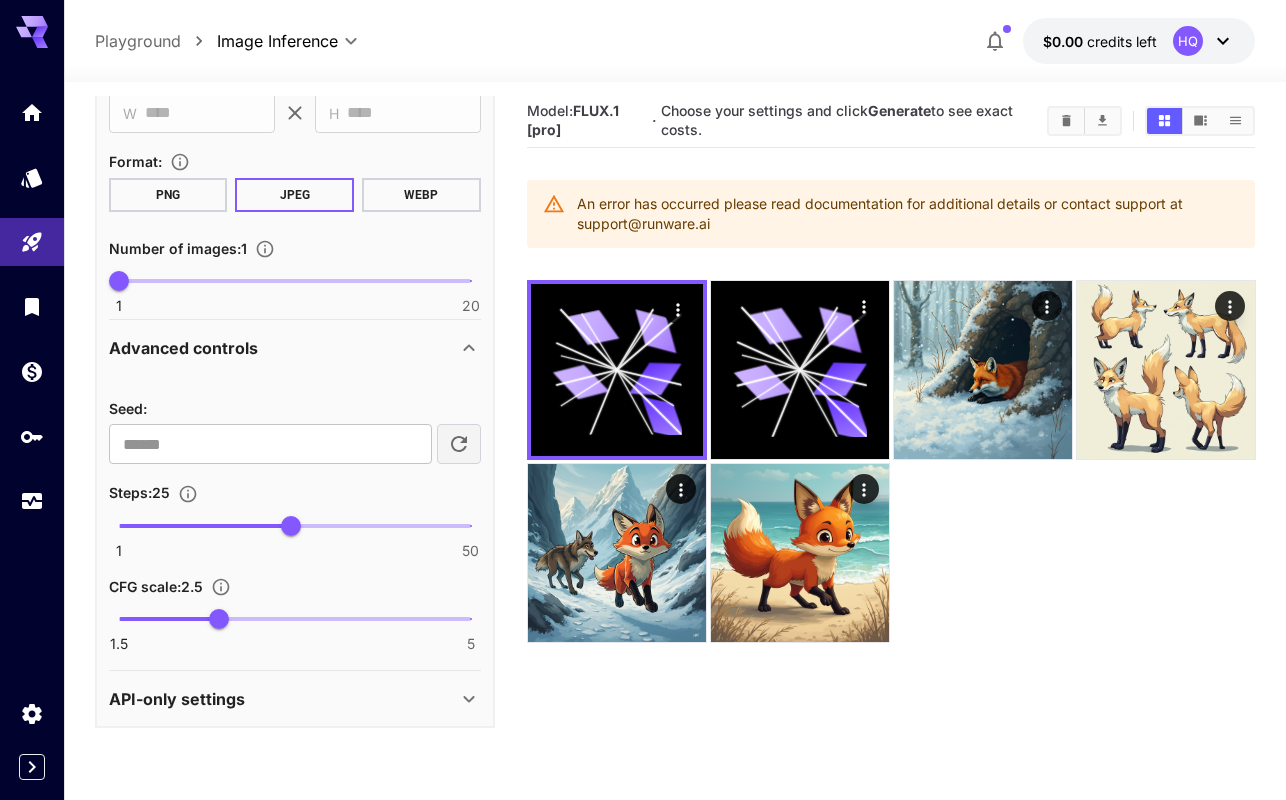 scroll, scrollTop: 516, scrollLeft: 0, axis: vertical 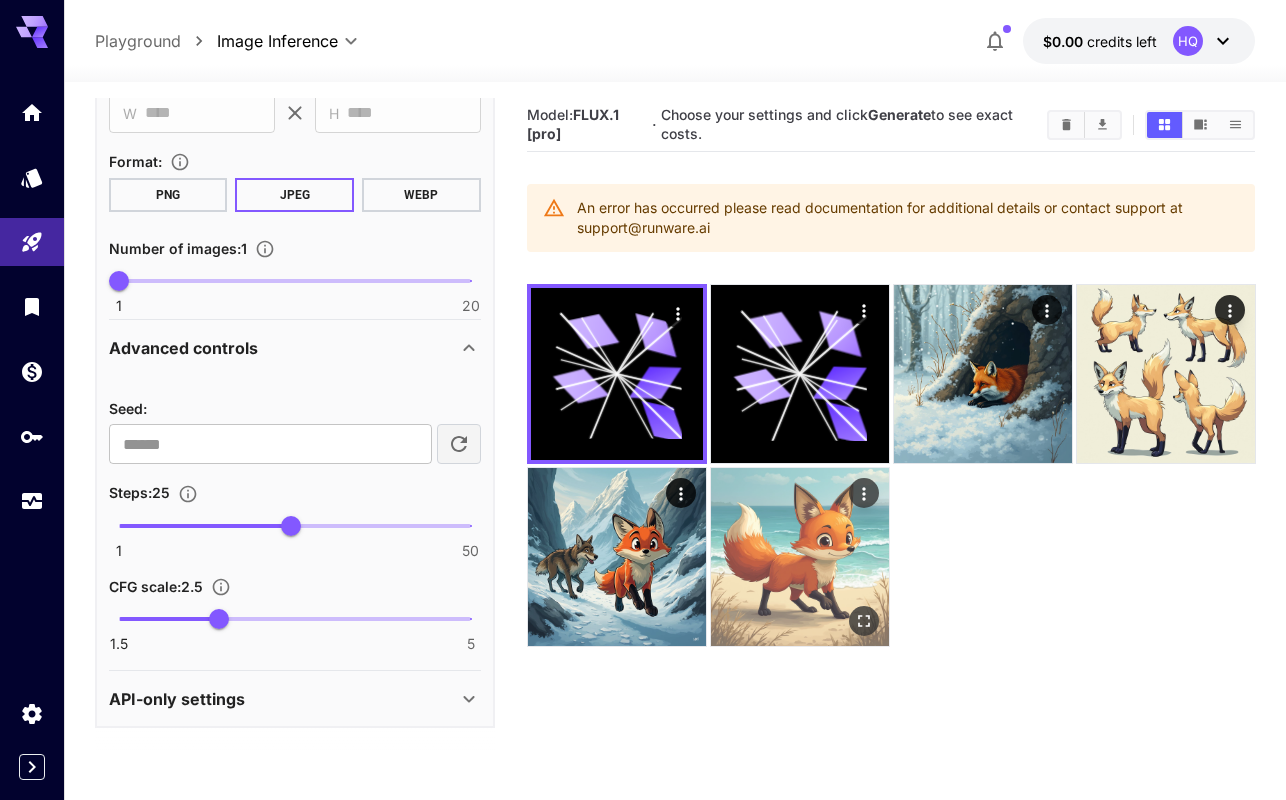 click at bounding box center (800, 557) 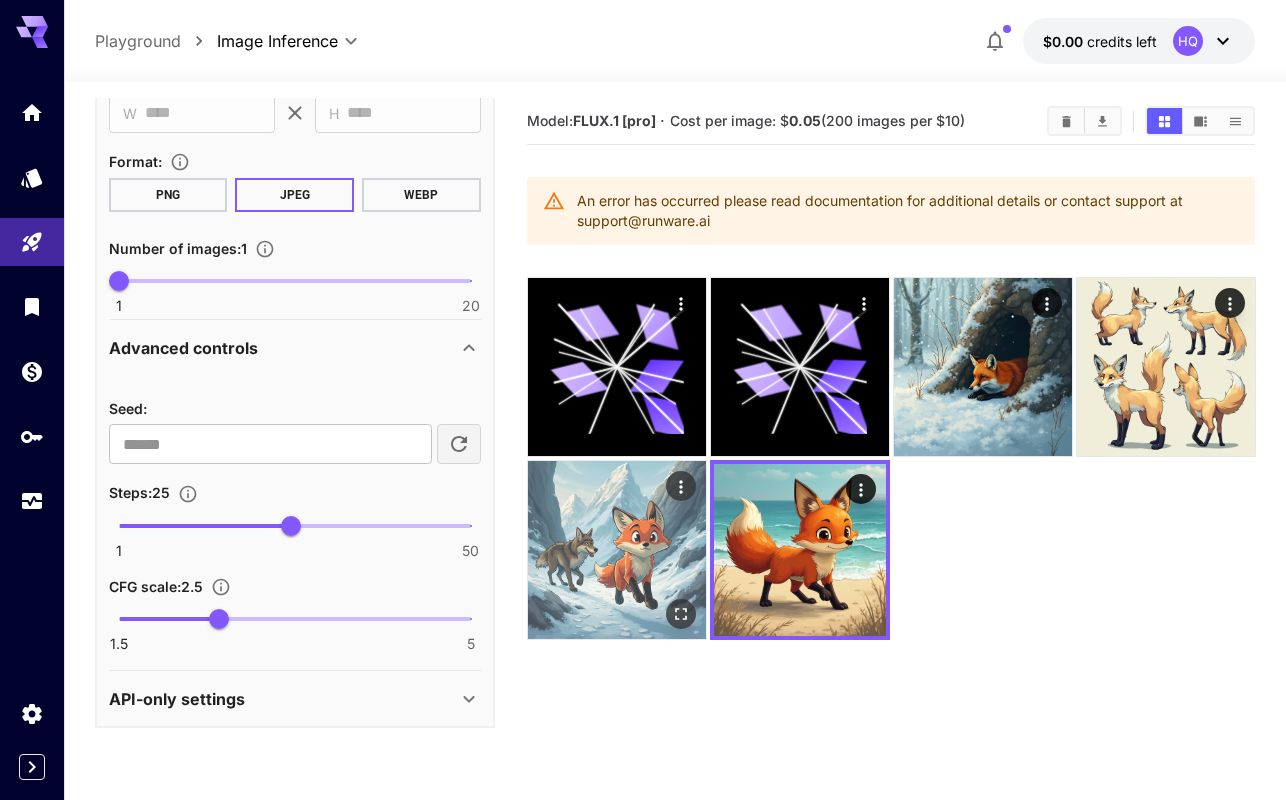 click at bounding box center [617, 550] 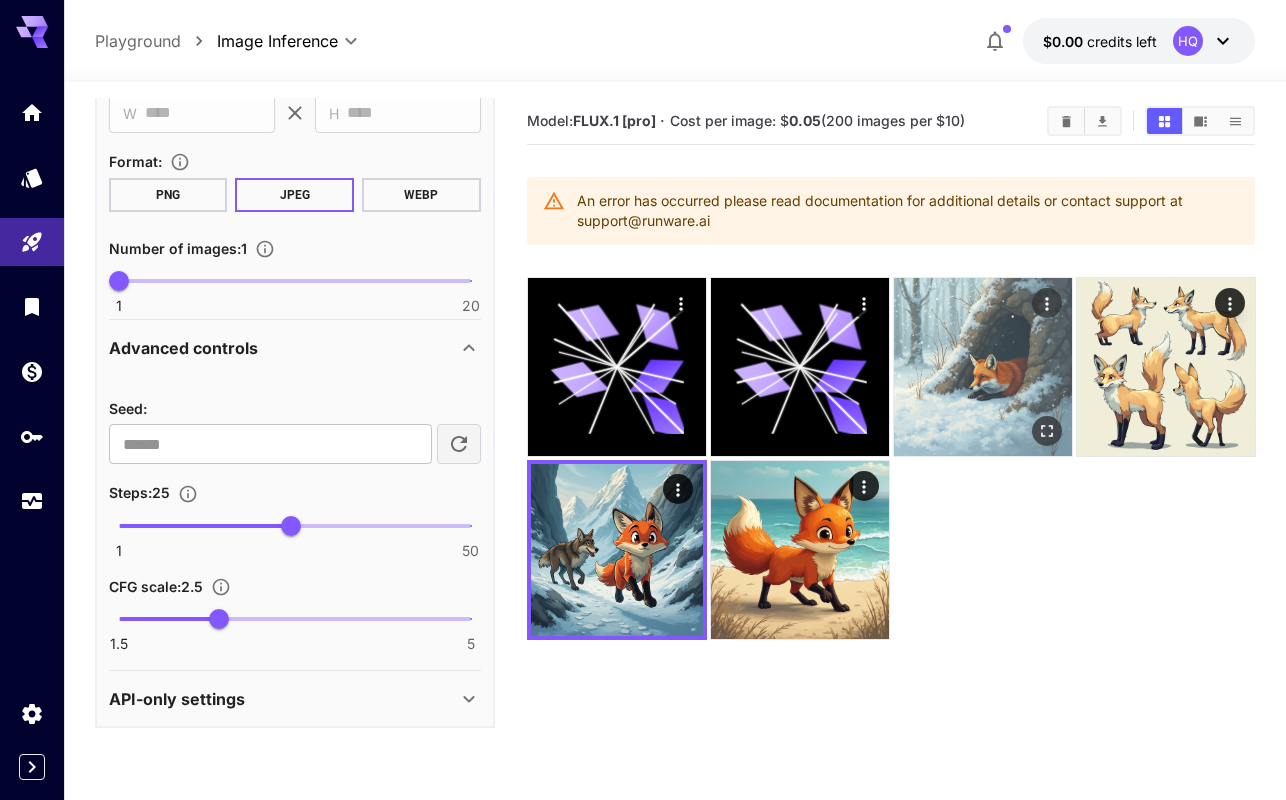 click at bounding box center [983, 367] 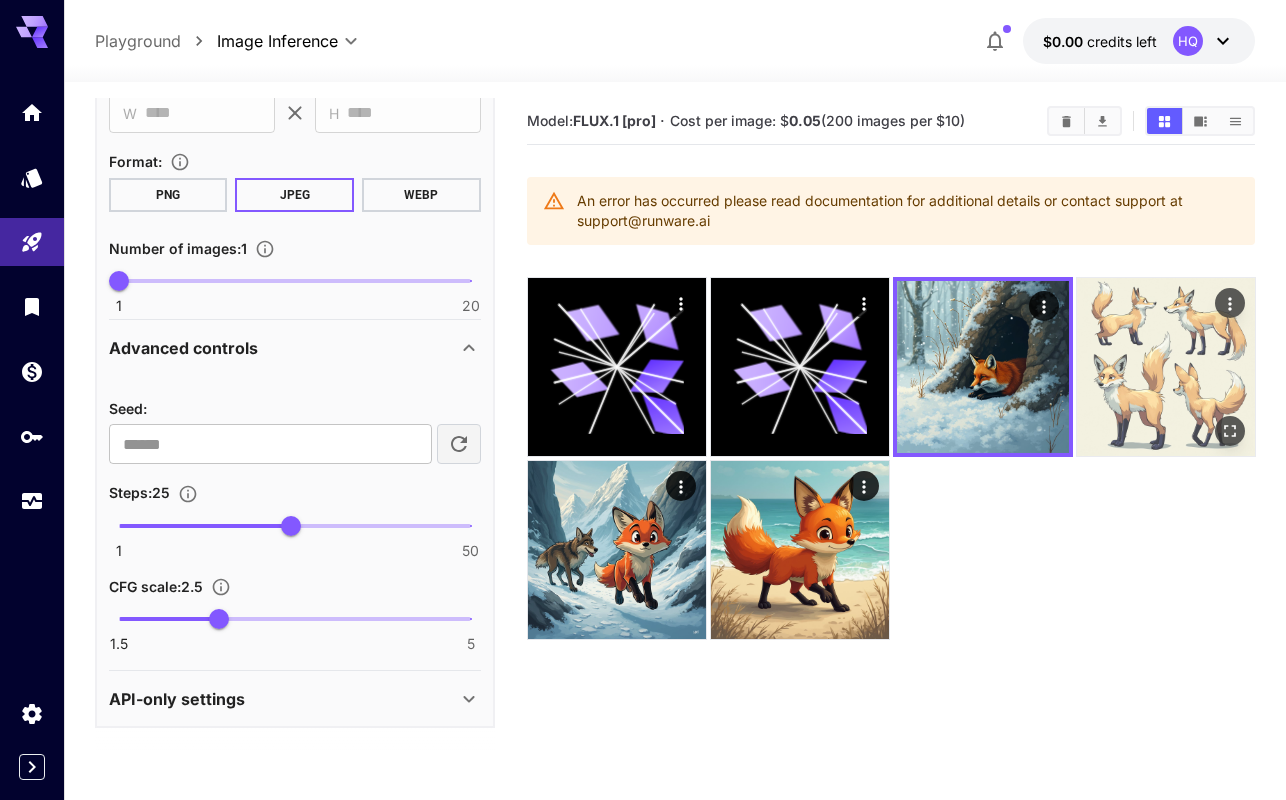 click at bounding box center [1166, 367] 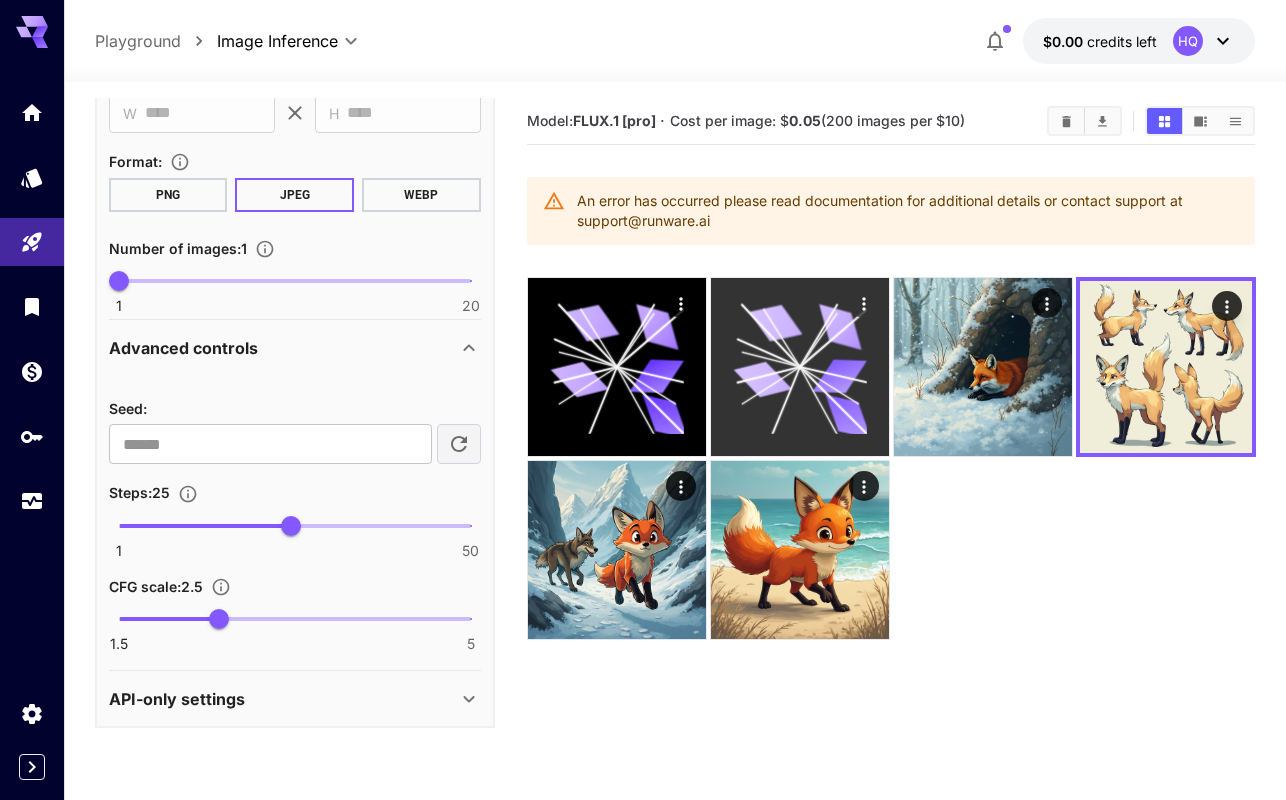 click 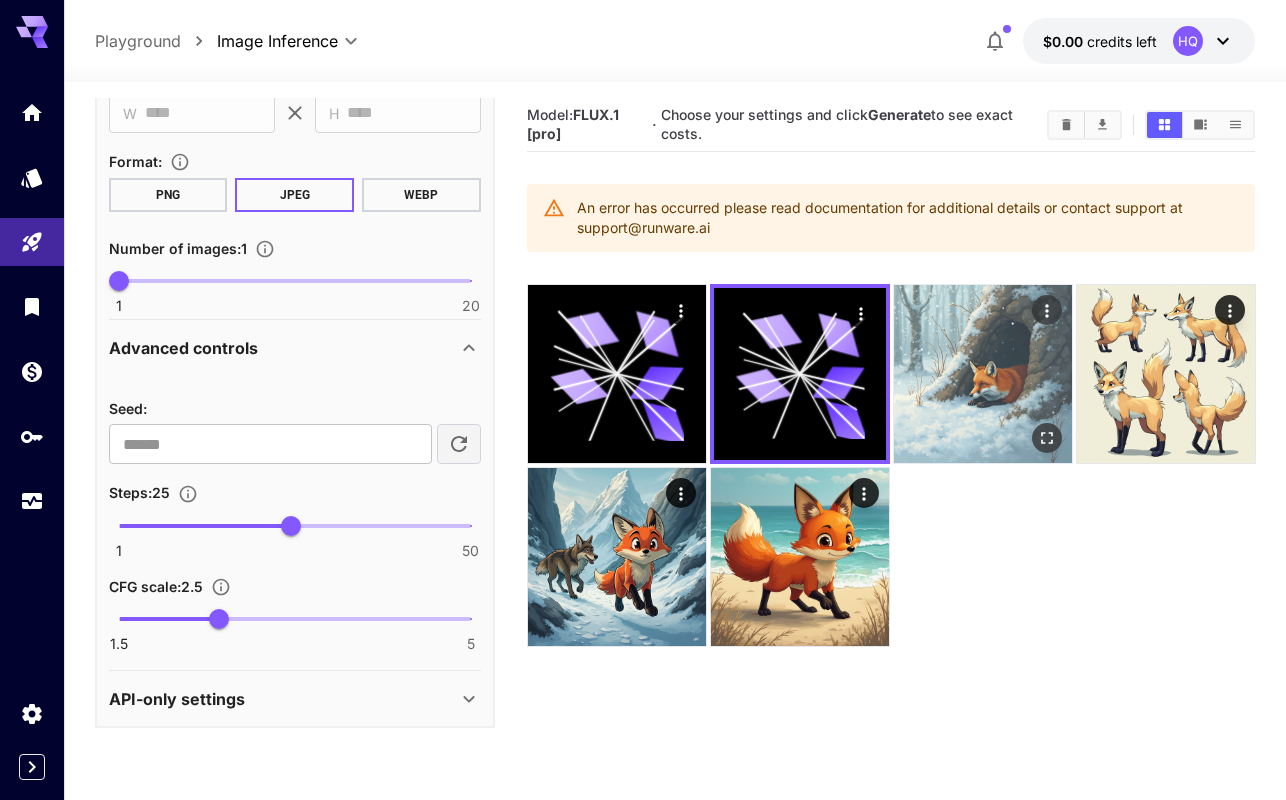 click at bounding box center [983, 374] 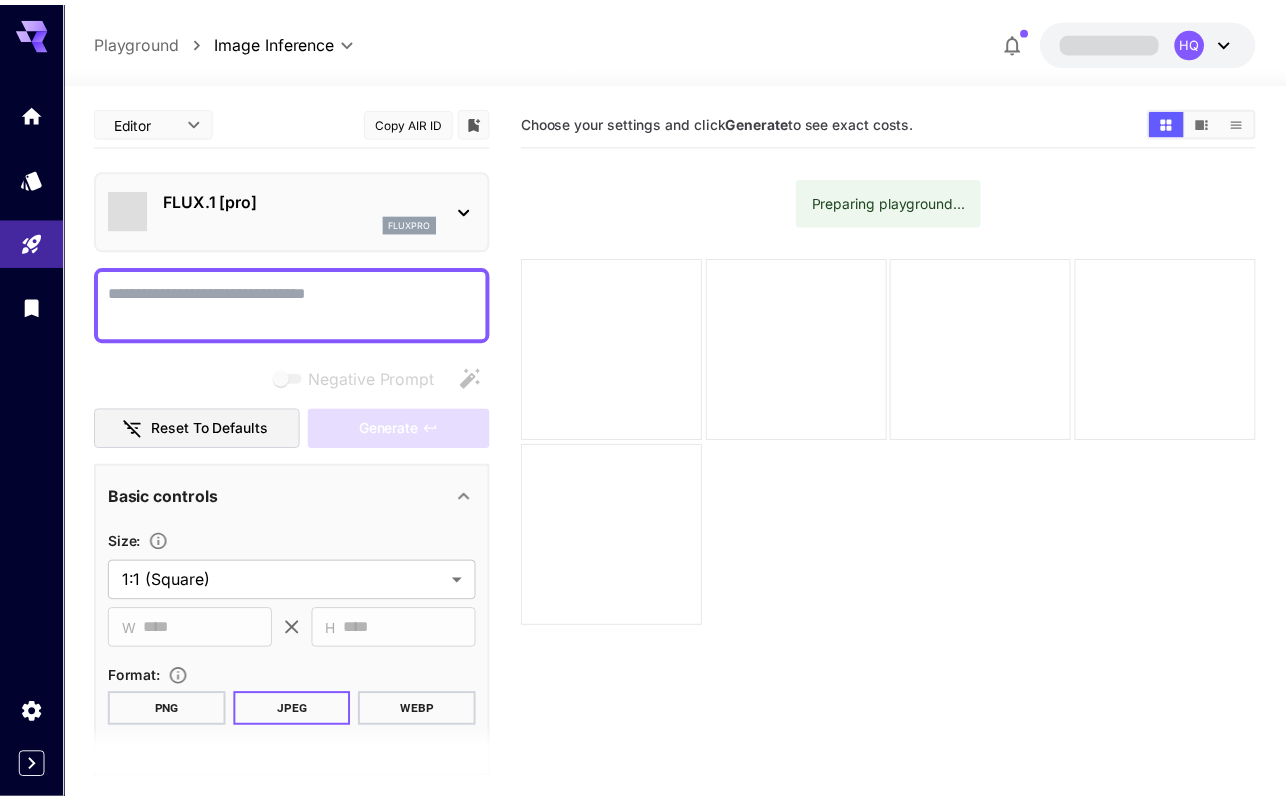 scroll, scrollTop: 0, scrollLeft: 0, axis: both 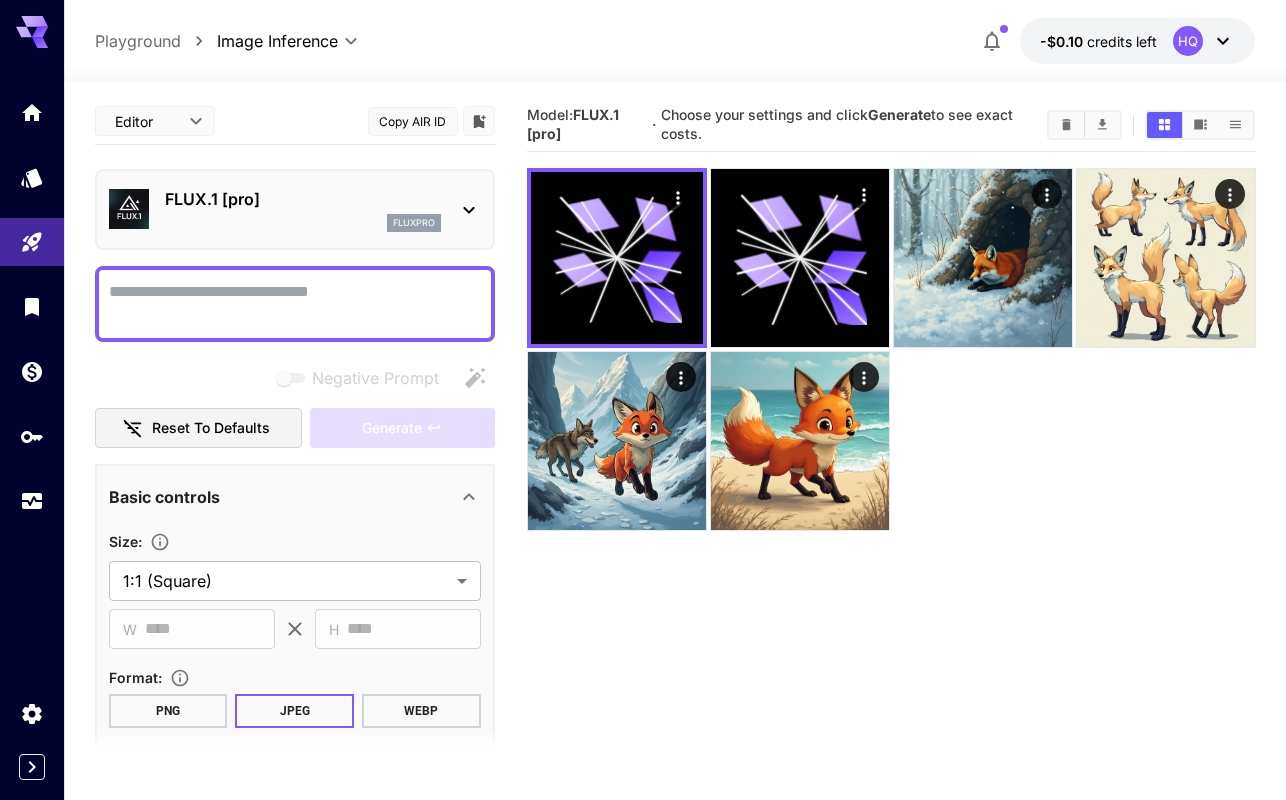 type on "**" 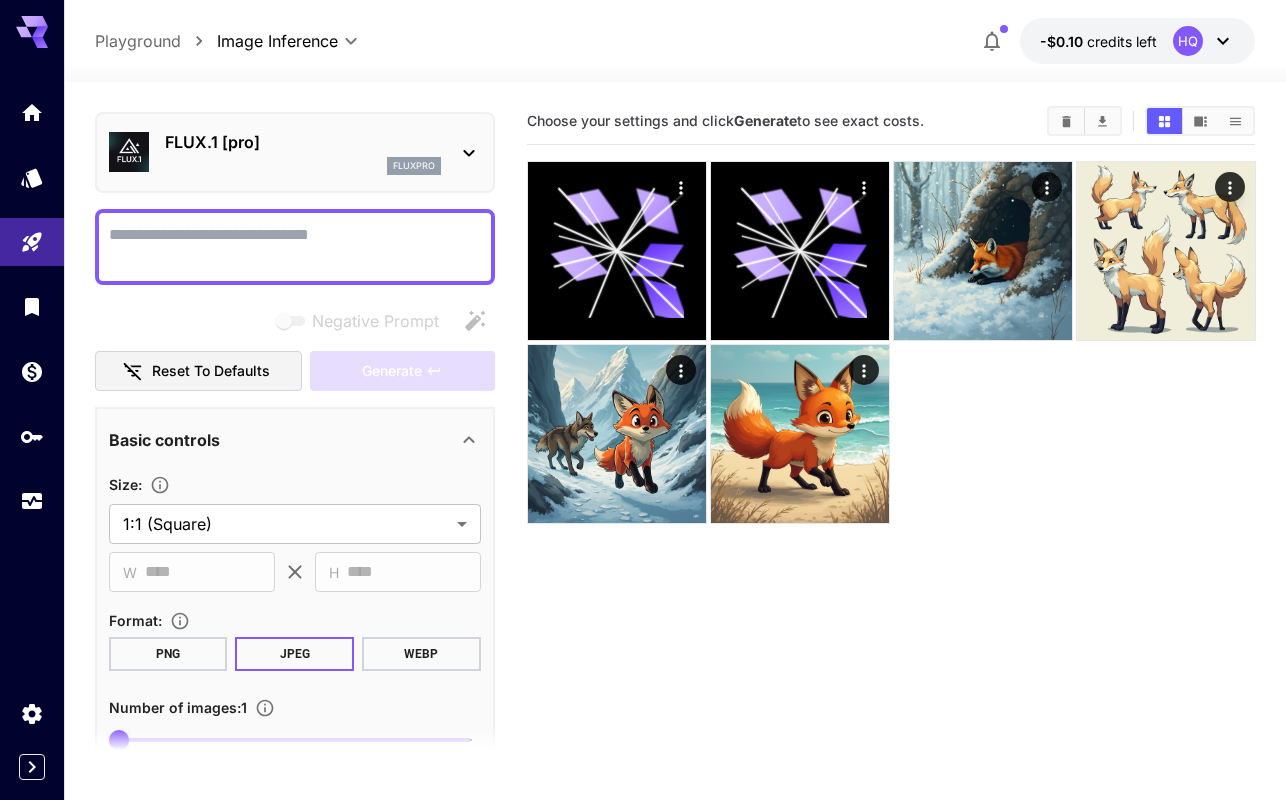 scroll, scrollTop: 220, scrollLeft: 0, axis: vertical 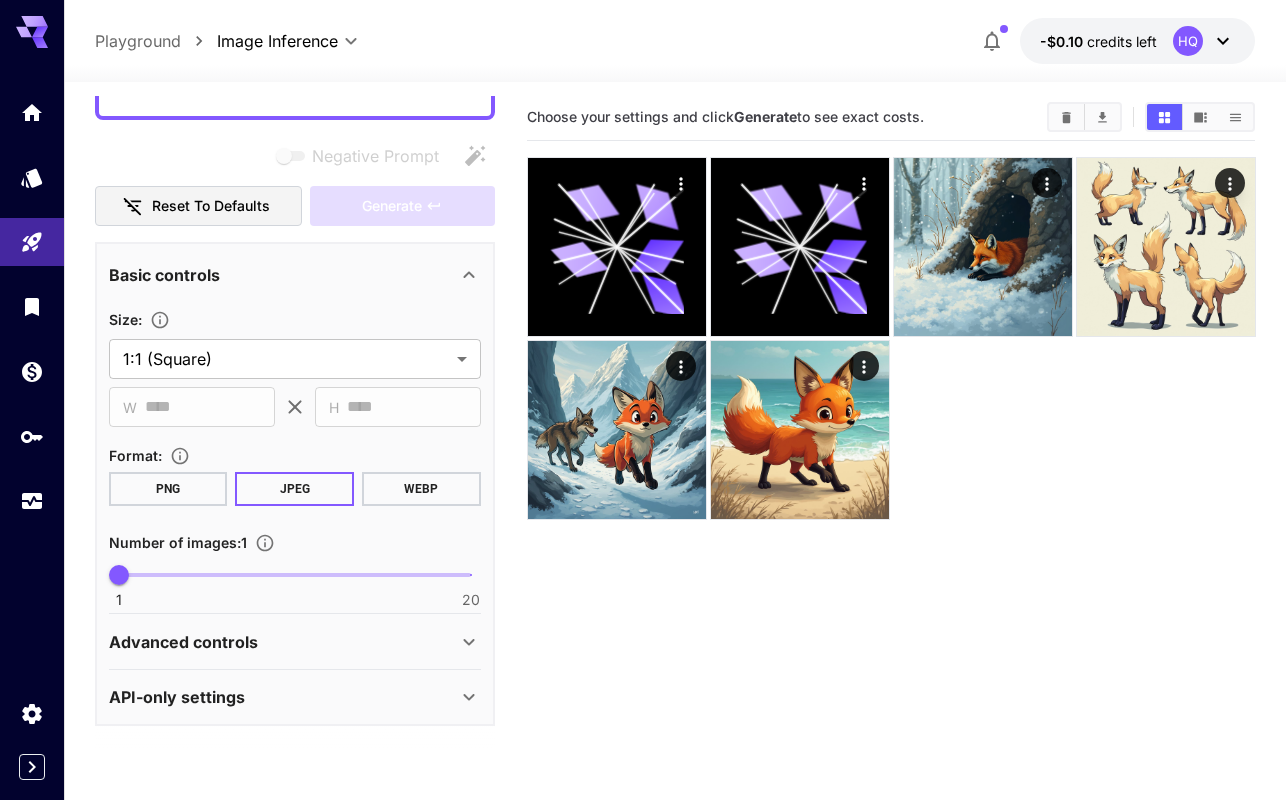 click on "Advanced controls" at bounding box center (283, 642) 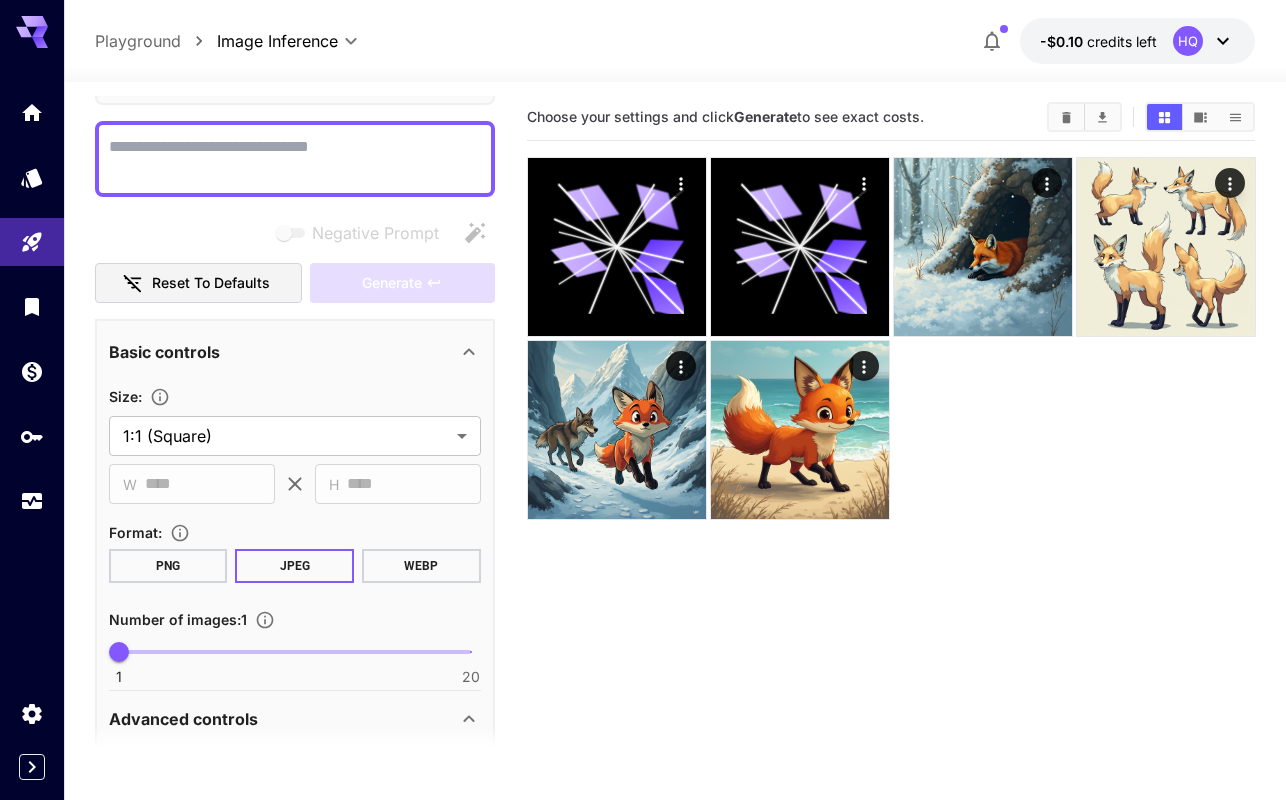 scroll, scrollTop: 0, scrollLeft: 0, axis: both 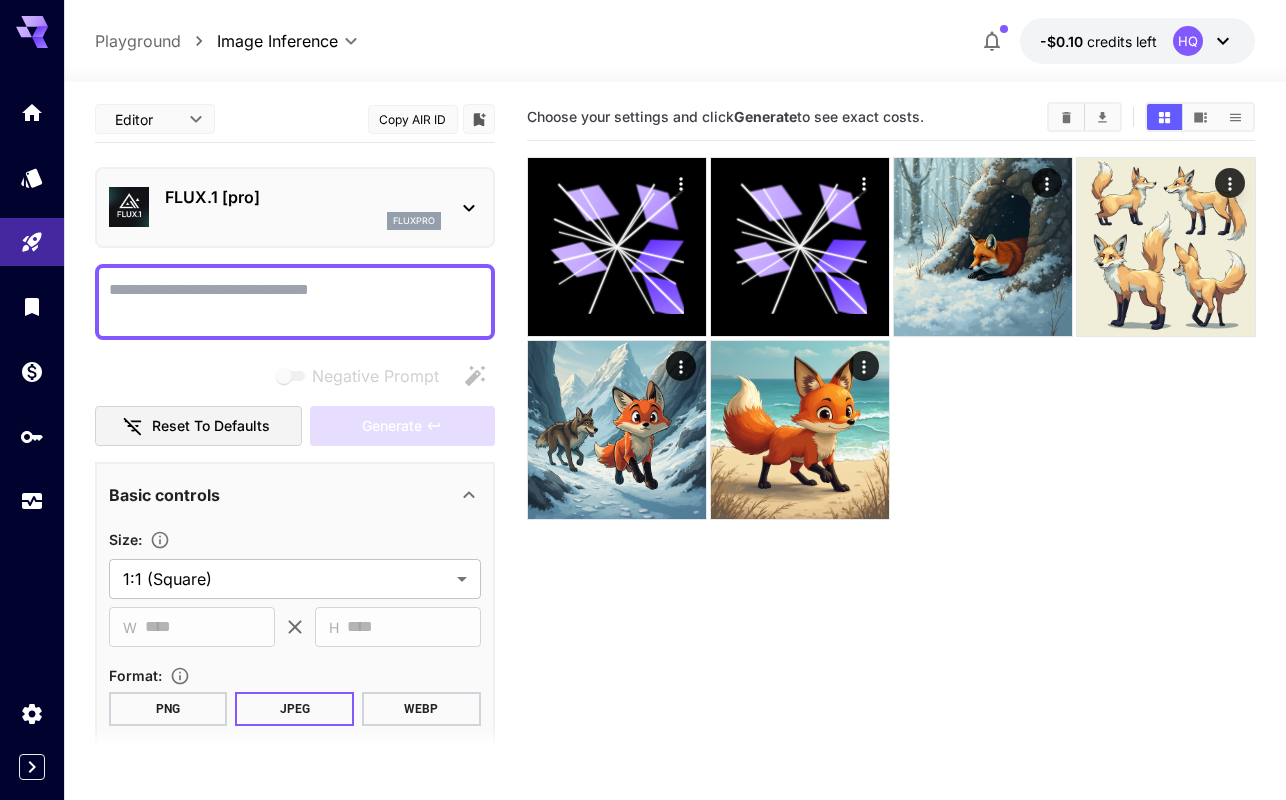 click on "Negative Prompt" at bounding box center [295, 302] 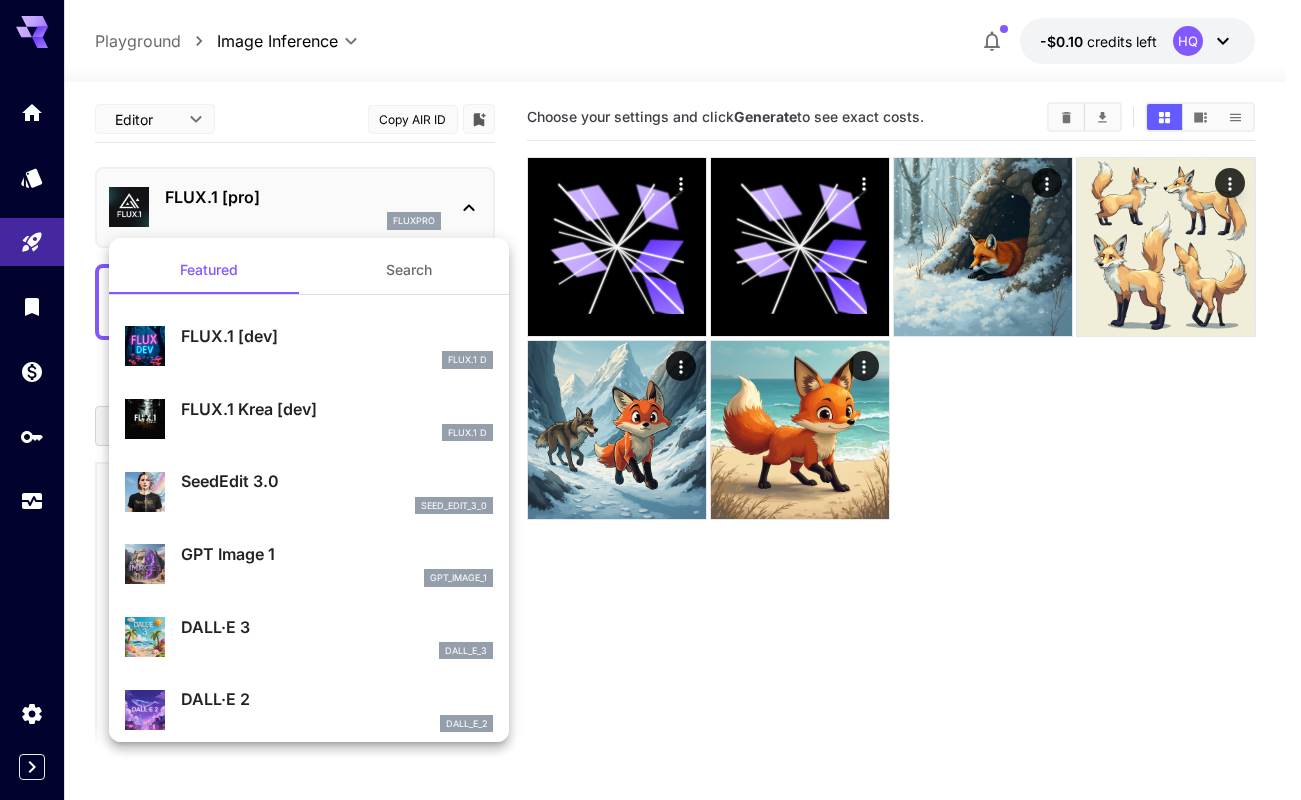 click on "seed_edit_3_0" at bounding box center [337, 506] 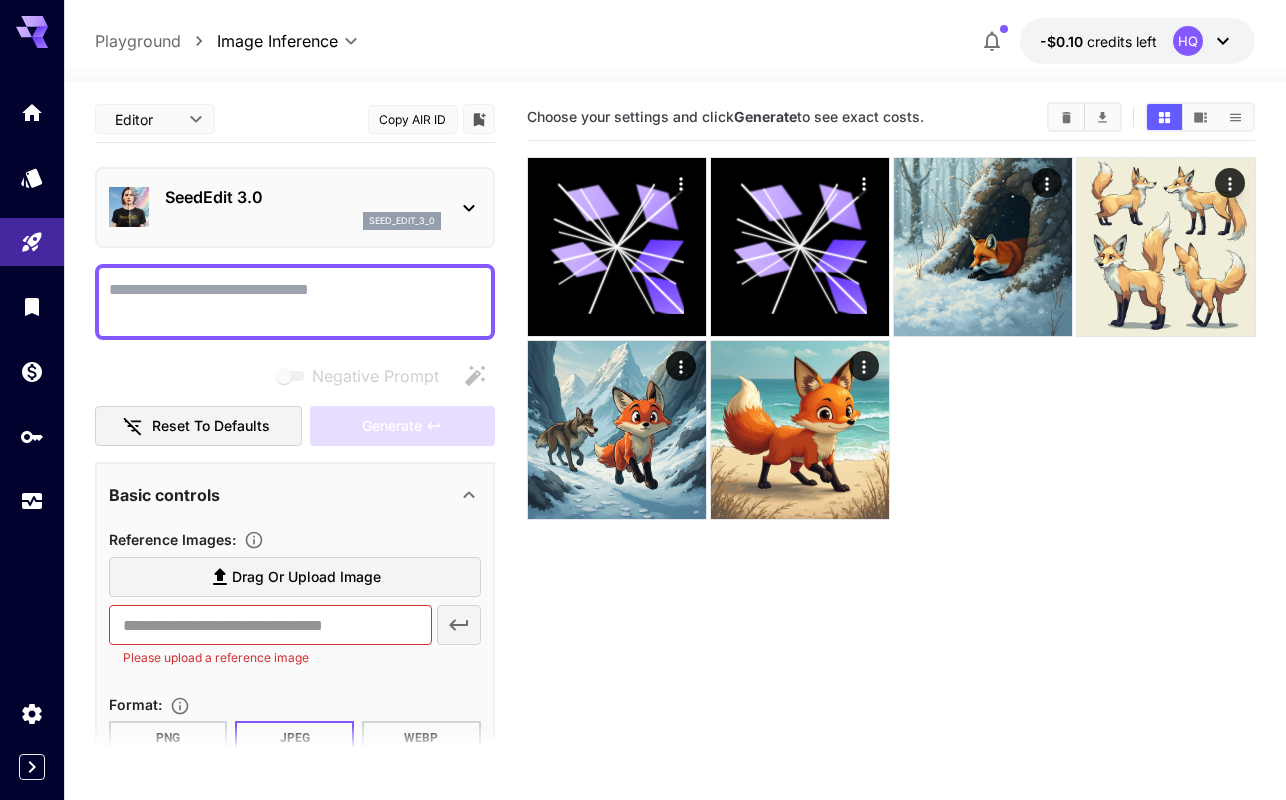 click on "Negative Prompt" at bounding box center [295, 302] 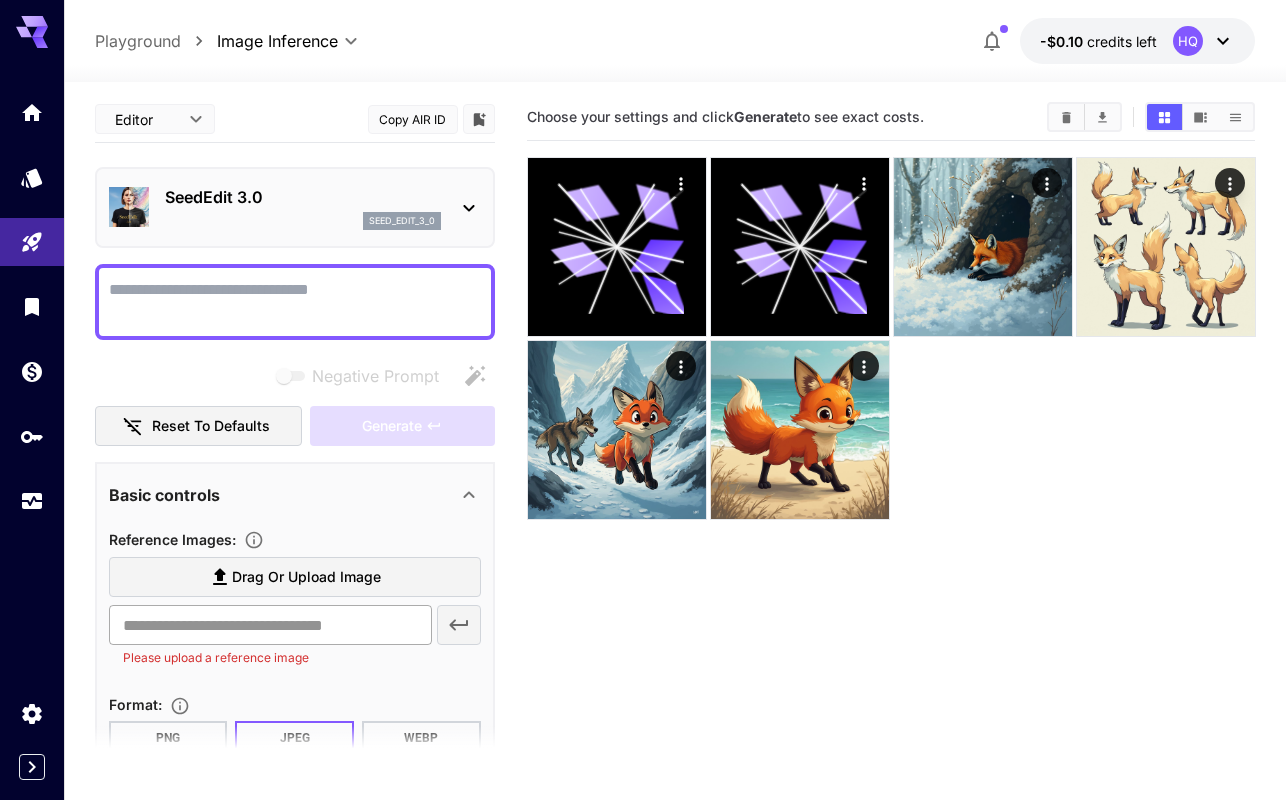 click at bounding box center (270, 625) 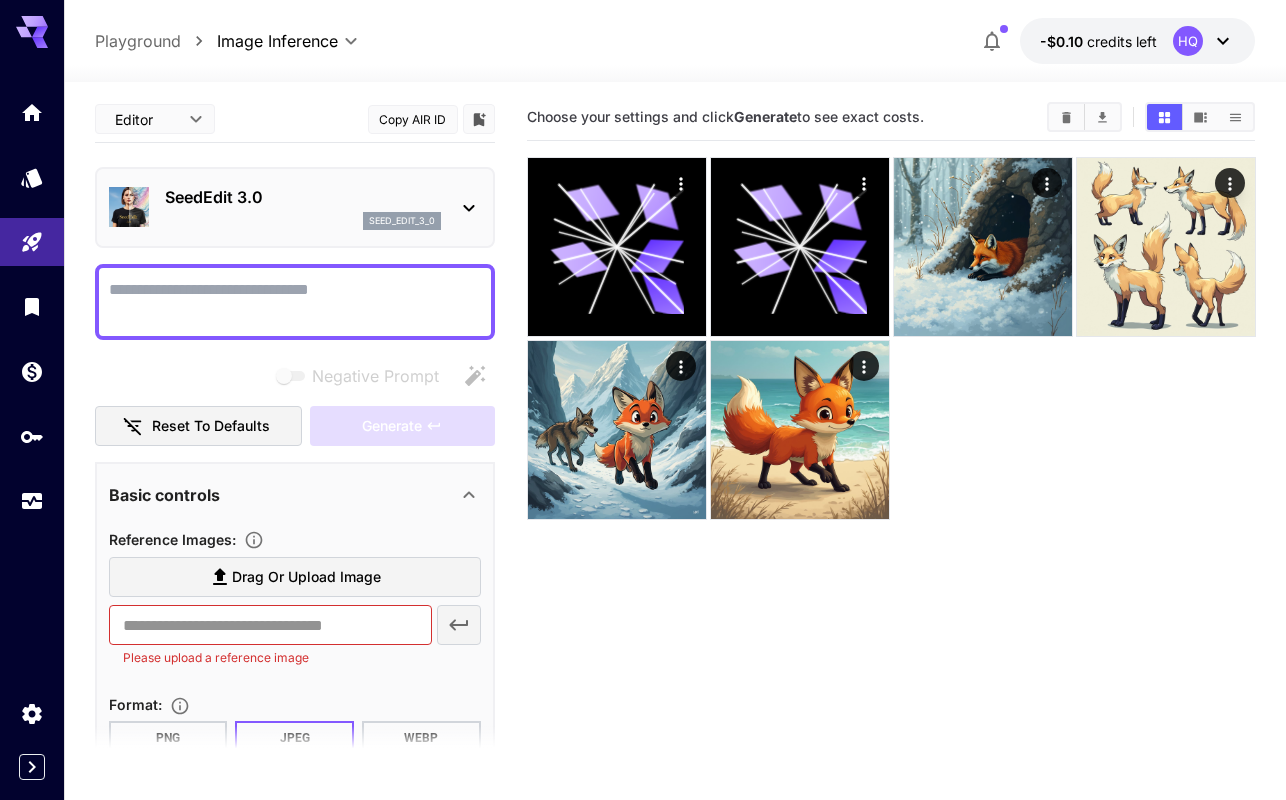 click on "Drag or upload image" at bounding box center (306, 577) 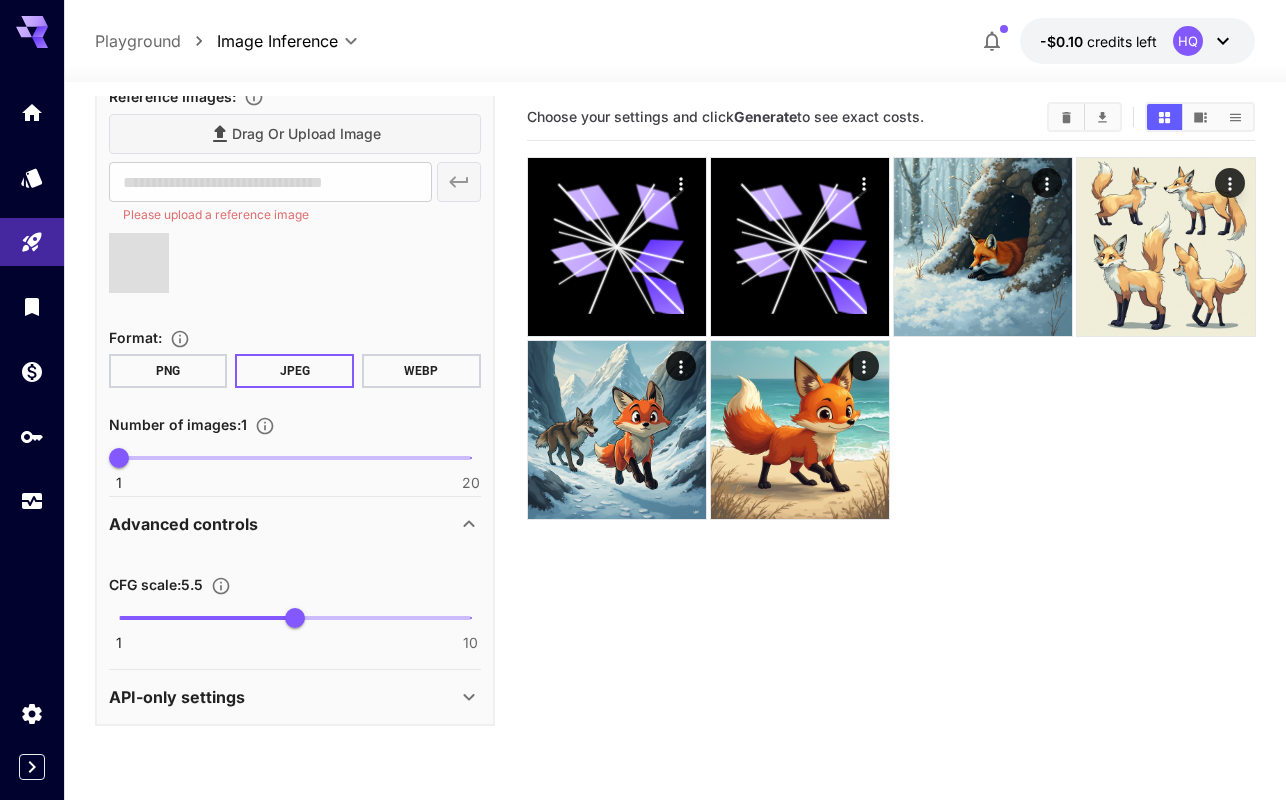 type on "**********" 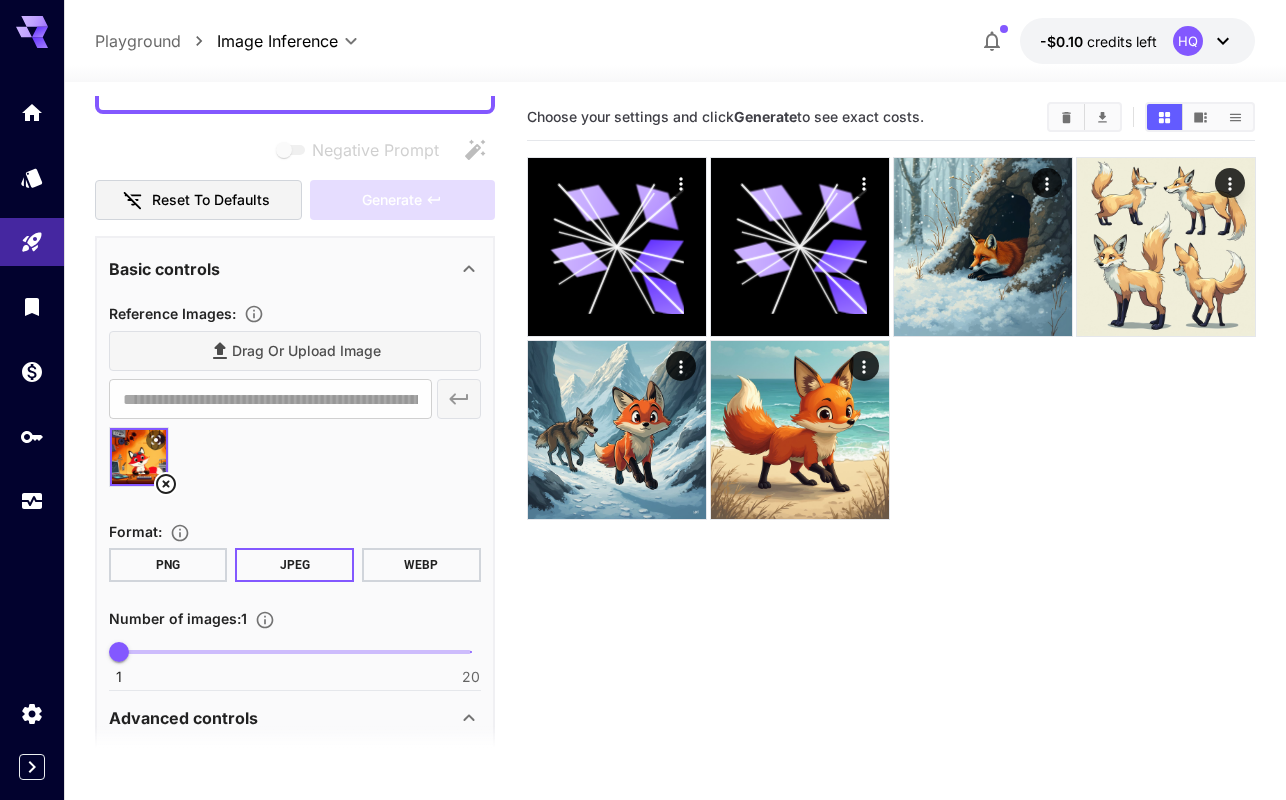 scroll, scrollTop: 0, scrollLeft: 0, axis: both 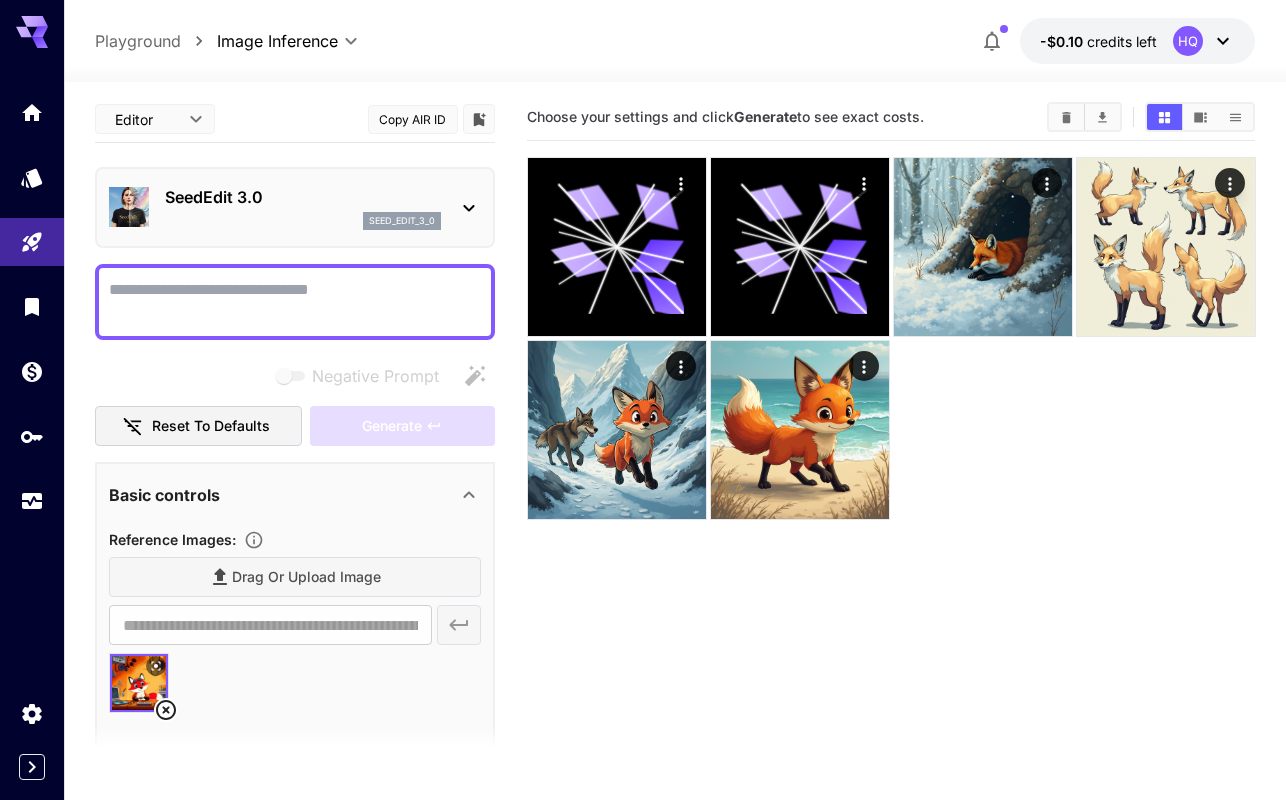 click on "Negative Prompt" at bounding box center [295, 302] 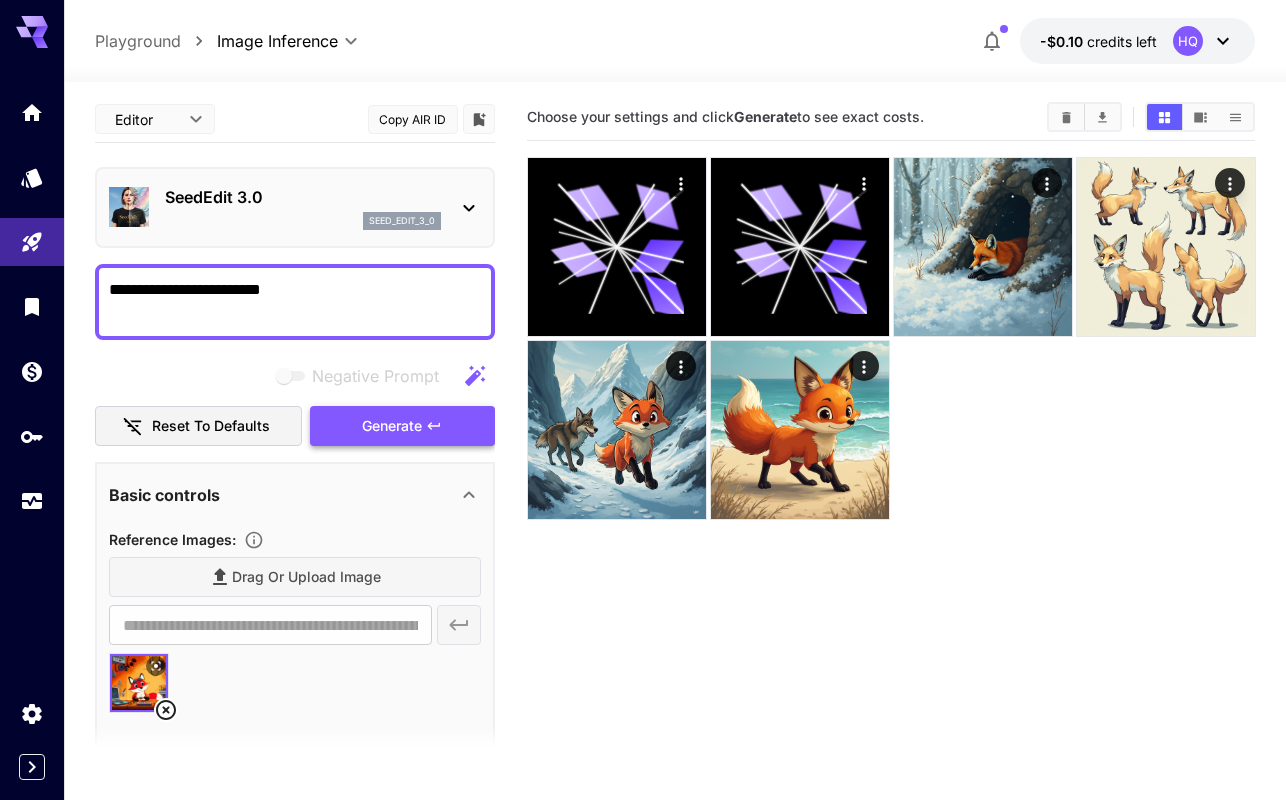 type on "**********" 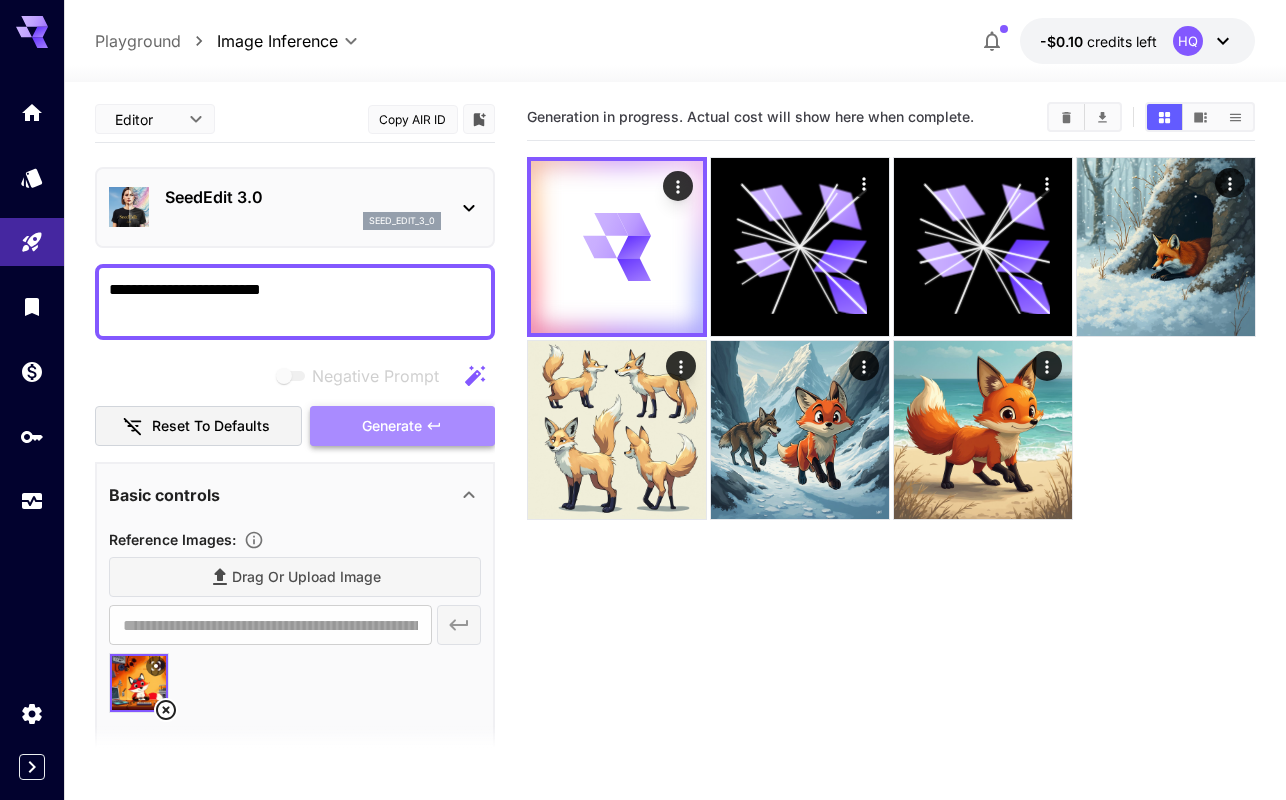 click on "Generate" at bounding box center [392, 426] 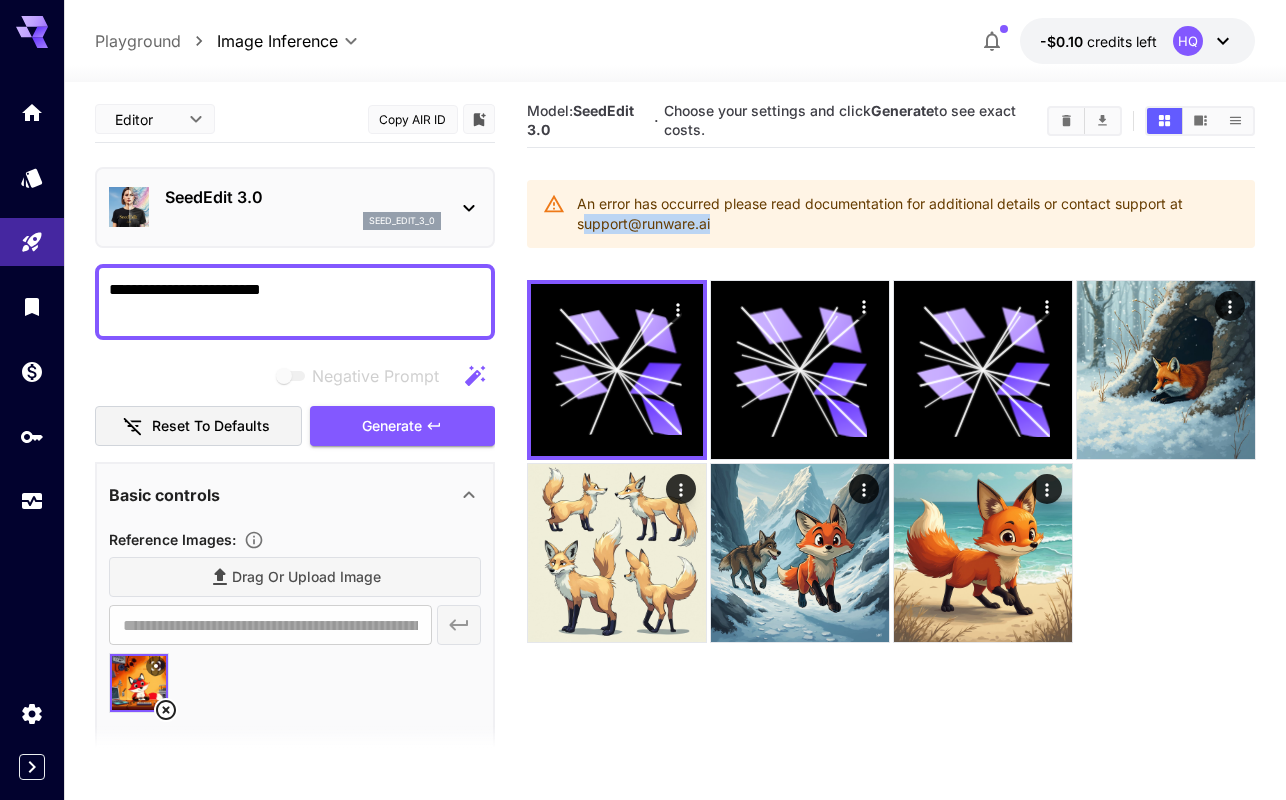 drag, startPoint x: 584, startPoint y: 222, endPoint x: 771, endPoint y: 221, distance: 187.00267 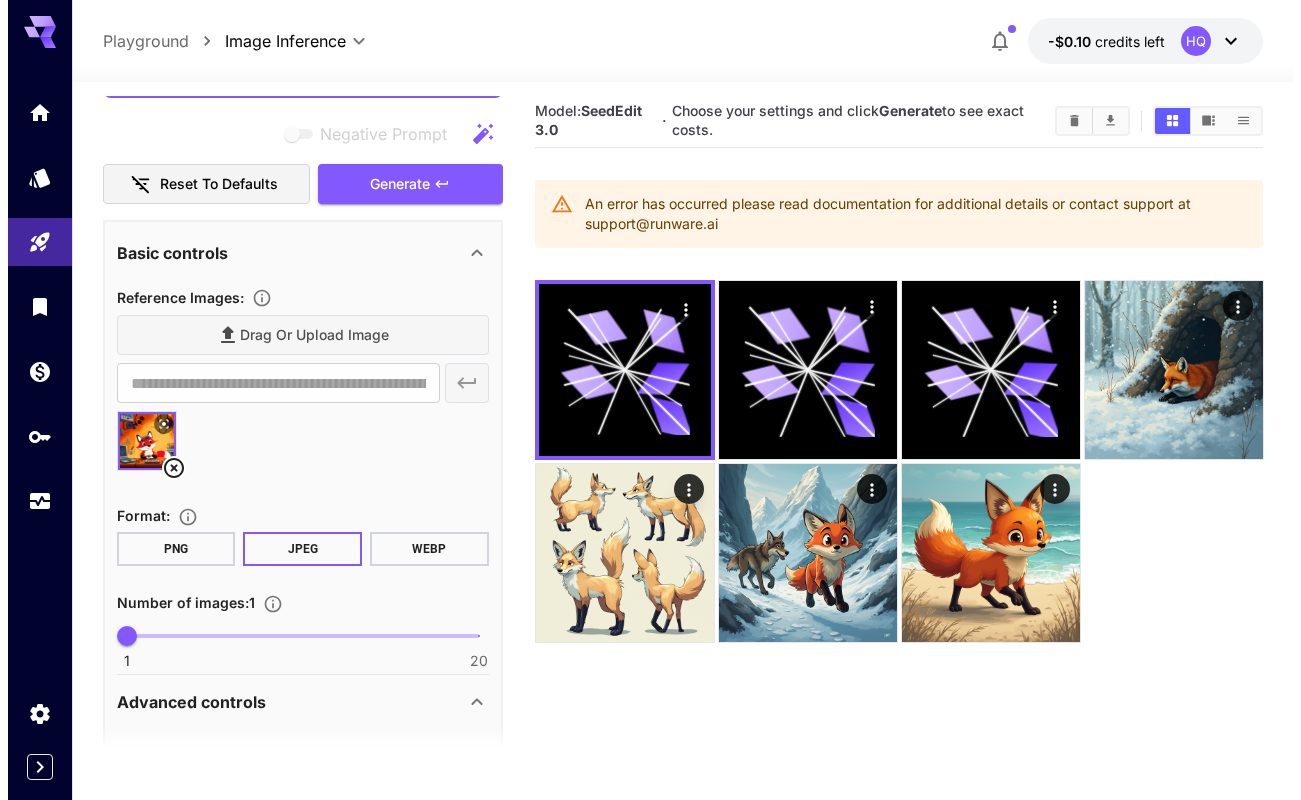 scroll, scrollTop: 0, scrollLeft: 0, axis: both 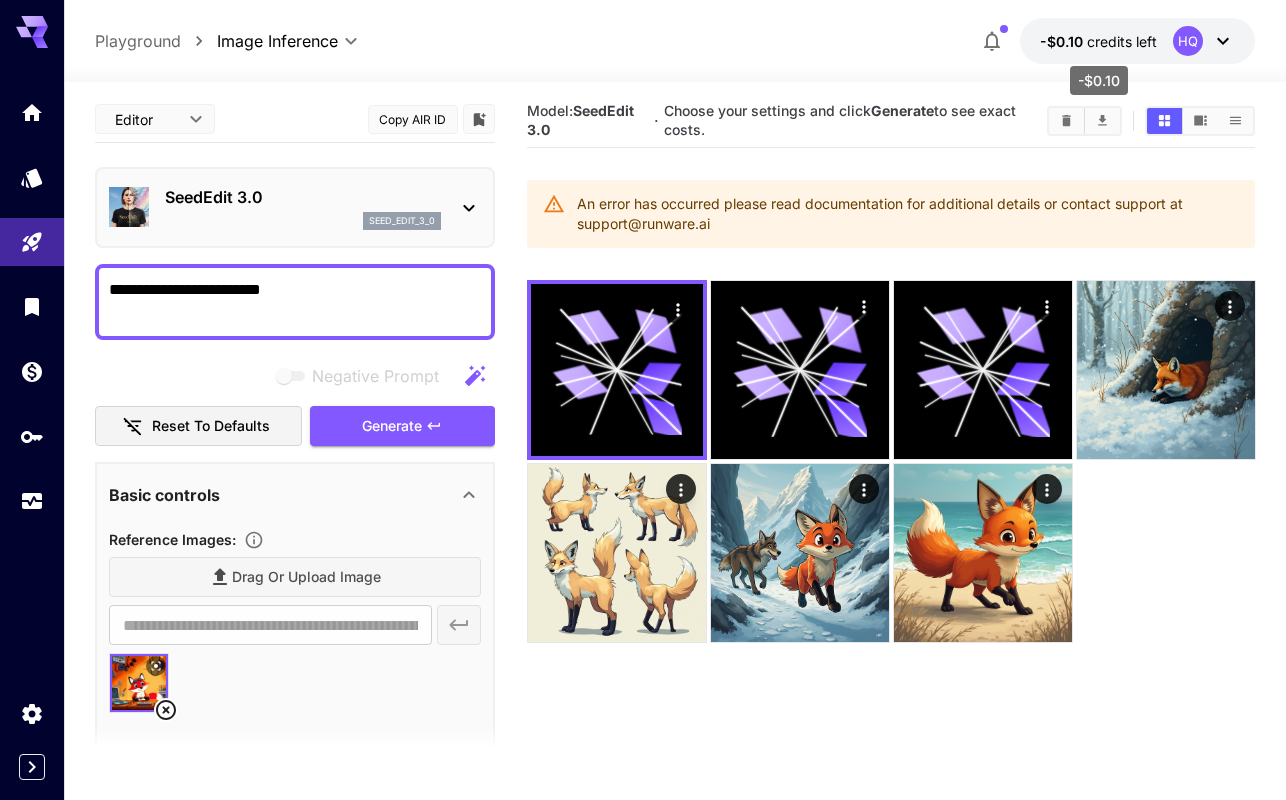 click on "credits left" at bounding box center [1122, 41] 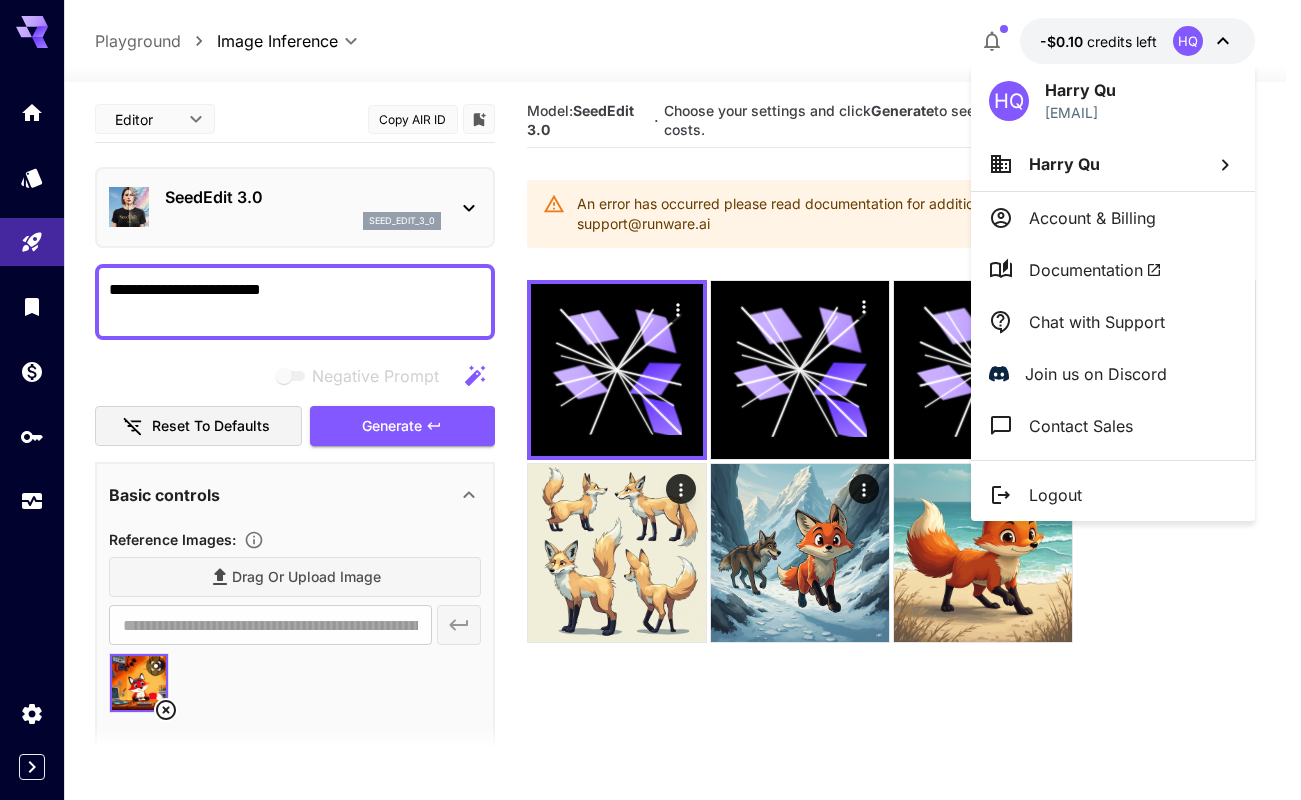click at bounding box center (650, 400) 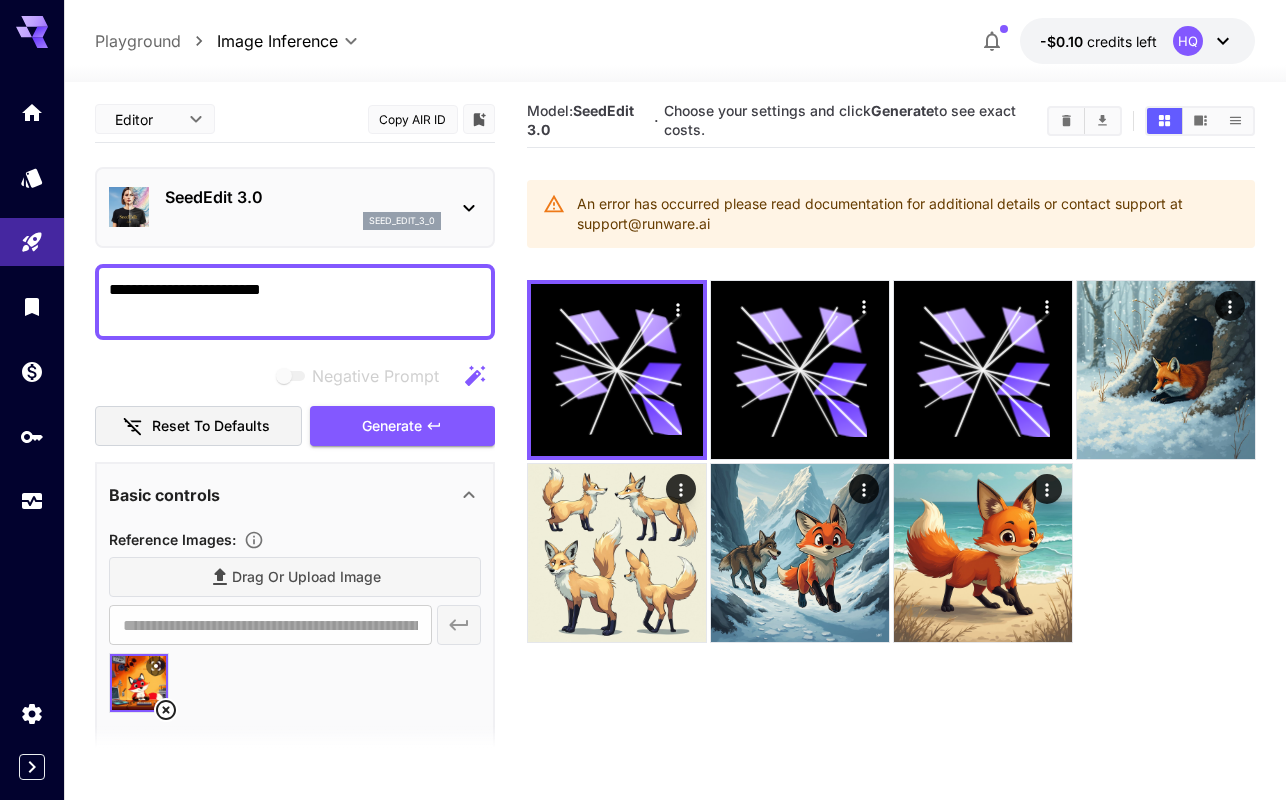 click on "-$0.10    credits left" at bounding box center [1098, 41] 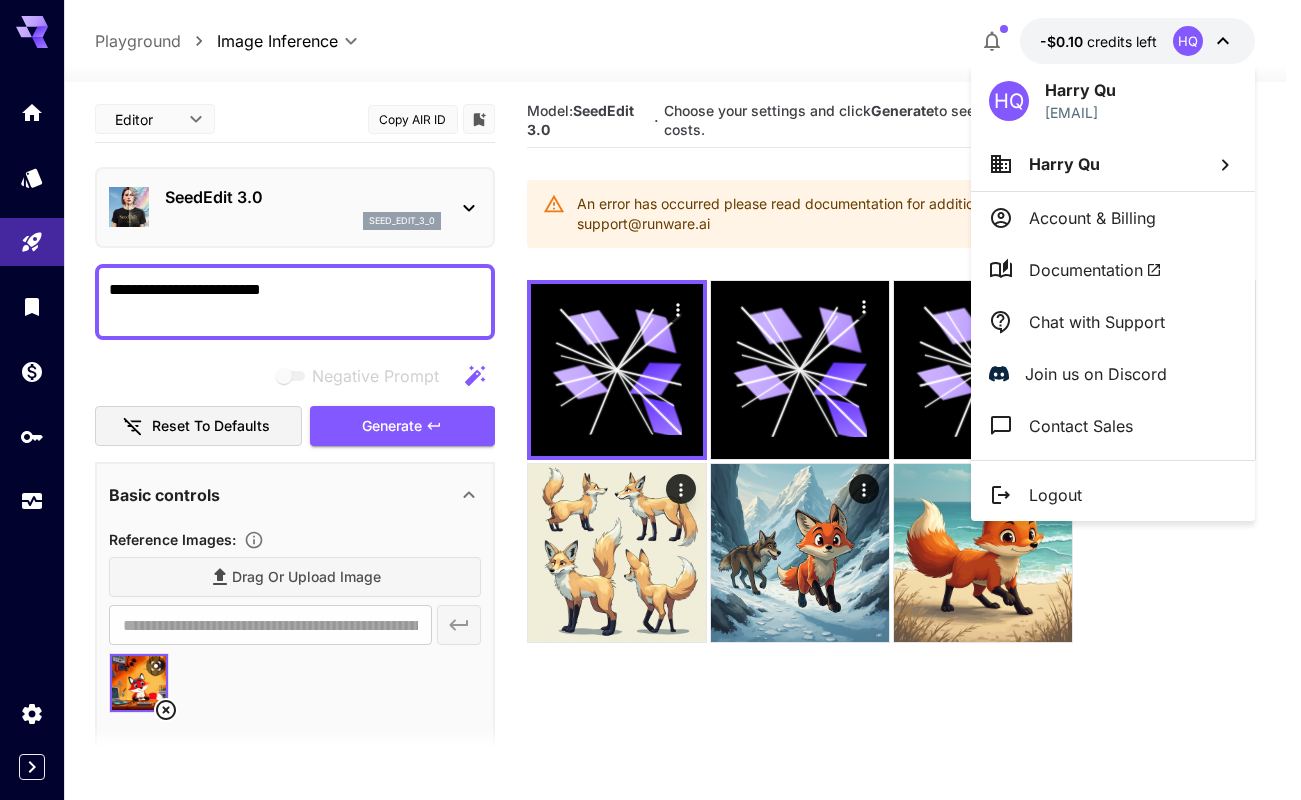 click on "Account & Billing" at bounding box center [1092, 218] 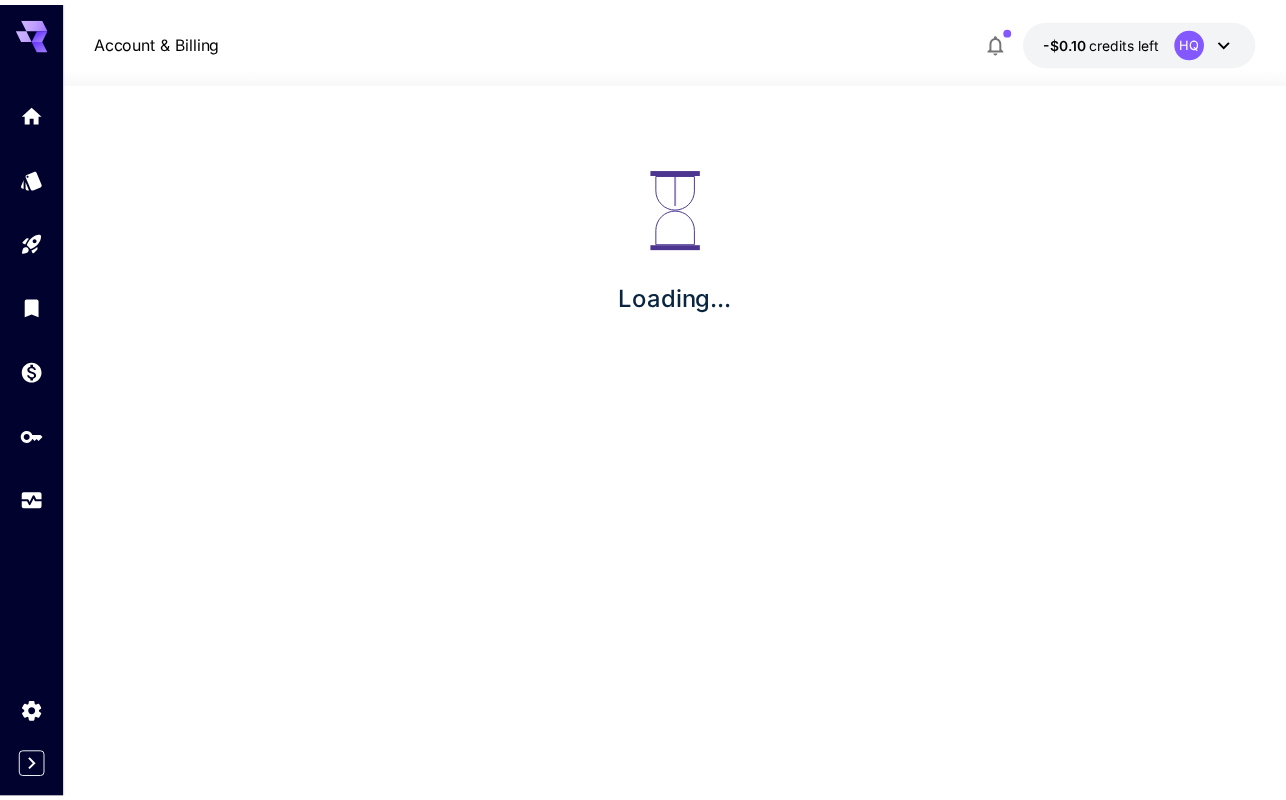 scroll, scrollTop: 0, scrollLeft: 0, axis: both 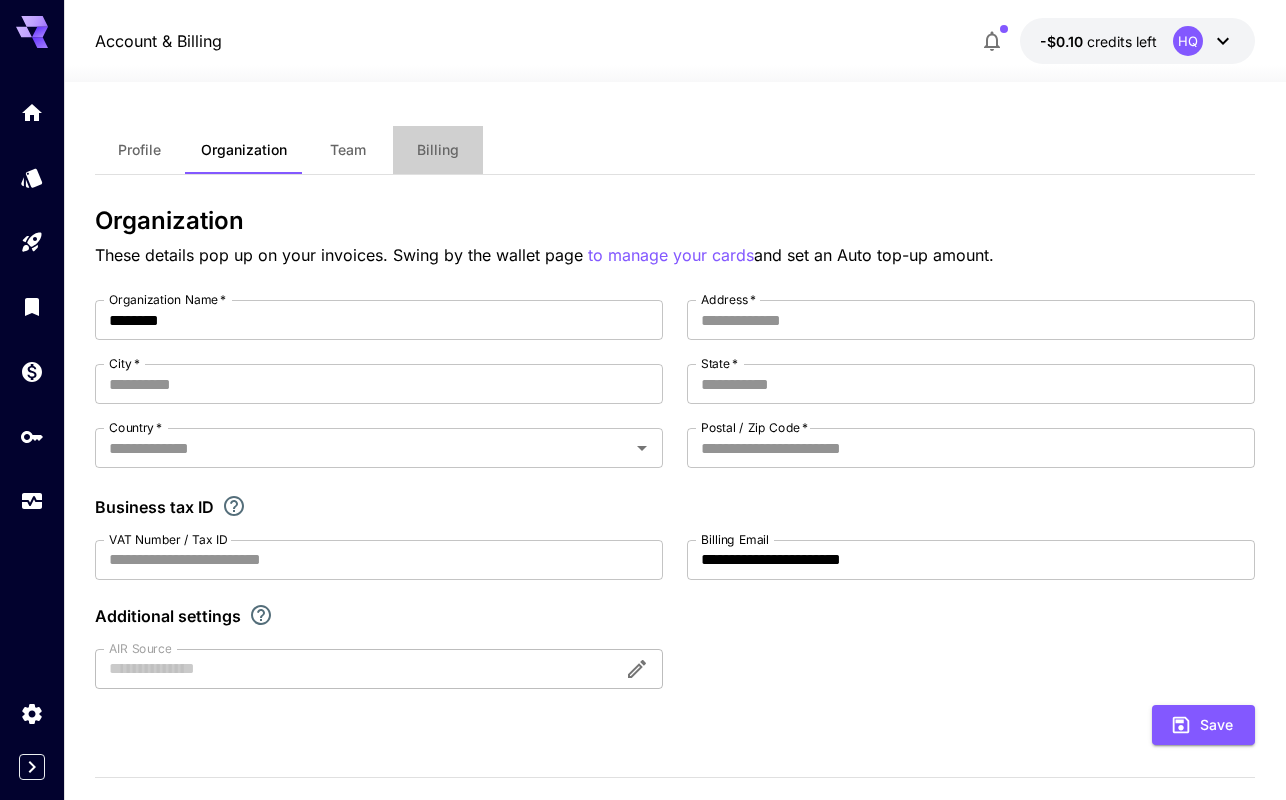 click on "Billing" at bounding box center [438, 150] 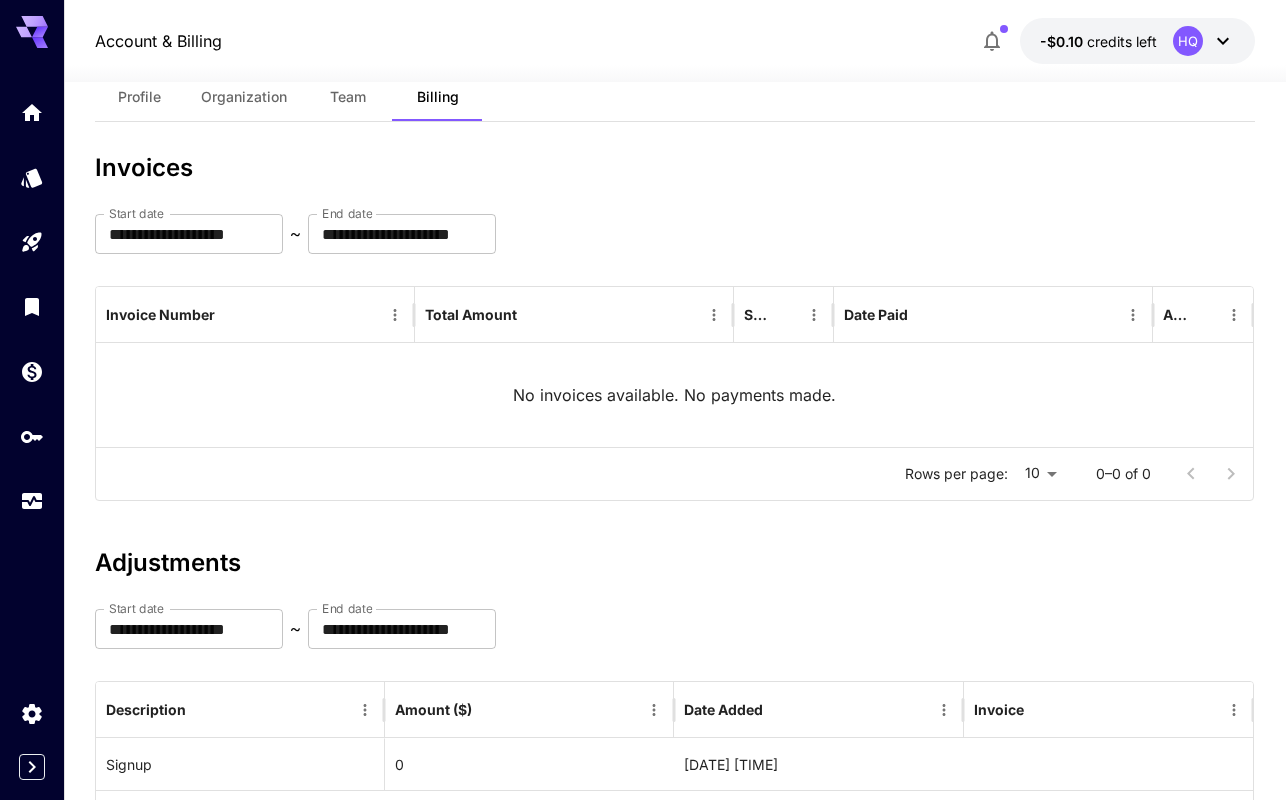 scroll, scrollTop: 0, scrollLeft: 0, axis: both 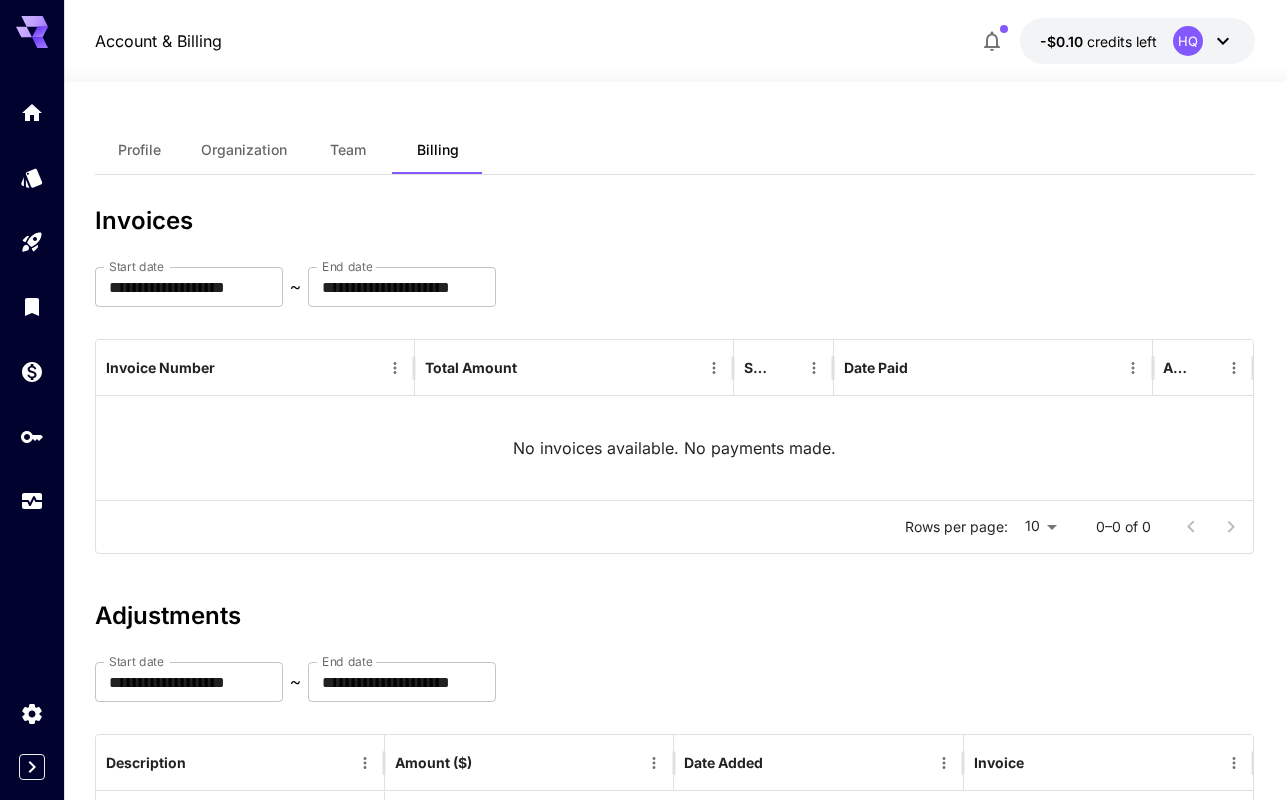 click on "Team" at bounding box center [348, 150] 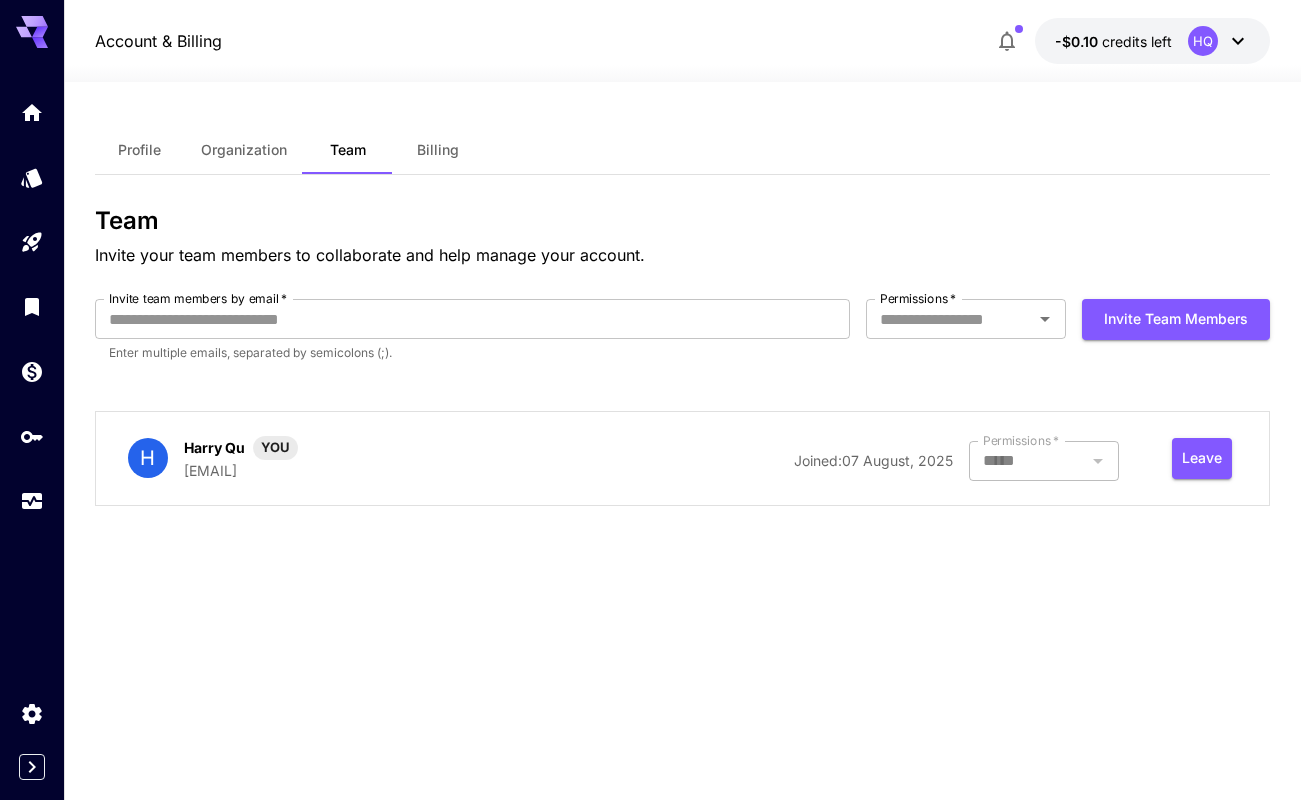 click on "Team" at bounding box center (348, 150) 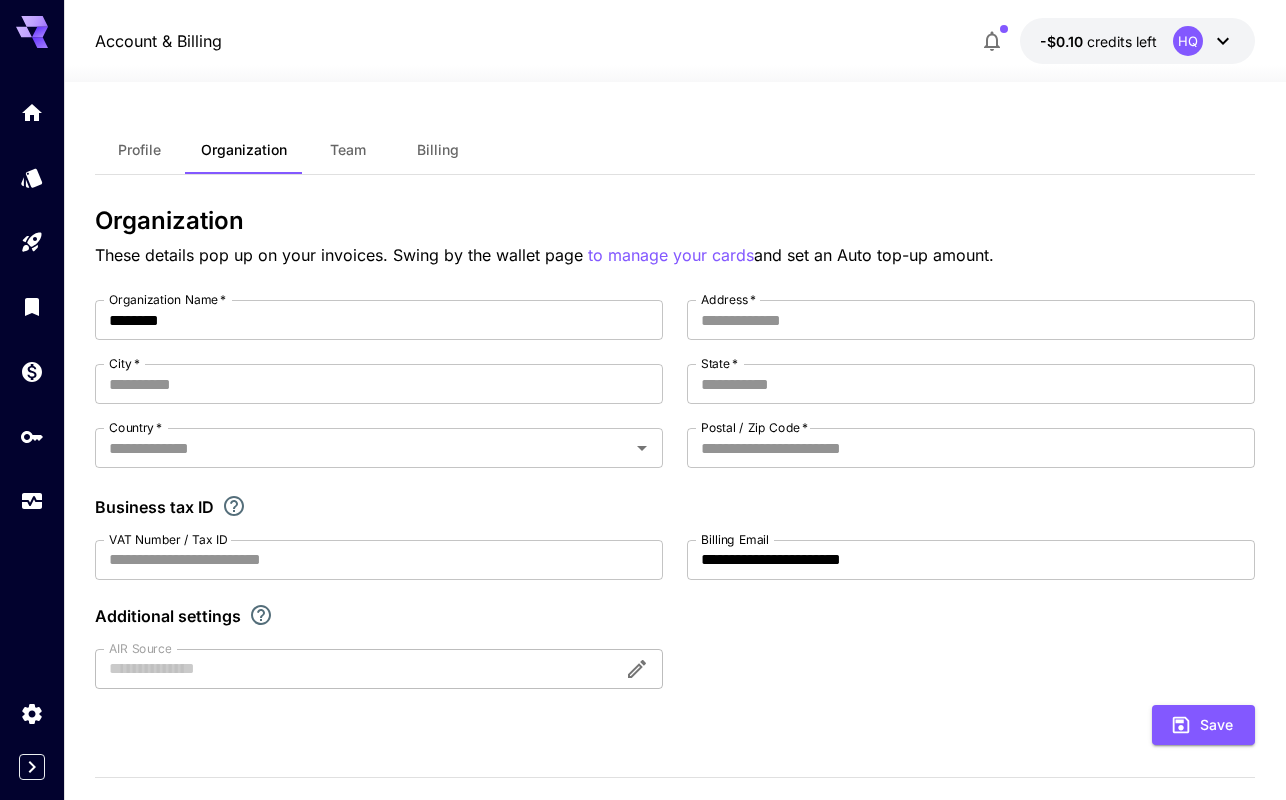 click on "Profile" at bounding box center (139, 150) 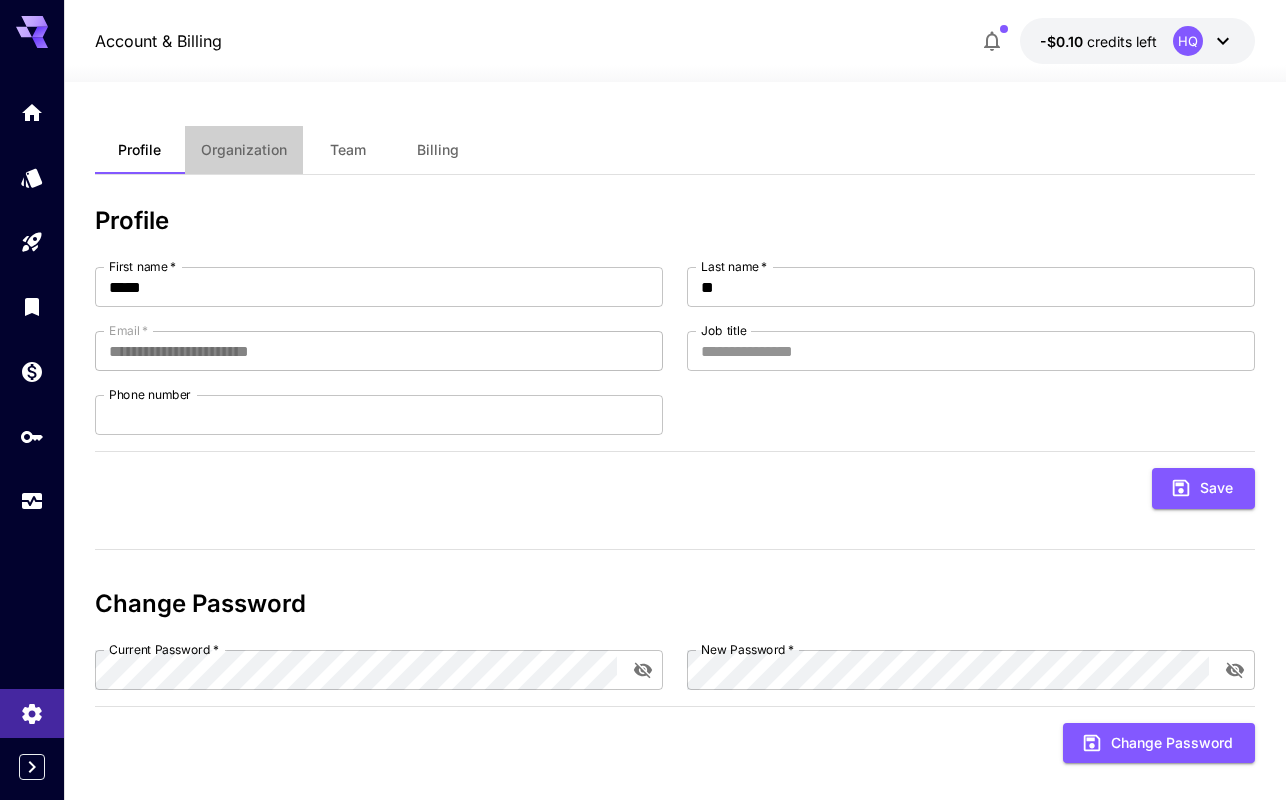 click on "Organization" at bounding box center (244, 150) 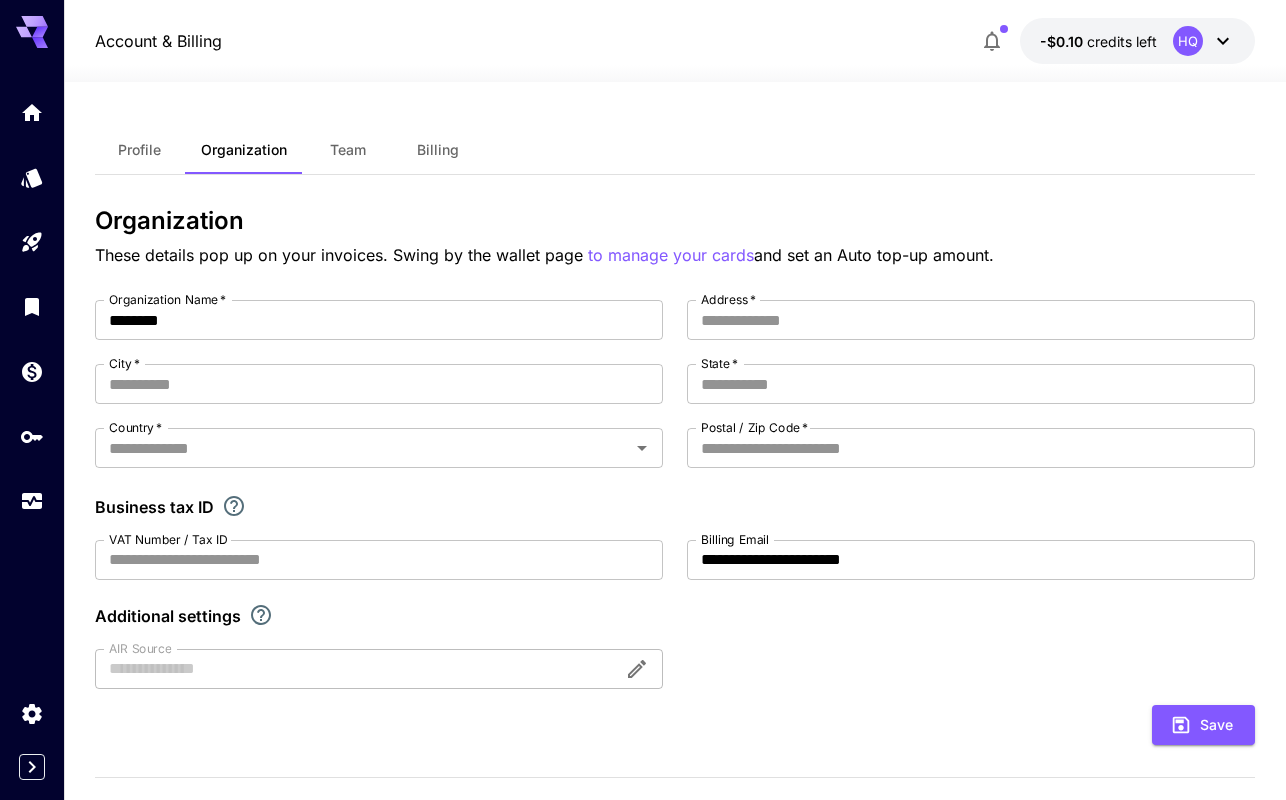 click on "Billing" at bounding box center [438, 150] 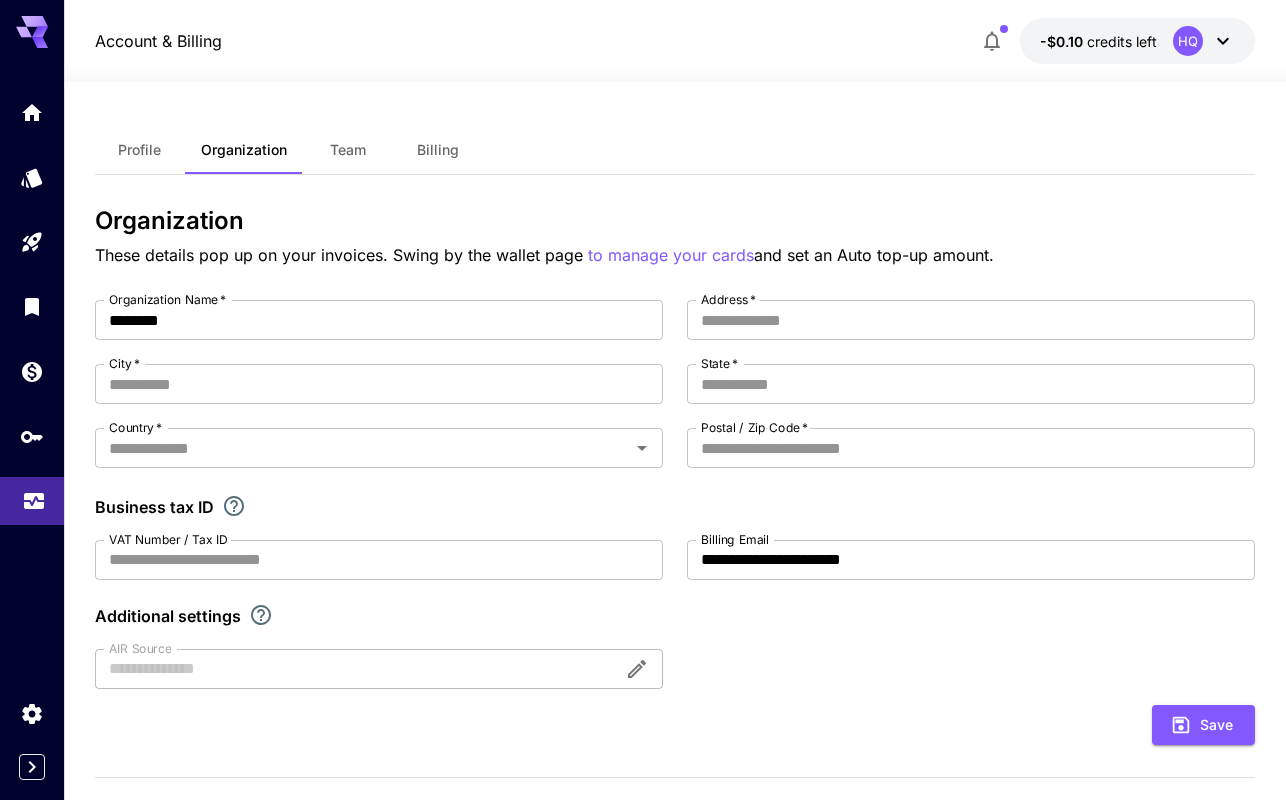 click at bounding box center [32, 501] 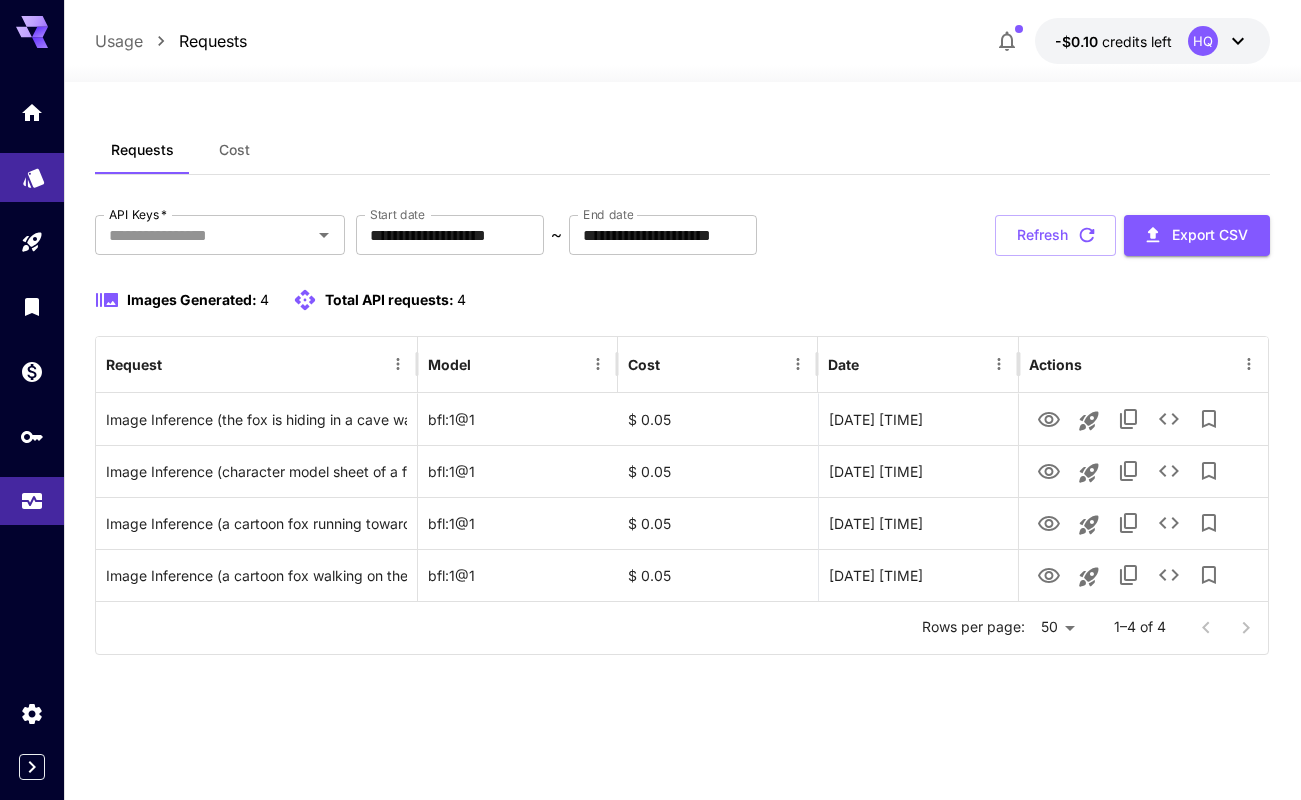 click 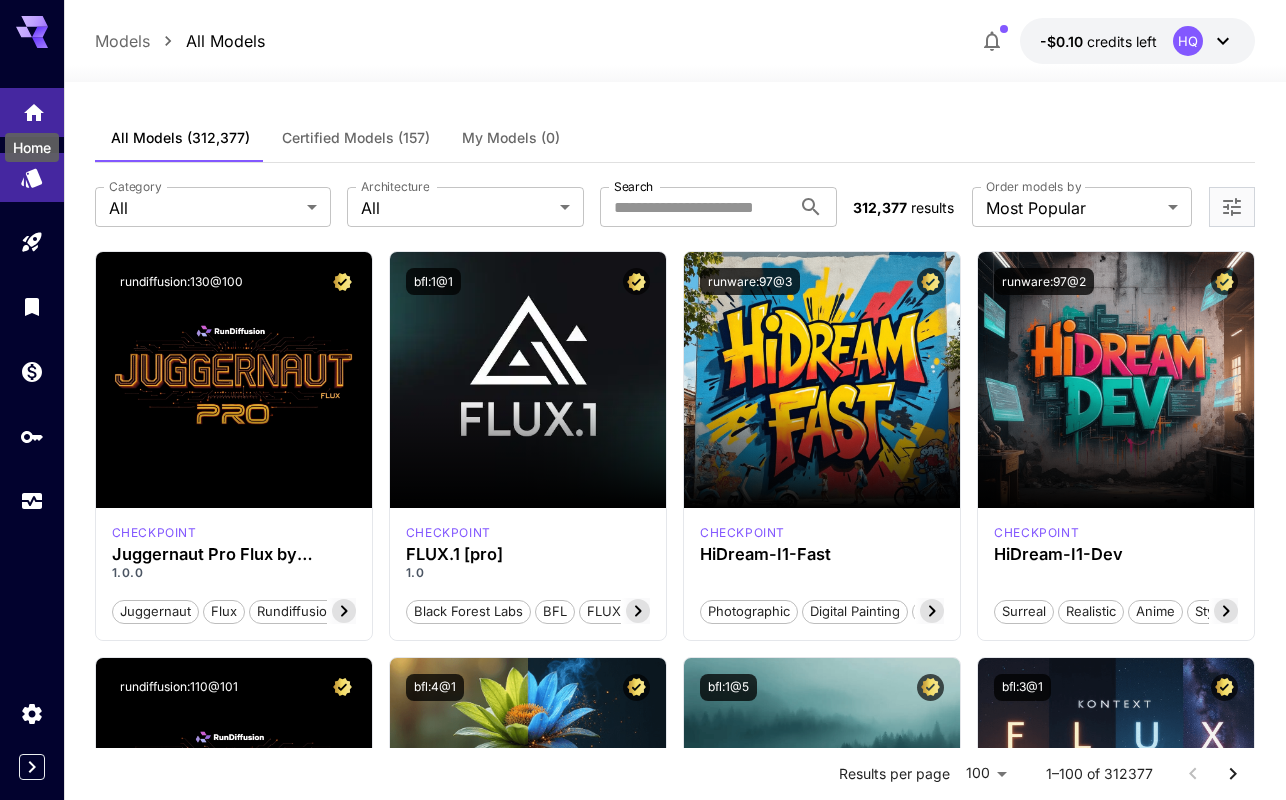 click 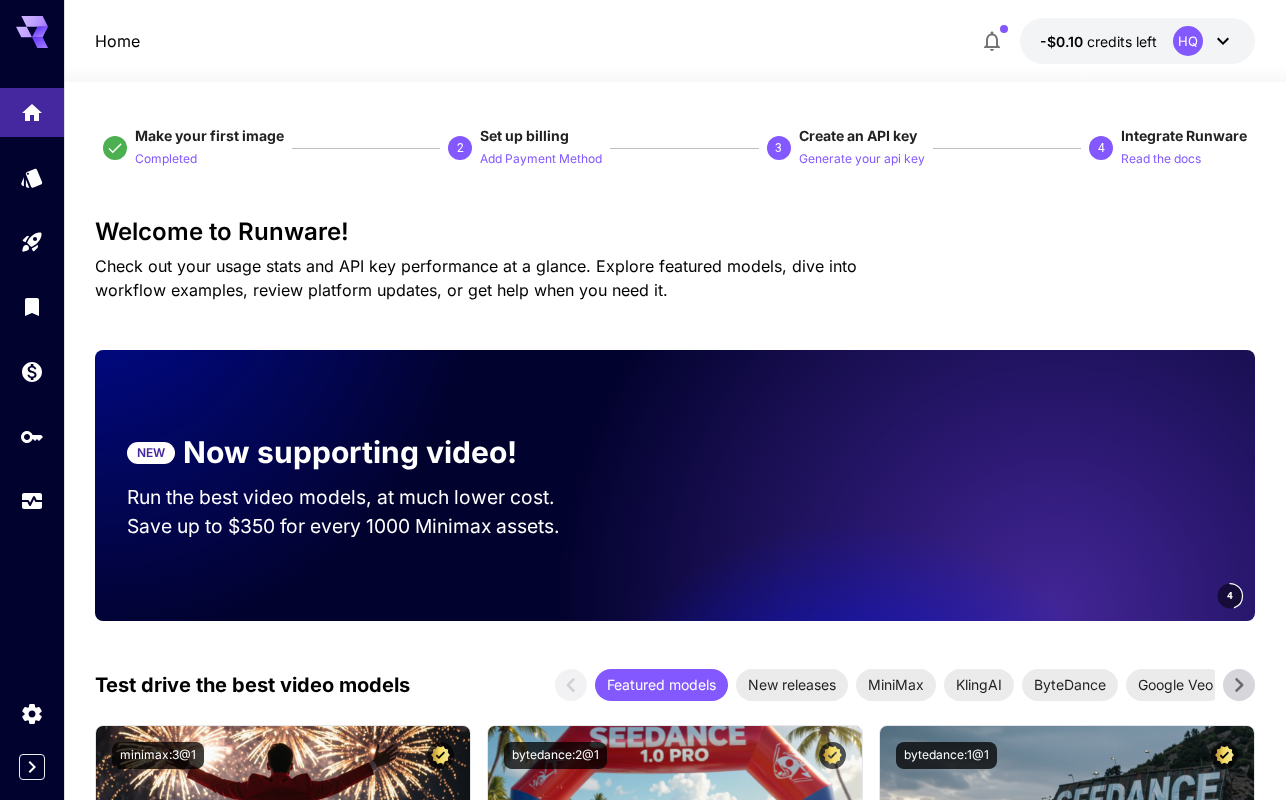 drag, startPoint x: 948, startPoint y: 260, endPoint x: 133, endPoint y: 262, distance: 815.00244 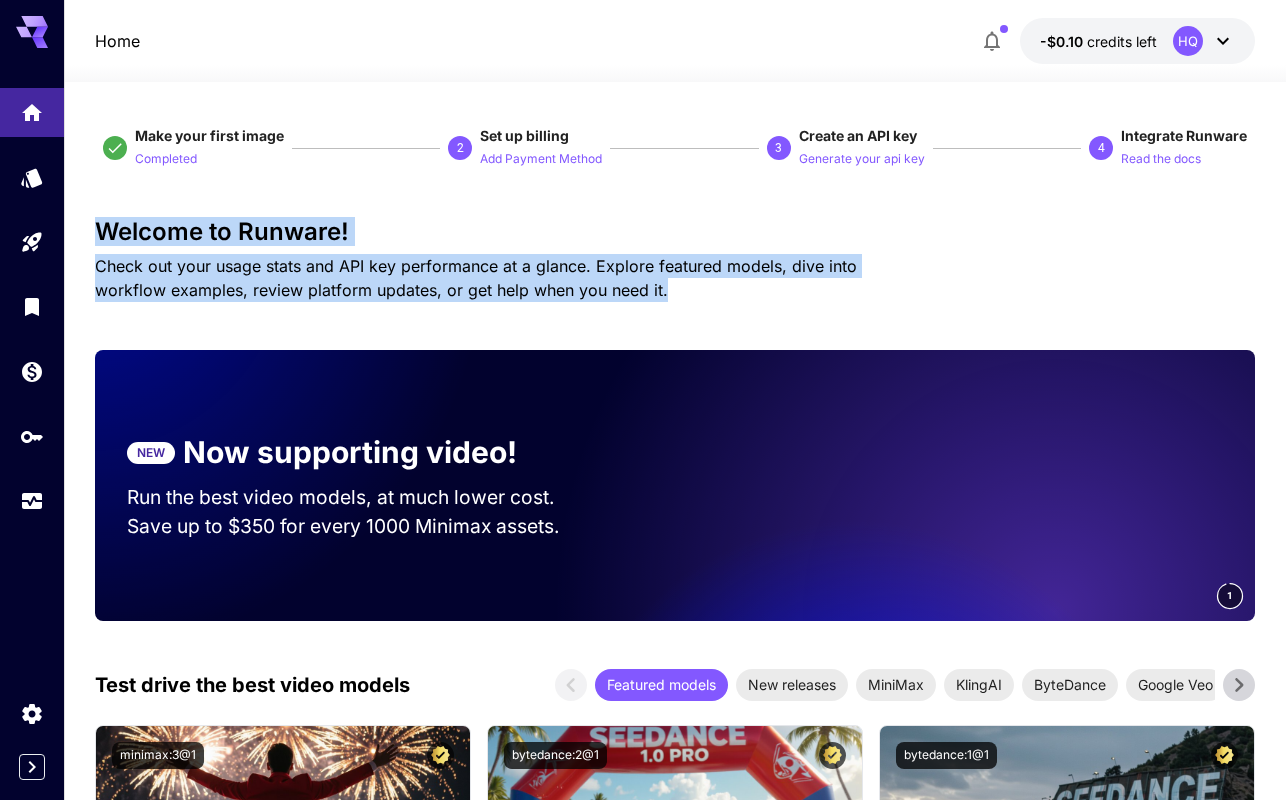 drag, startPoint x: 101, startPoint y: 237, endPoint x: 590, endPoint y: 290, distance: 491.8638 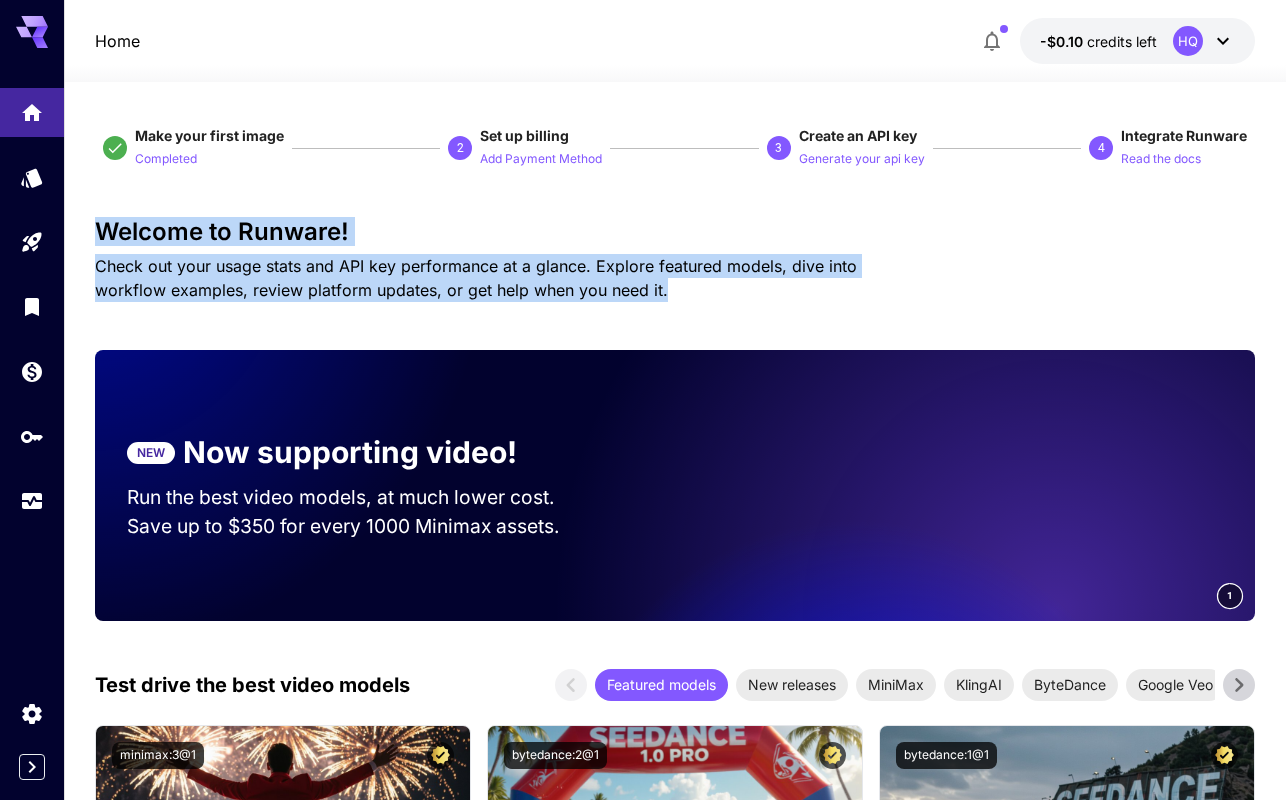 click on "Check out your usage stats and API key performance at a glance. Explore featured models, dive into workflow examples, review platform updates, or get help when you need it." at bounding box center [511, 278] 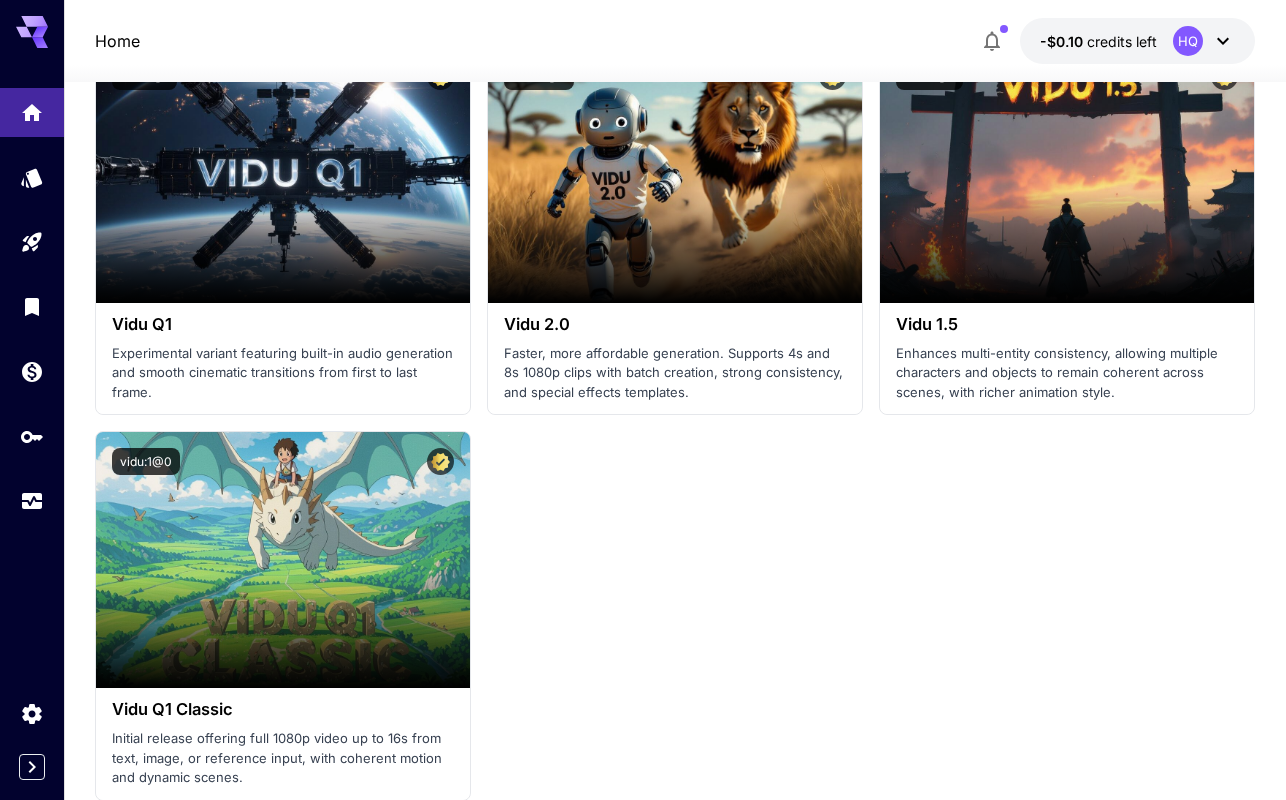 scroll, scrollTop: 2601, scrollLeft: 0, axis: vertical 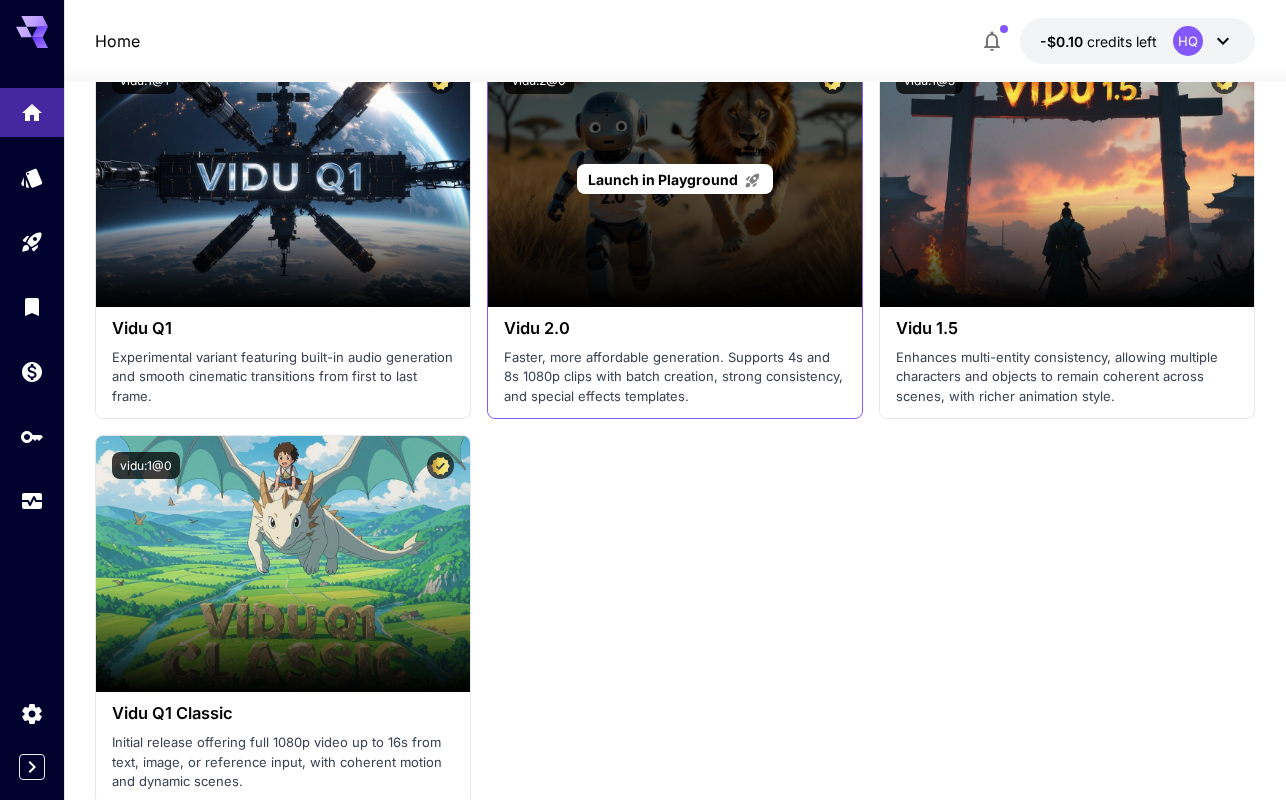 click on "Launch in Playground" at bounding box center [663, 179] 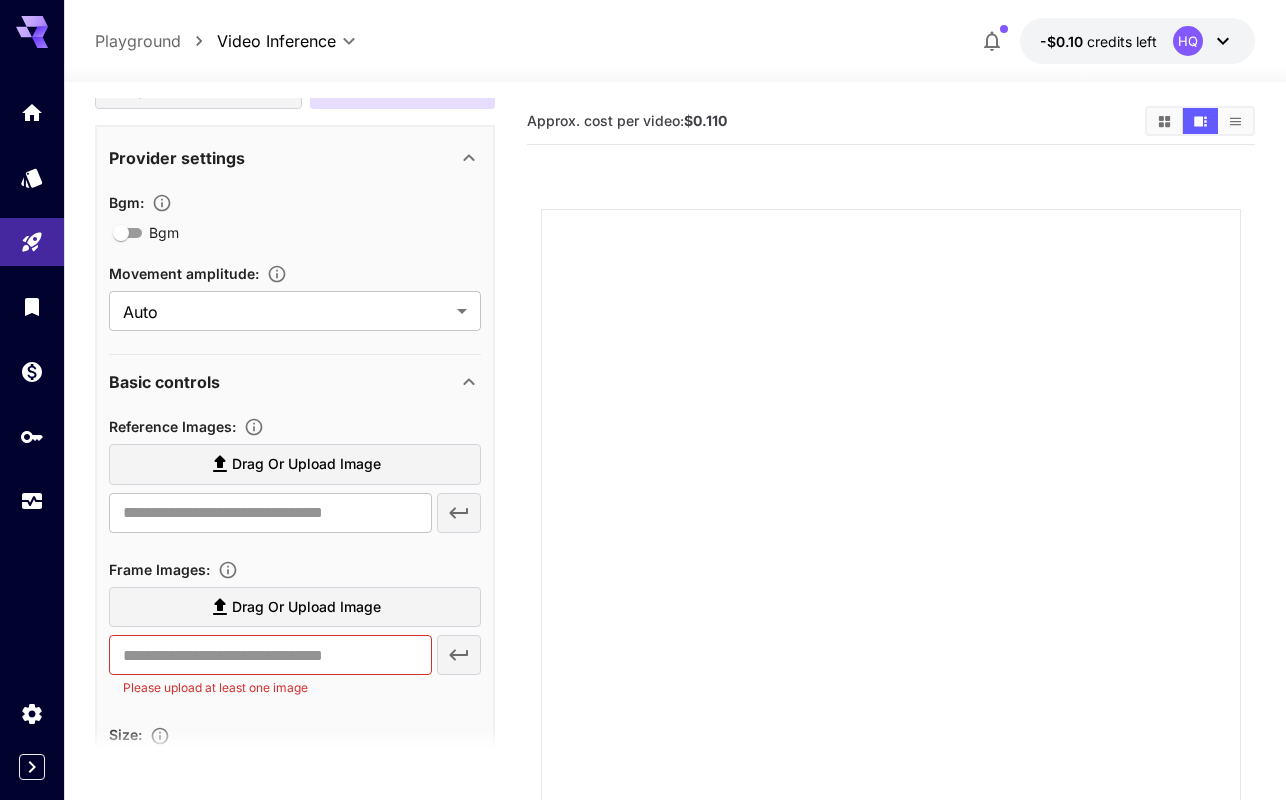 scroll, scrollTop: 0, scrollLeft: 0, axis: both 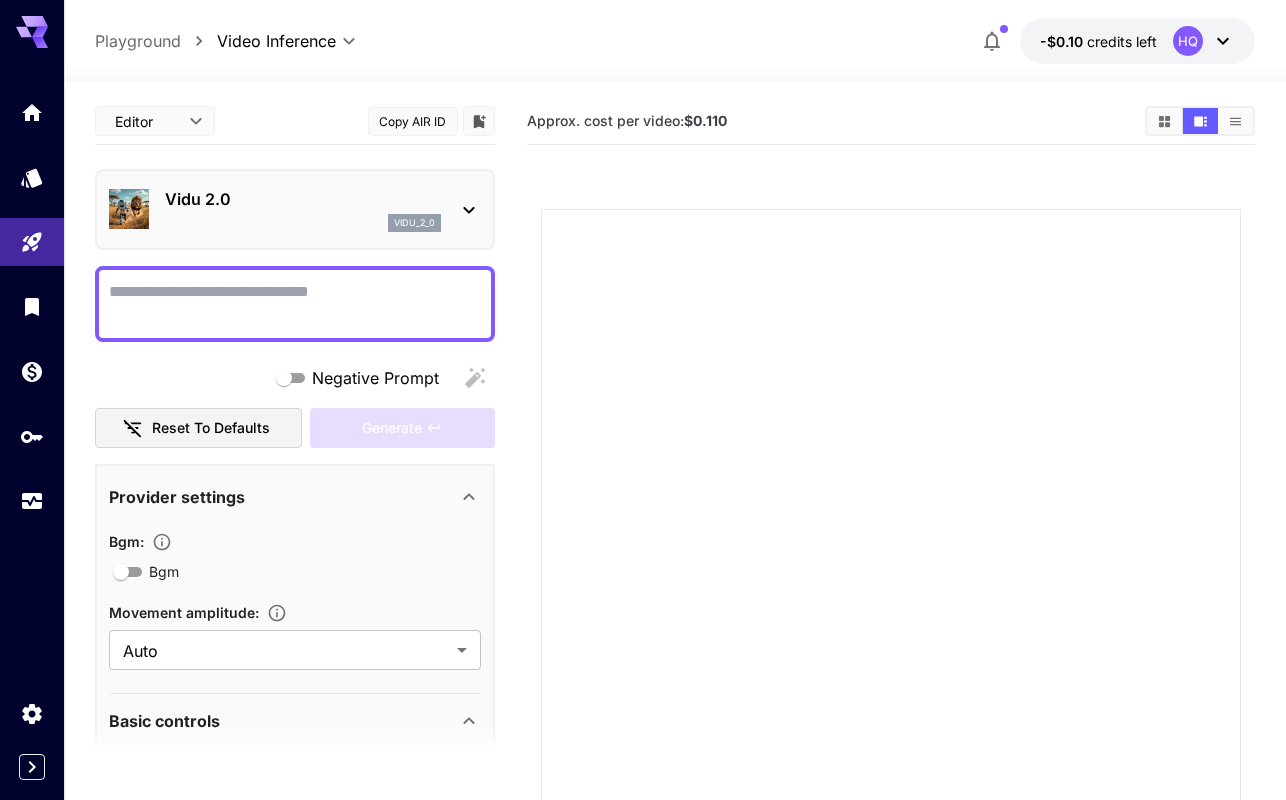 click on "Vidu 2.0 vidu_2_0" at bounding box center [295, 209] 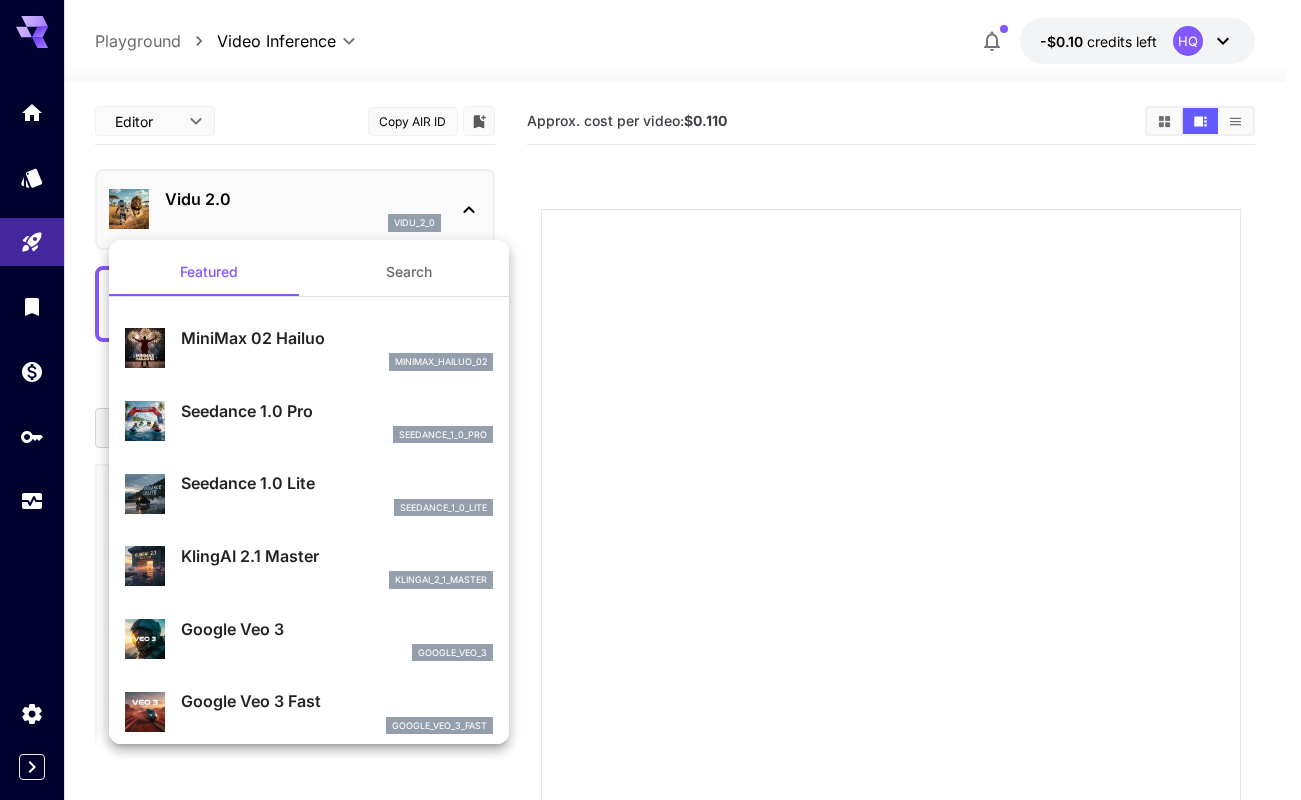 click on "minimax_hailuo_02" at bounding box center (337, 362) 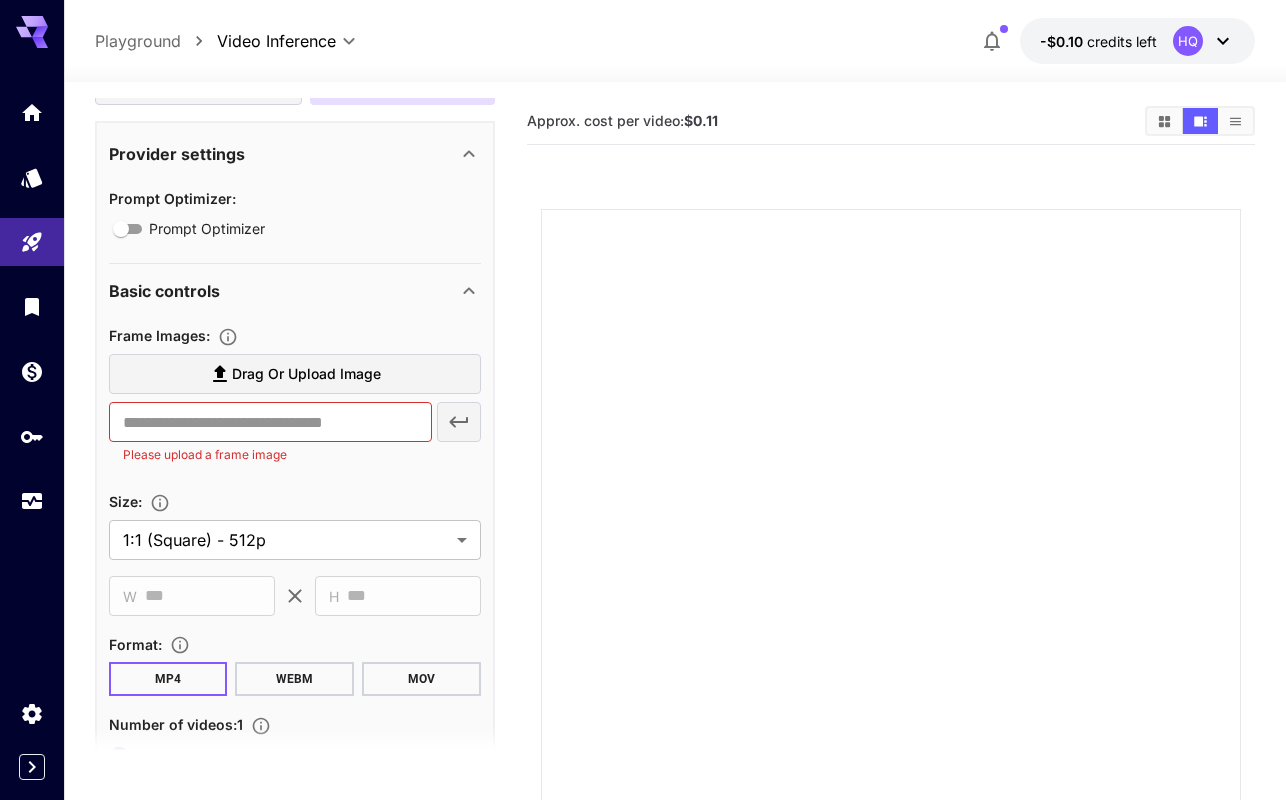 scroll, scrollTop: 510, scrollLeft: 0, axis: vertical 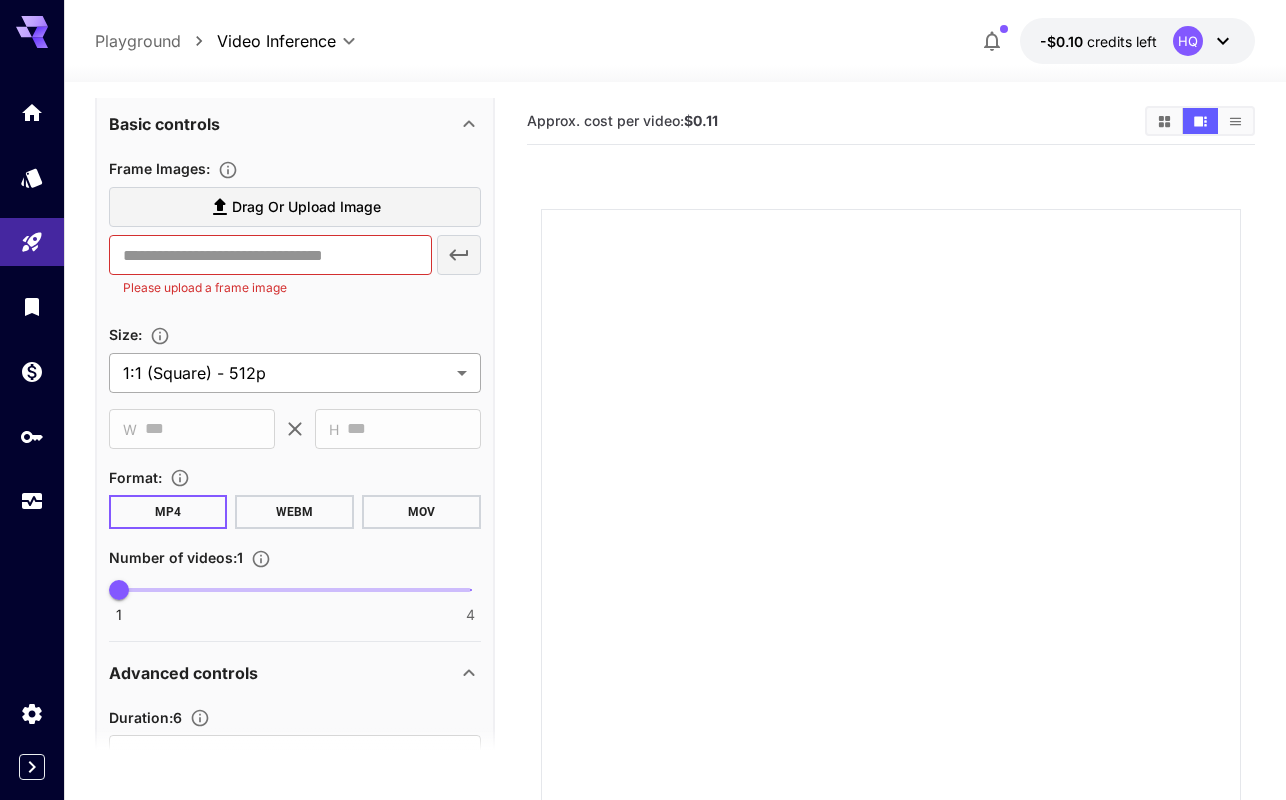 click on "**********" at bounding box center (643, 484) 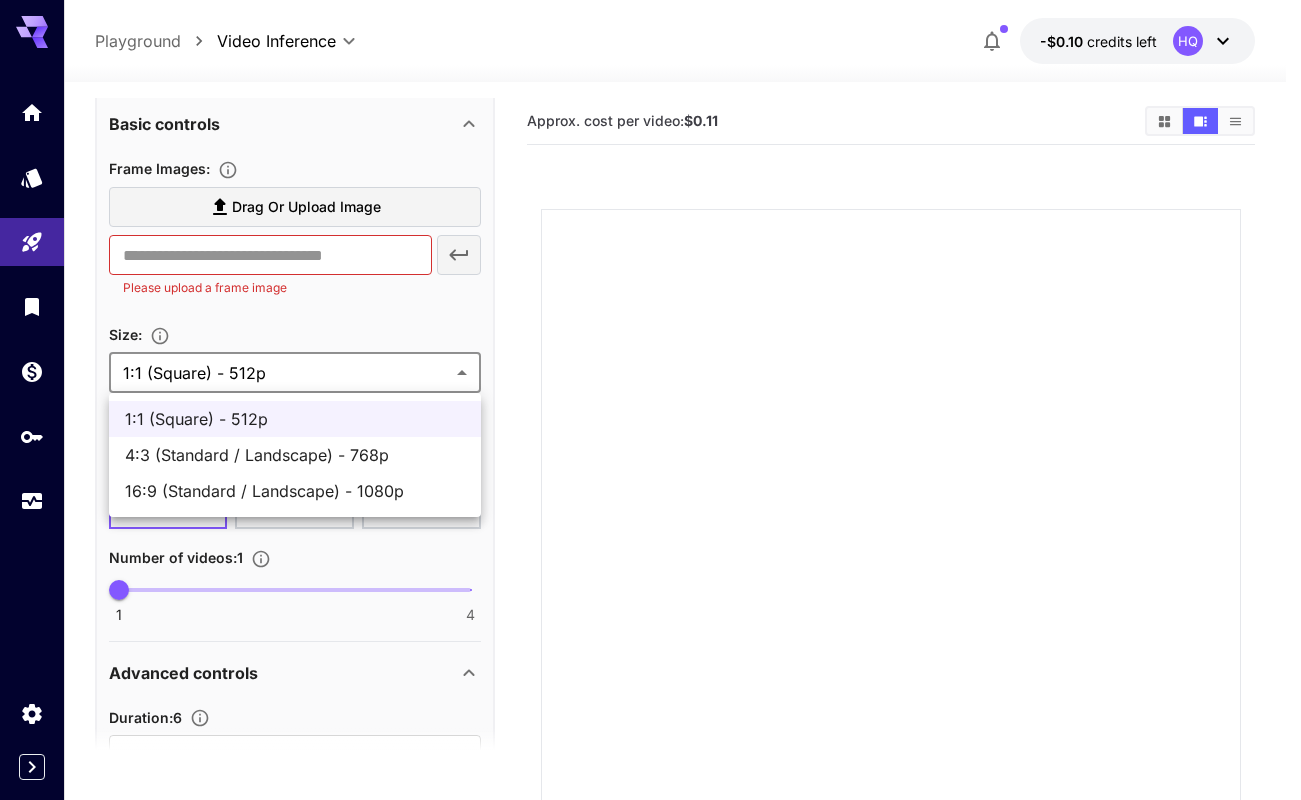 click at bounding box center [650, 400] 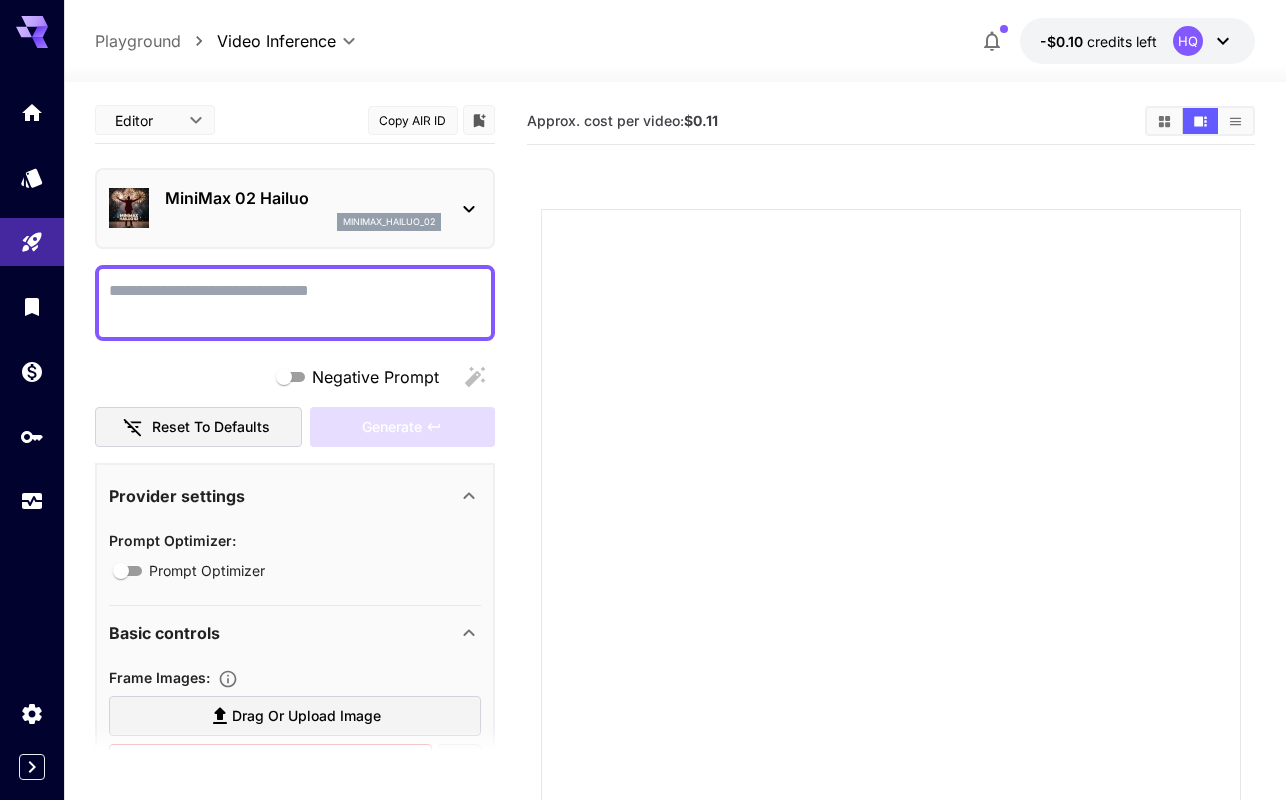 scroll, scrollTop: 0, scrollLeft: 0, axis: both 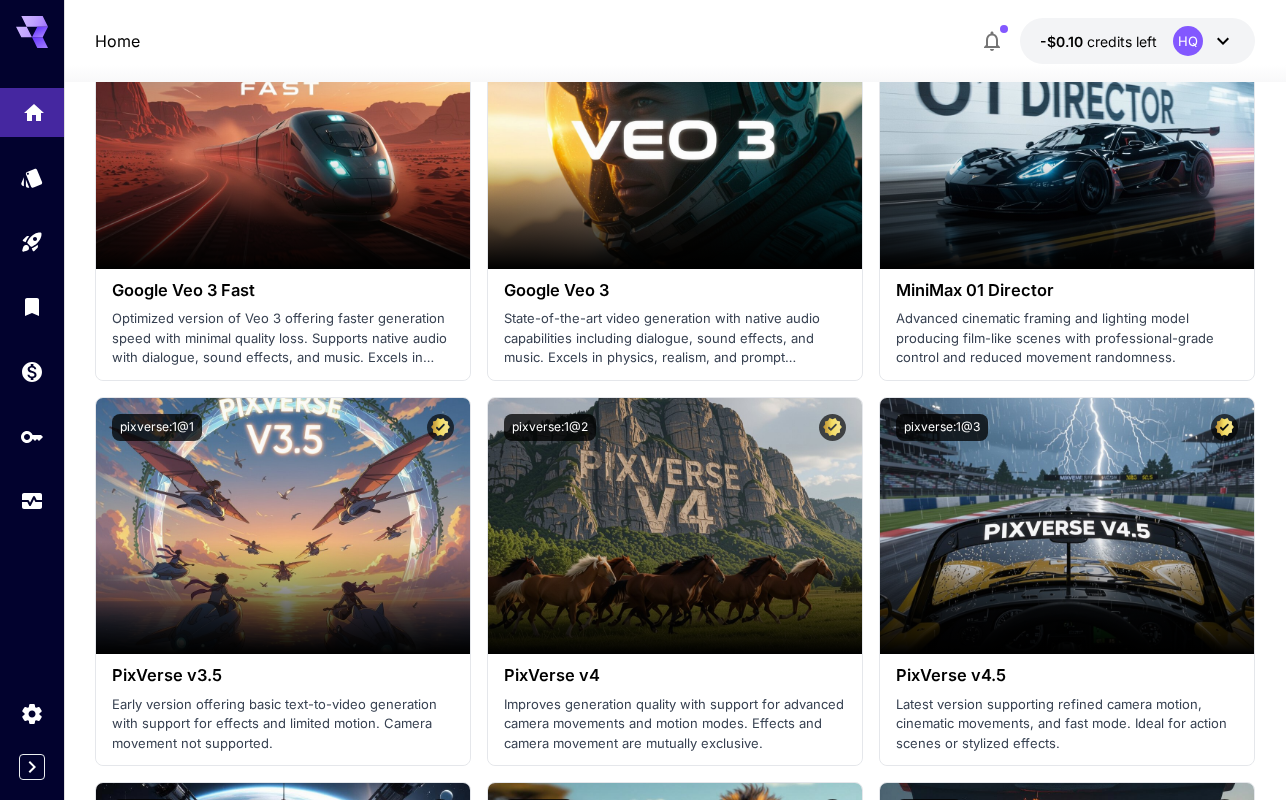 click at bounding box center (32, 112) 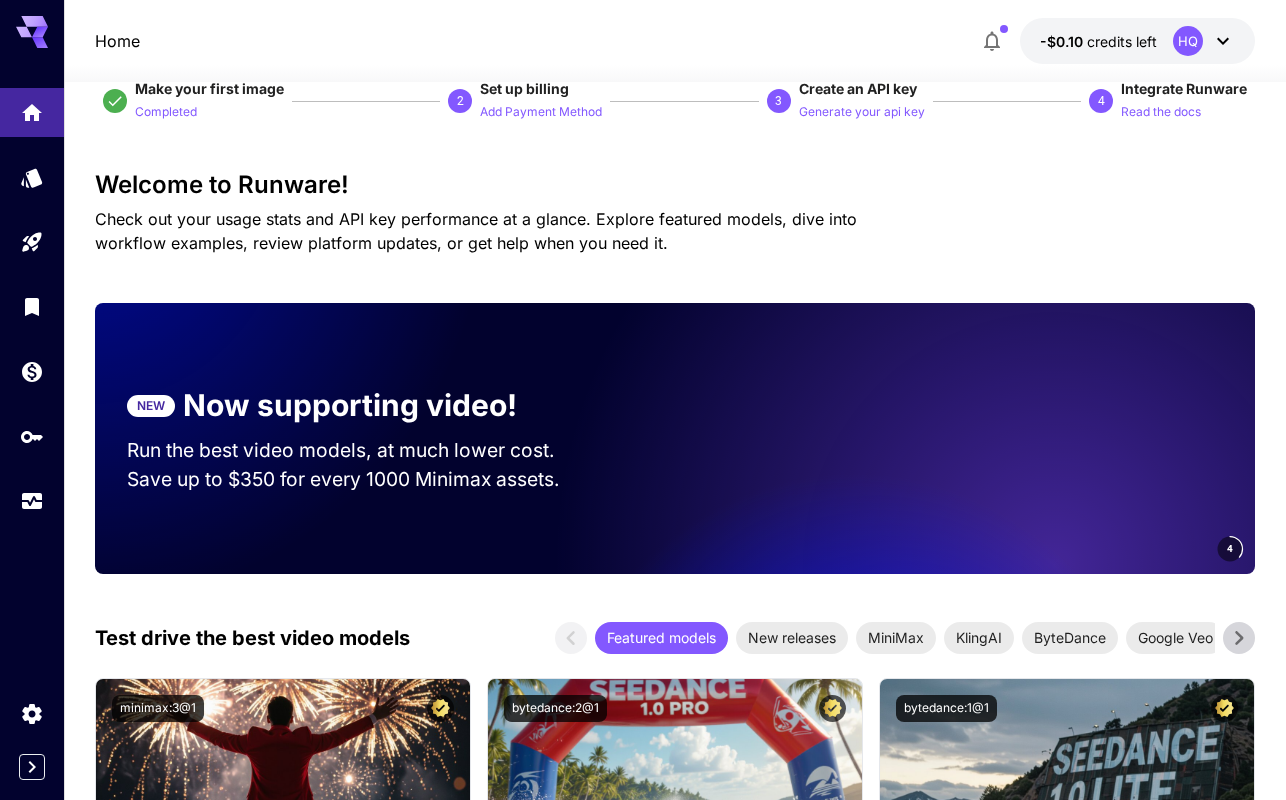 scroll, scrollTop: 0, scrollLeft: 0, axis: both 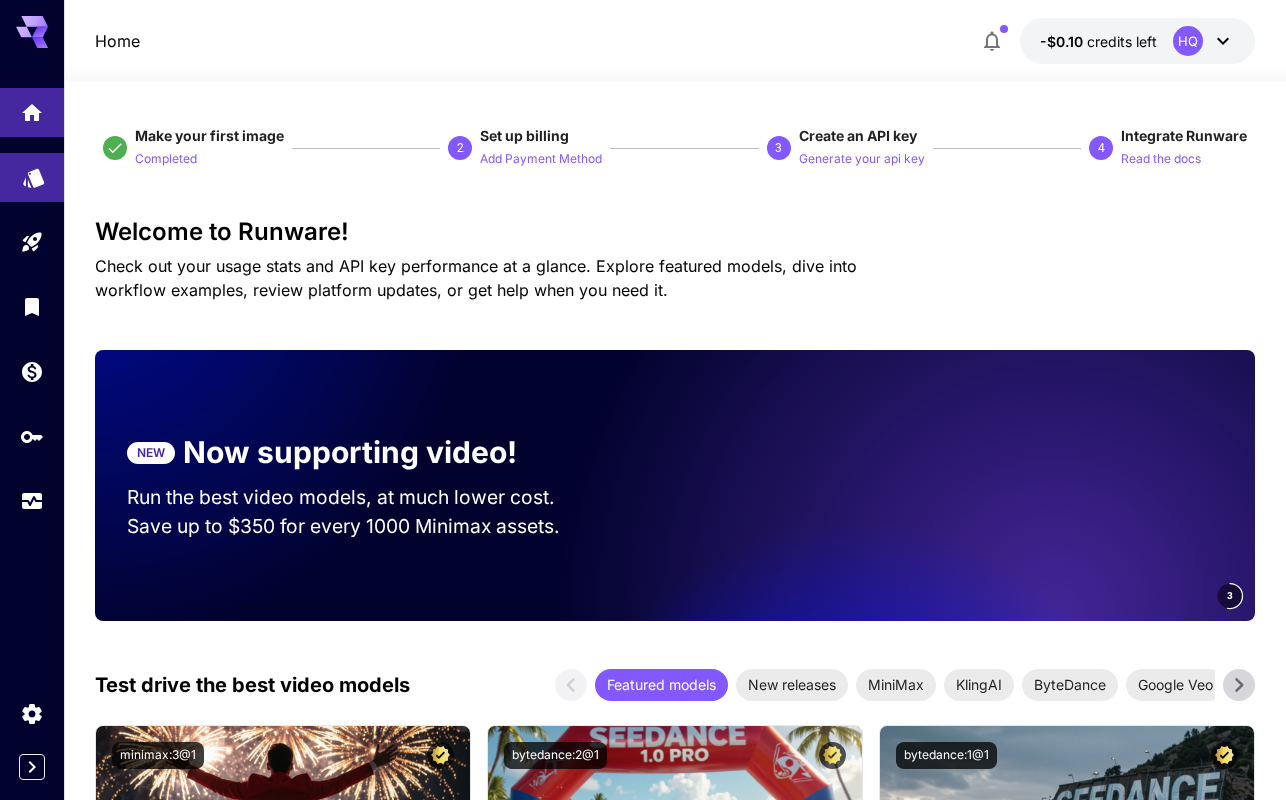 click at bounding box center (32, 177) 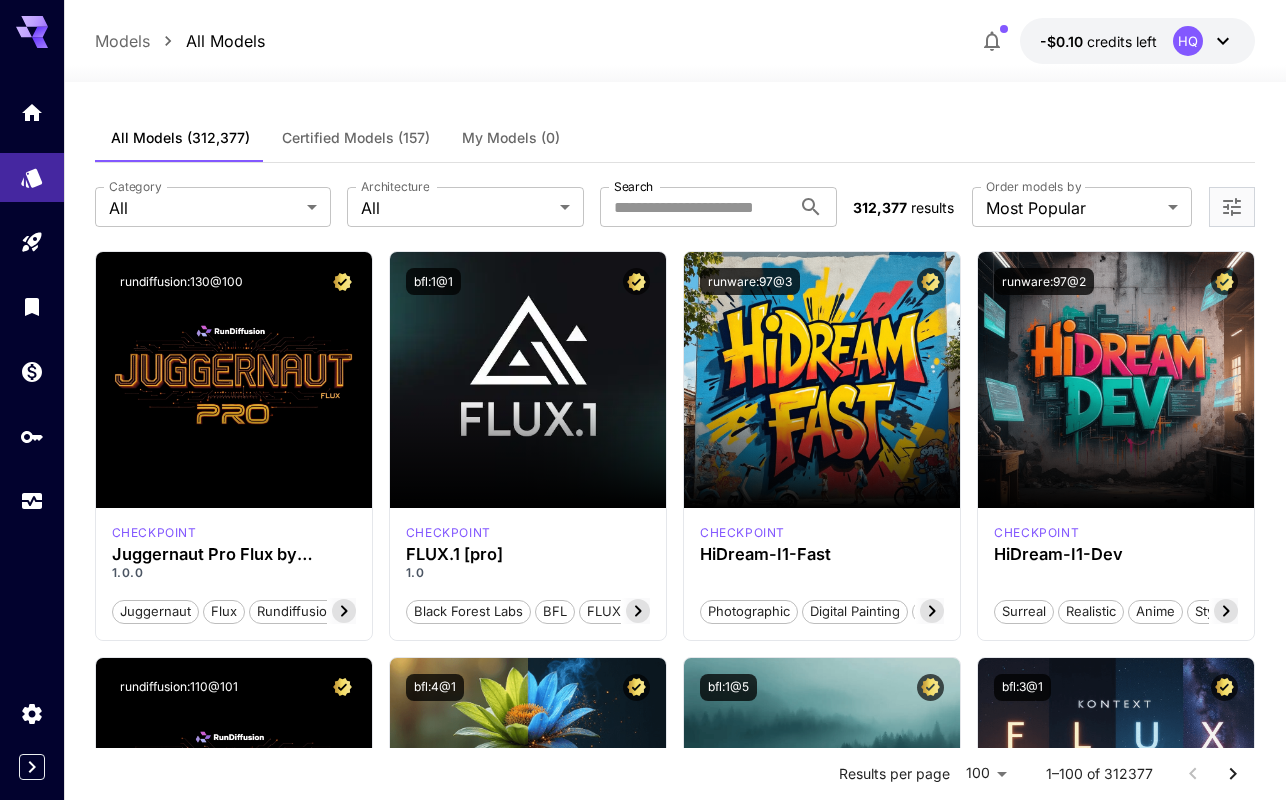 click on "Certified Models (157)" at bounding box center [356, 138] 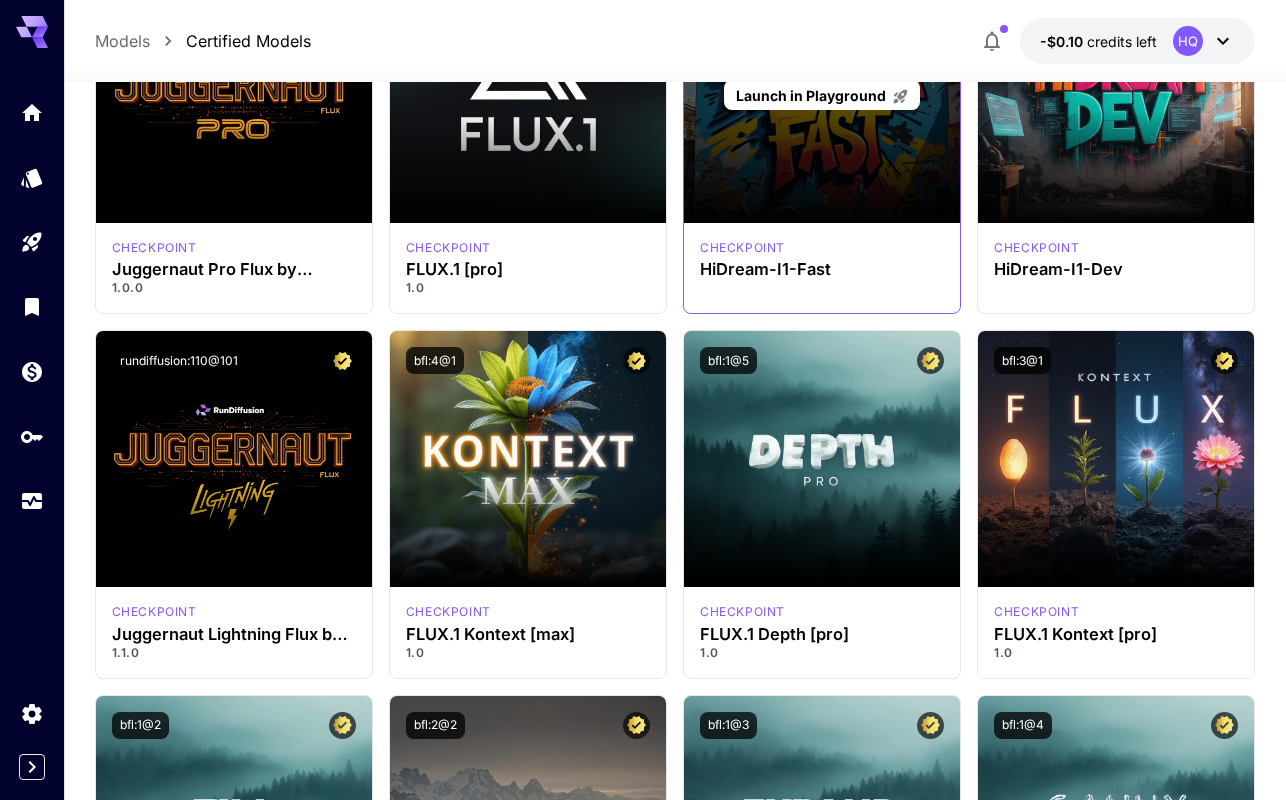 scroll, scrollTop: 258, scrollLeft: 0, axis: vertical 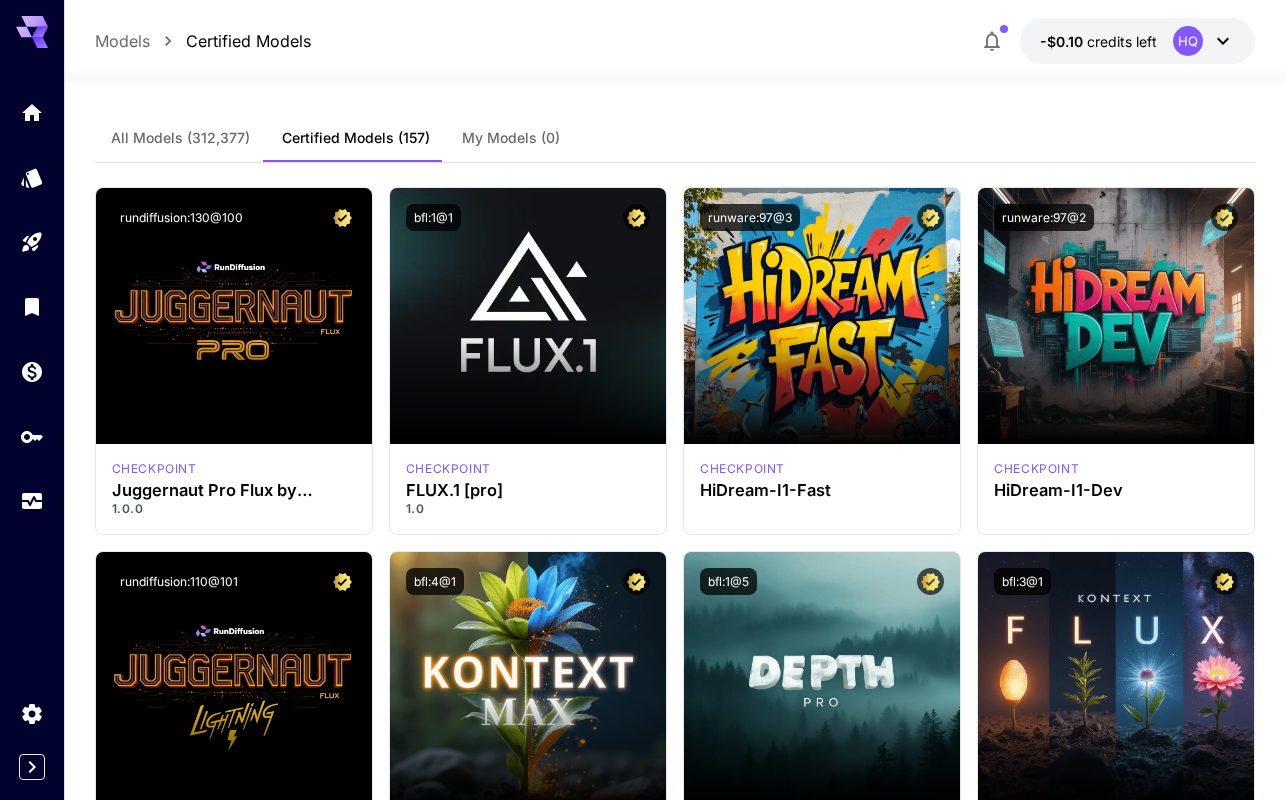 click 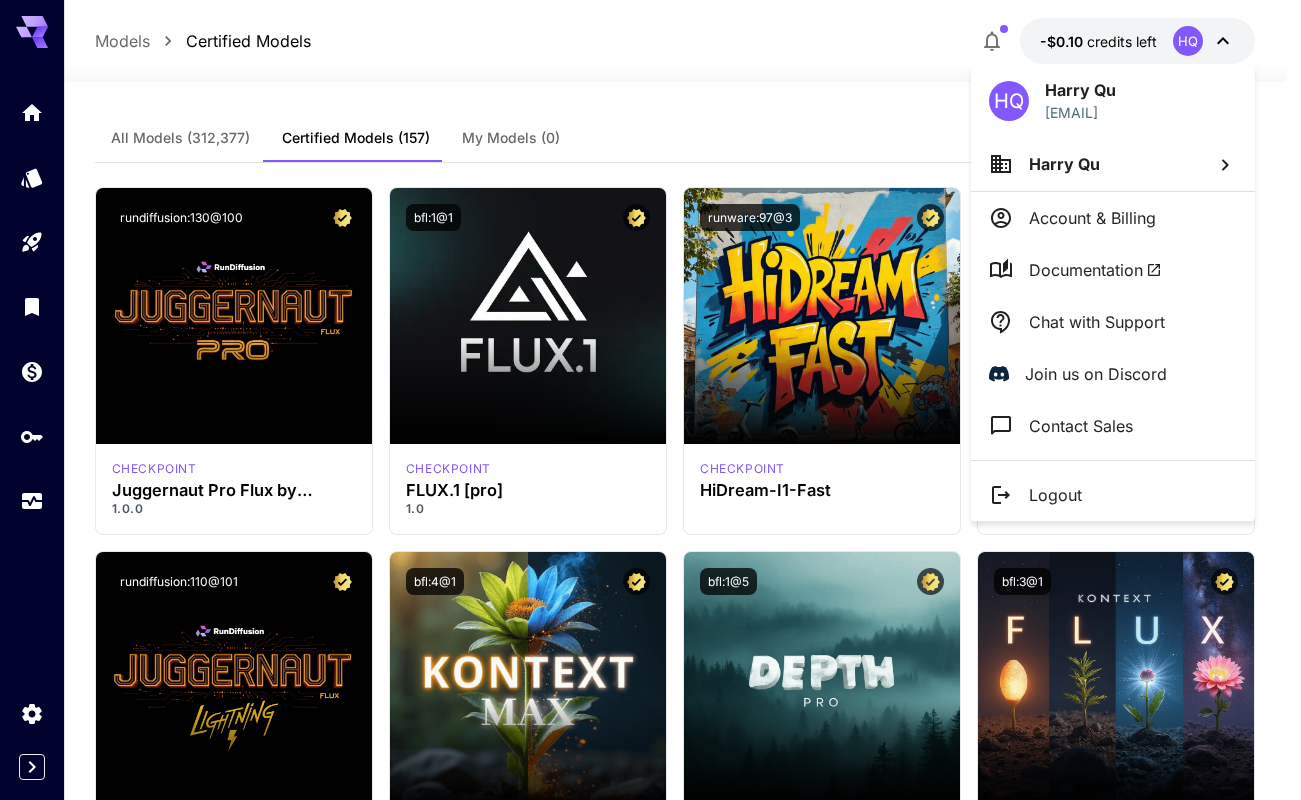 click on "Account & Billing" at bounding box center (1092, 218) 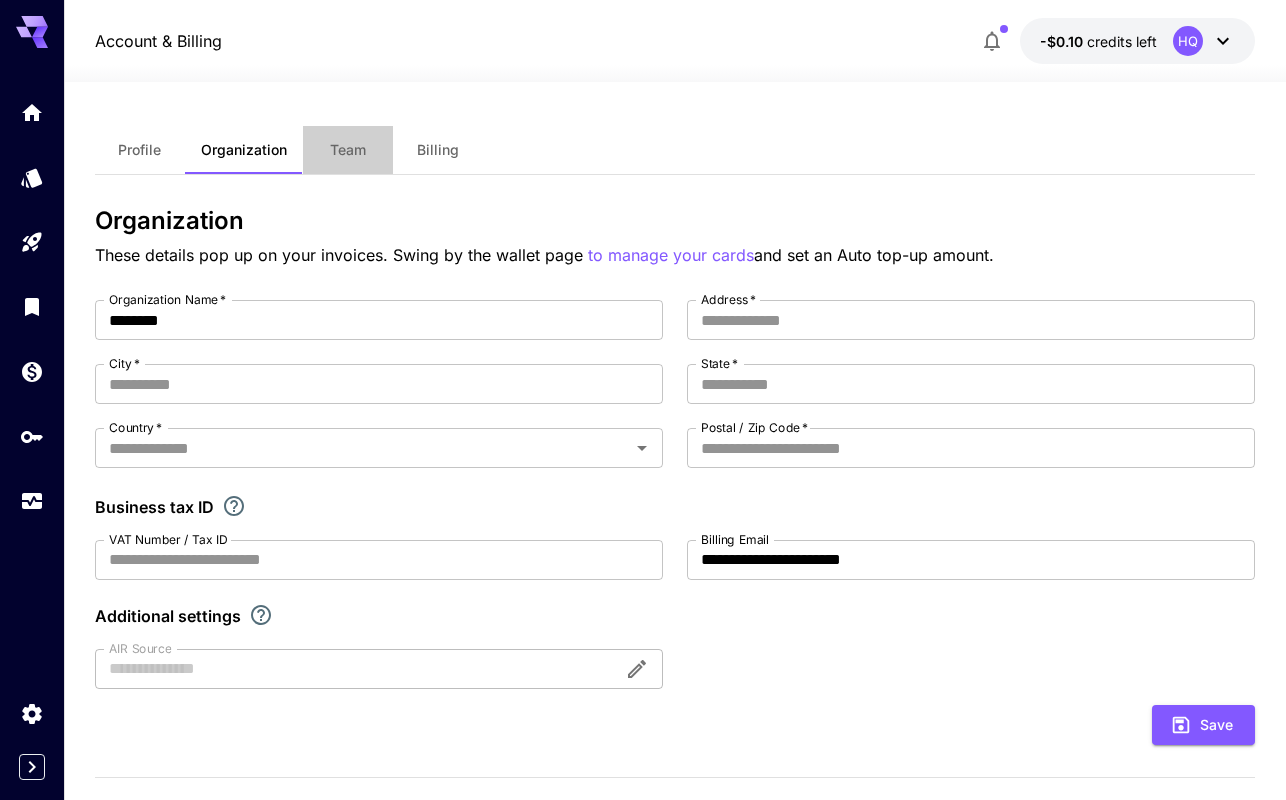click on "Team" at bounding box center [348, 150] 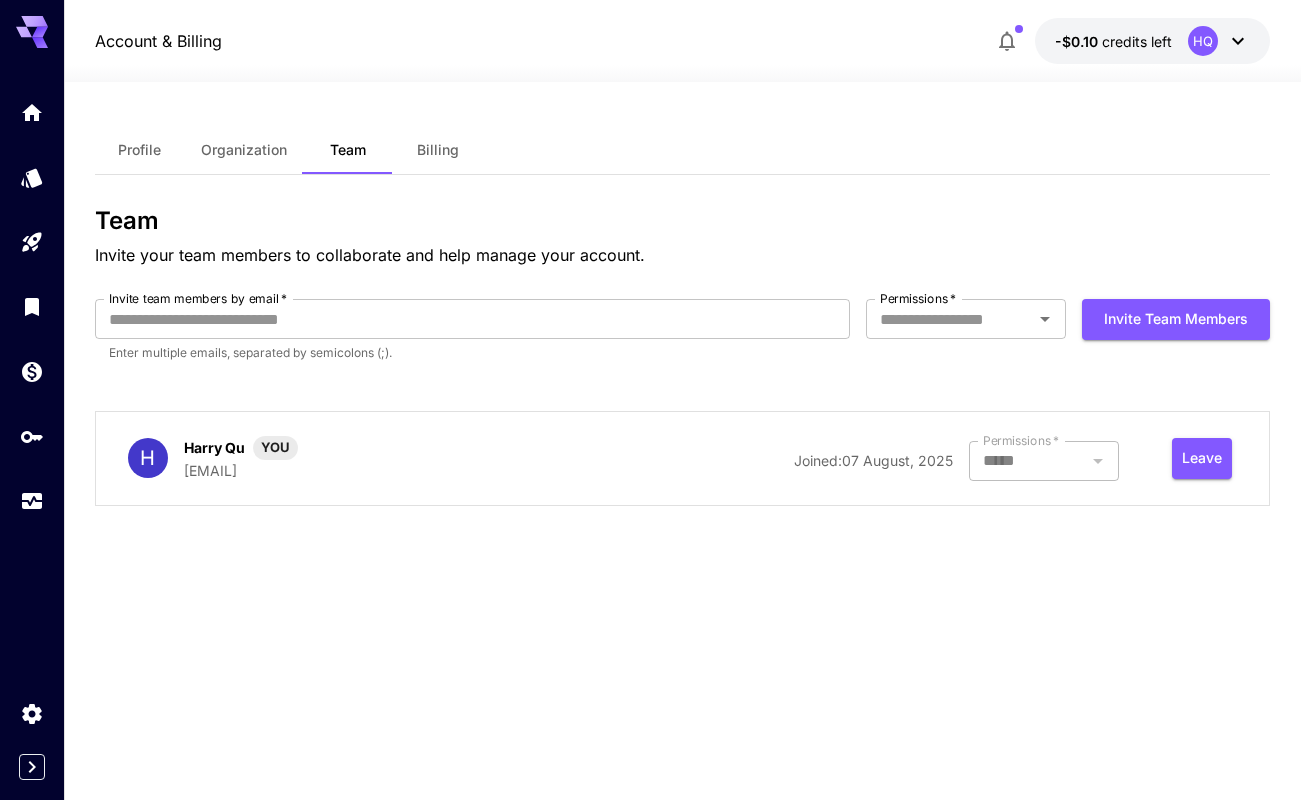 click on "Organization" at bounding box center [244, 150] 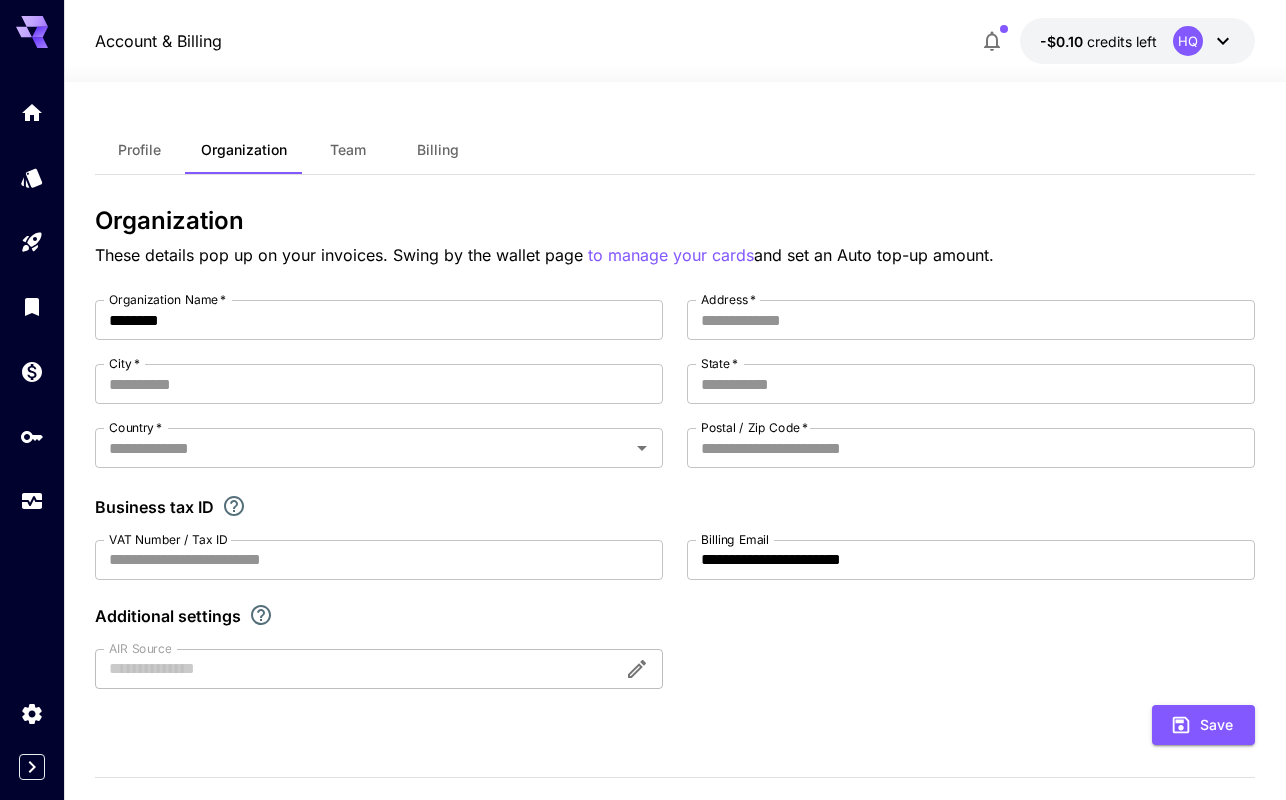 click on "Profile" at bounding box center [139, 150] 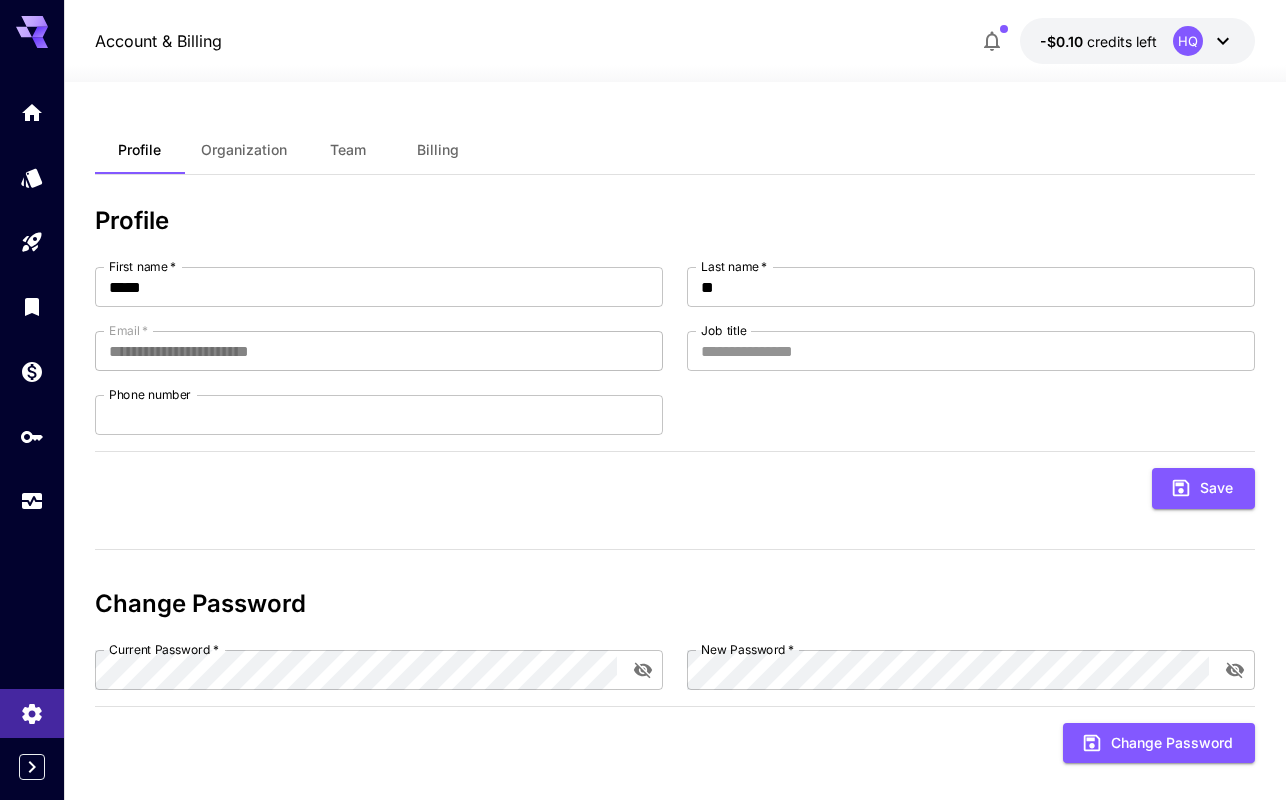 click on "Team" at bounding box center [348, 150] 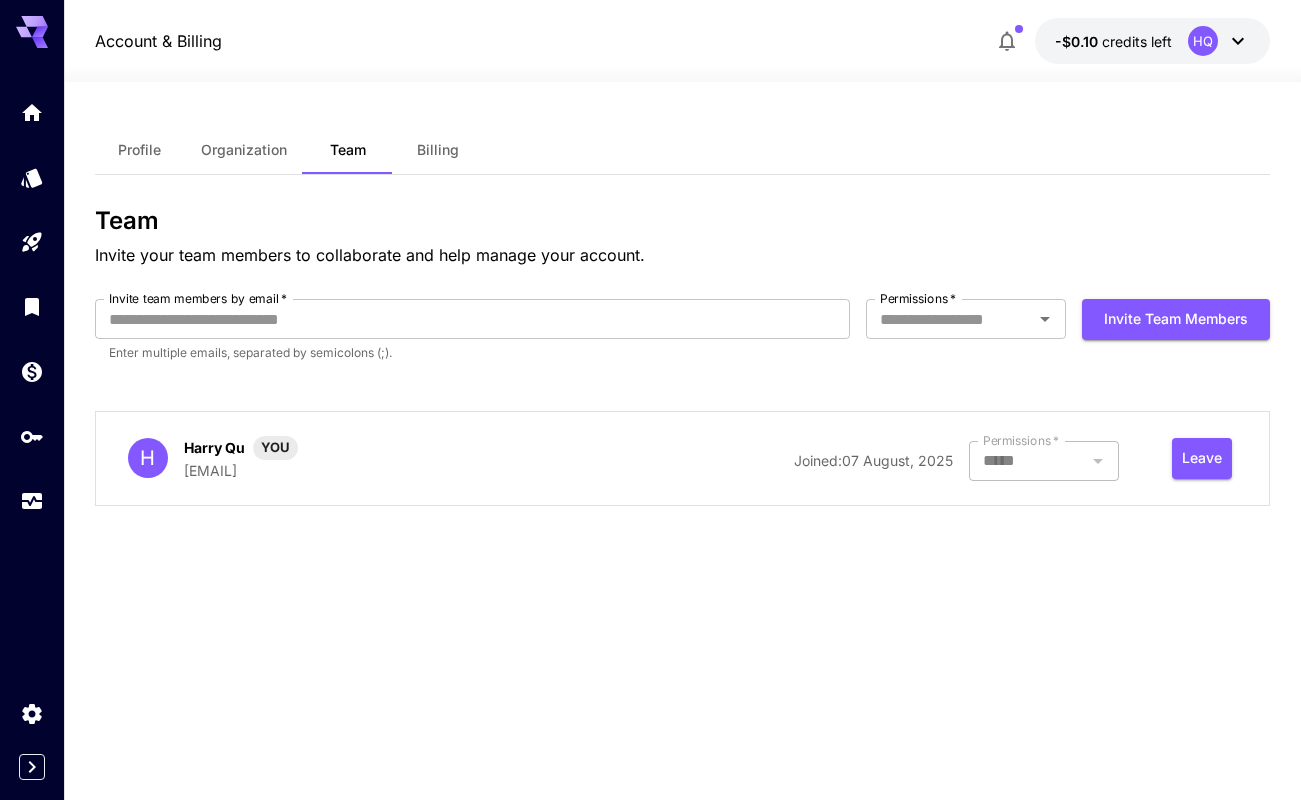click on "Billing" at bounding box center (438, 150) 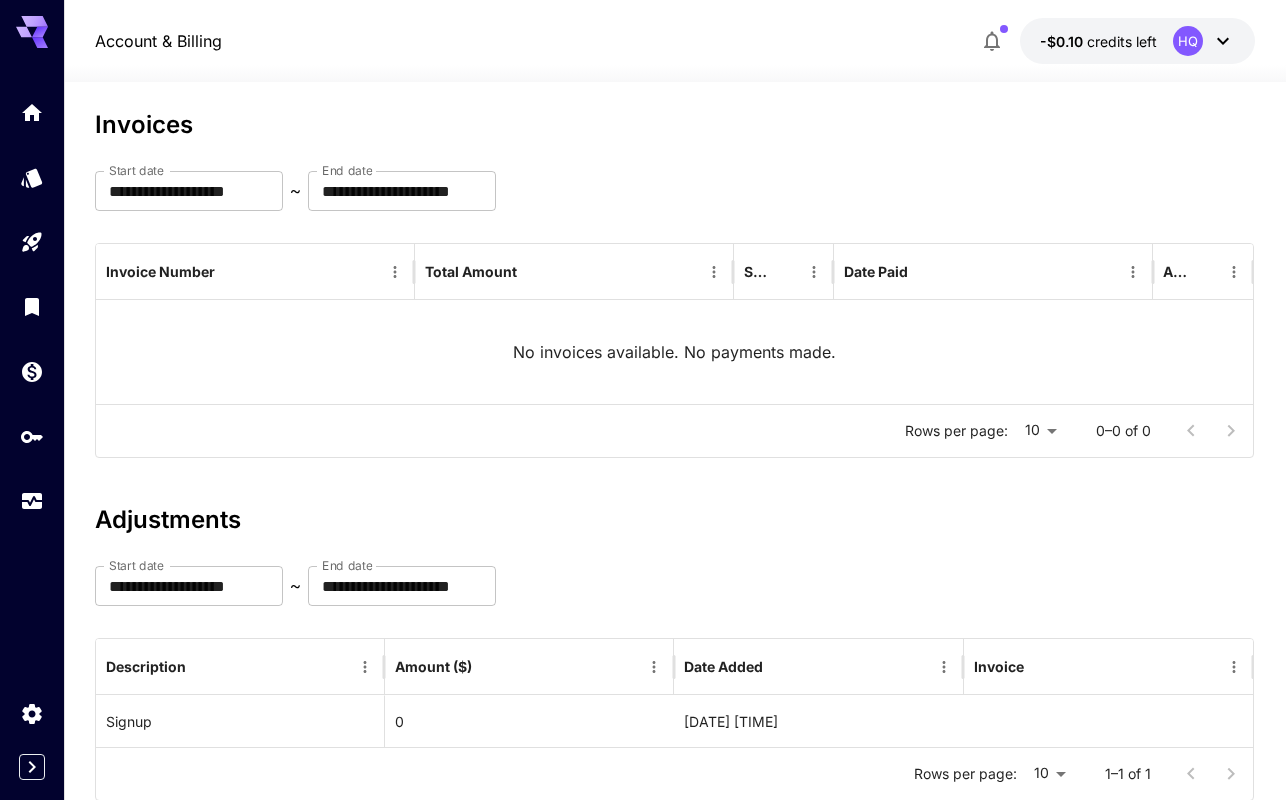 scroll, scrollTop: 0, scrollLeft: 0, axis: both 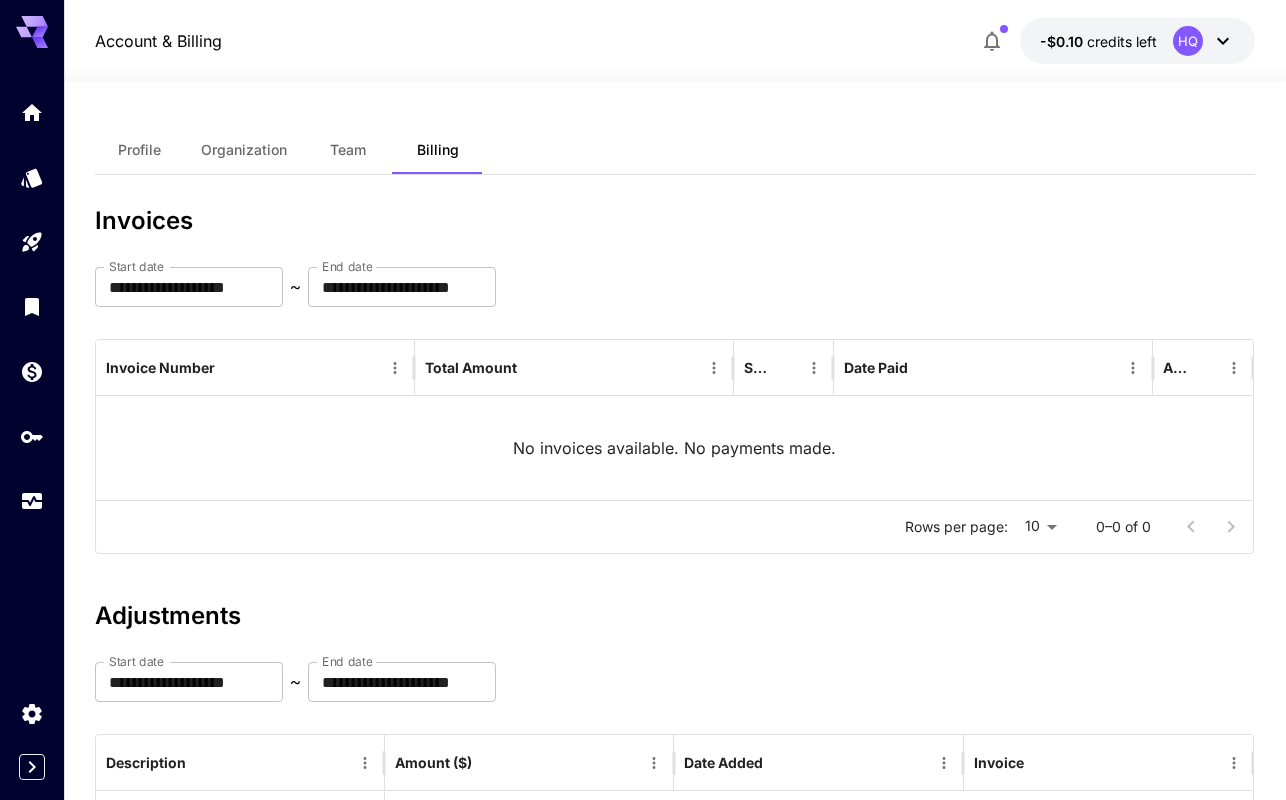 click on "credits left" at bounding box center [1122, 41] 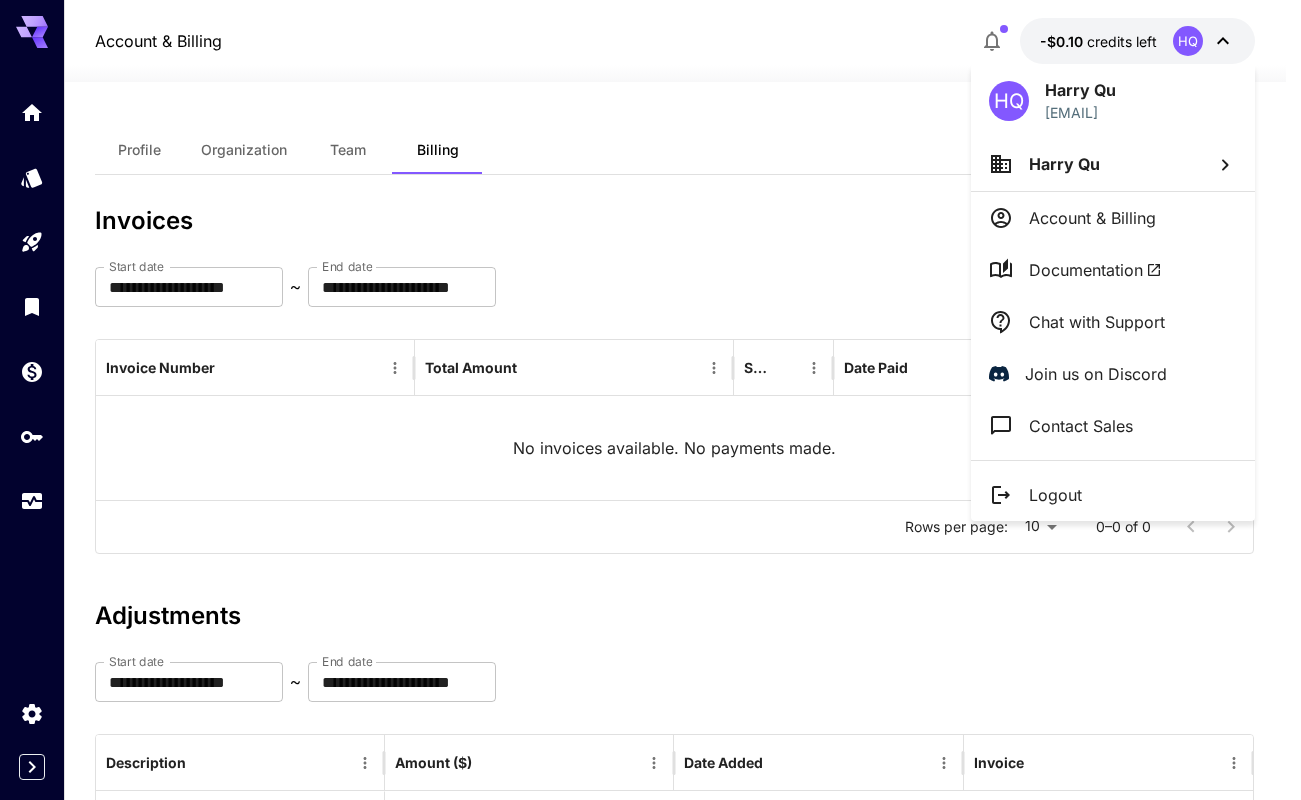 click on "Account & Billing" at bounding box center [1092, 218] 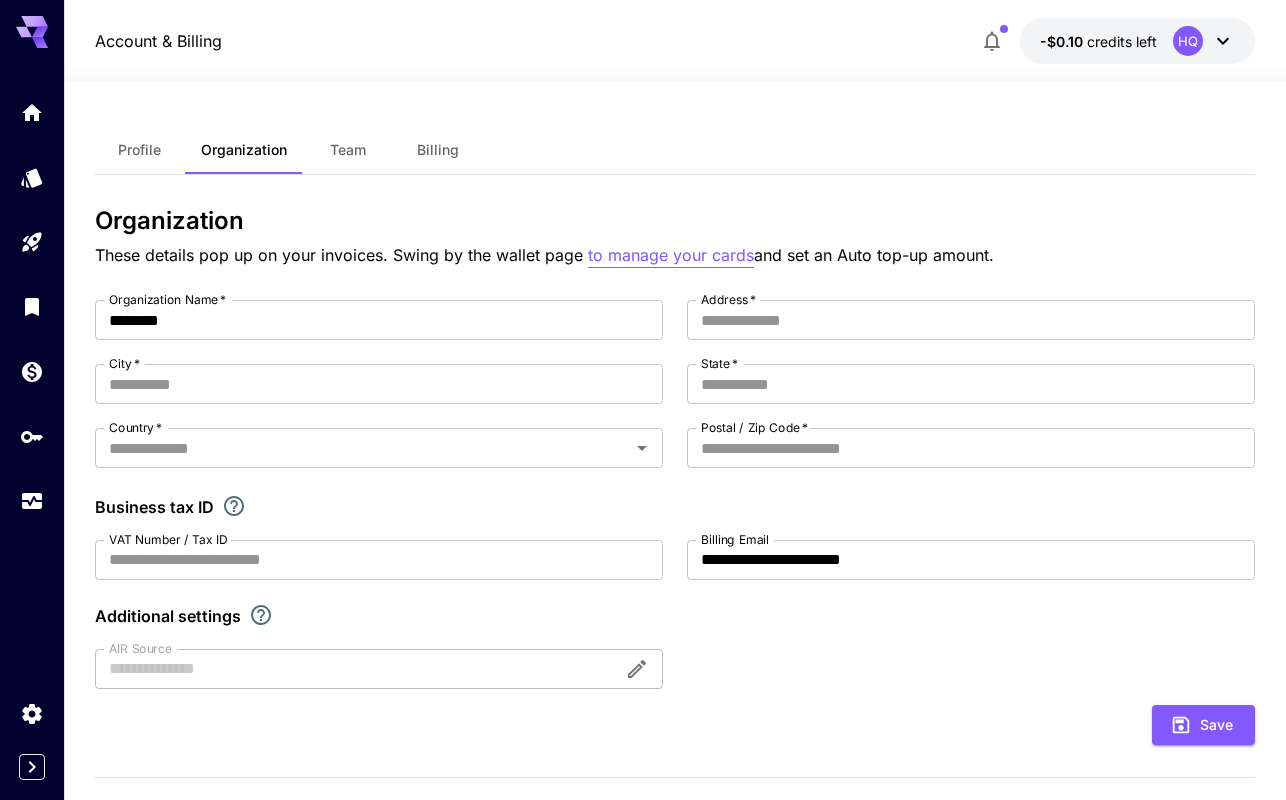 click on "to manage your cards" at bounding box center (671, 255) 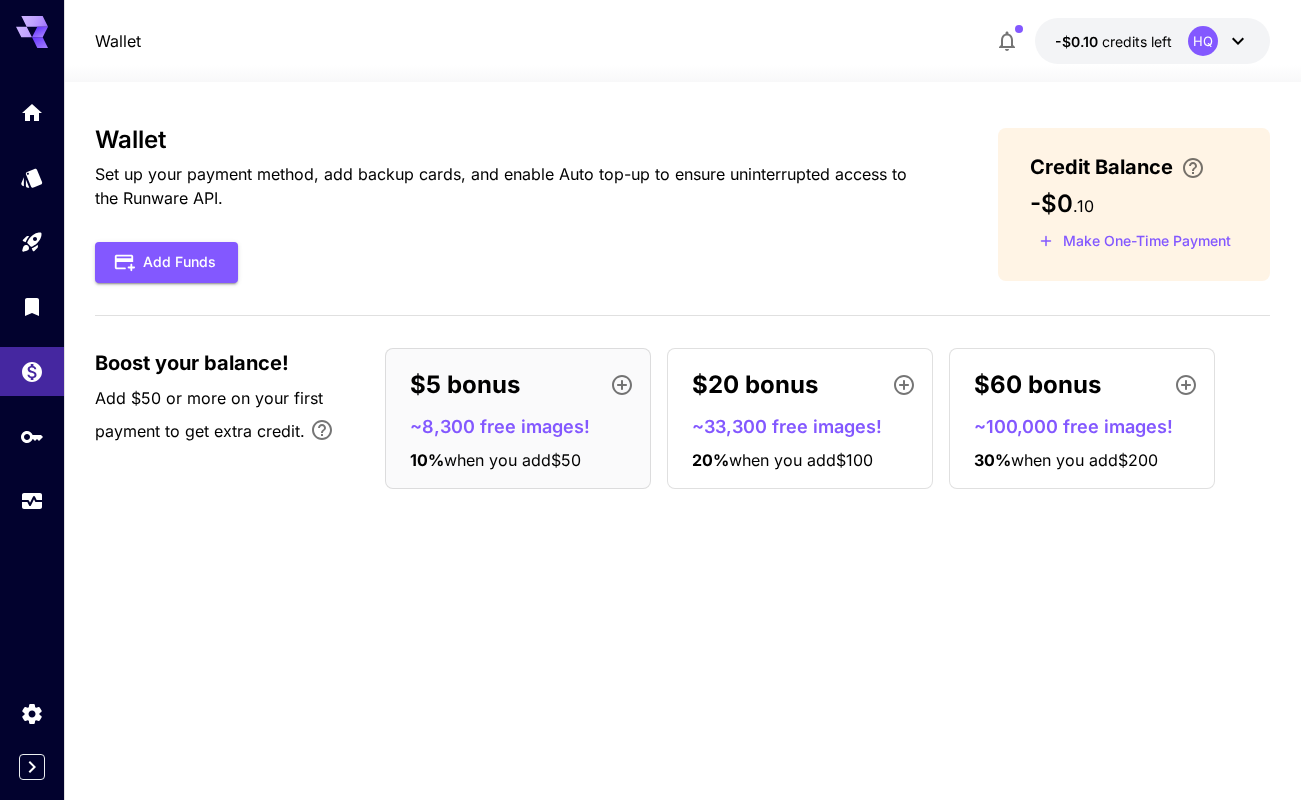 click on "when you add  $50" at bounding box center [512, 460] 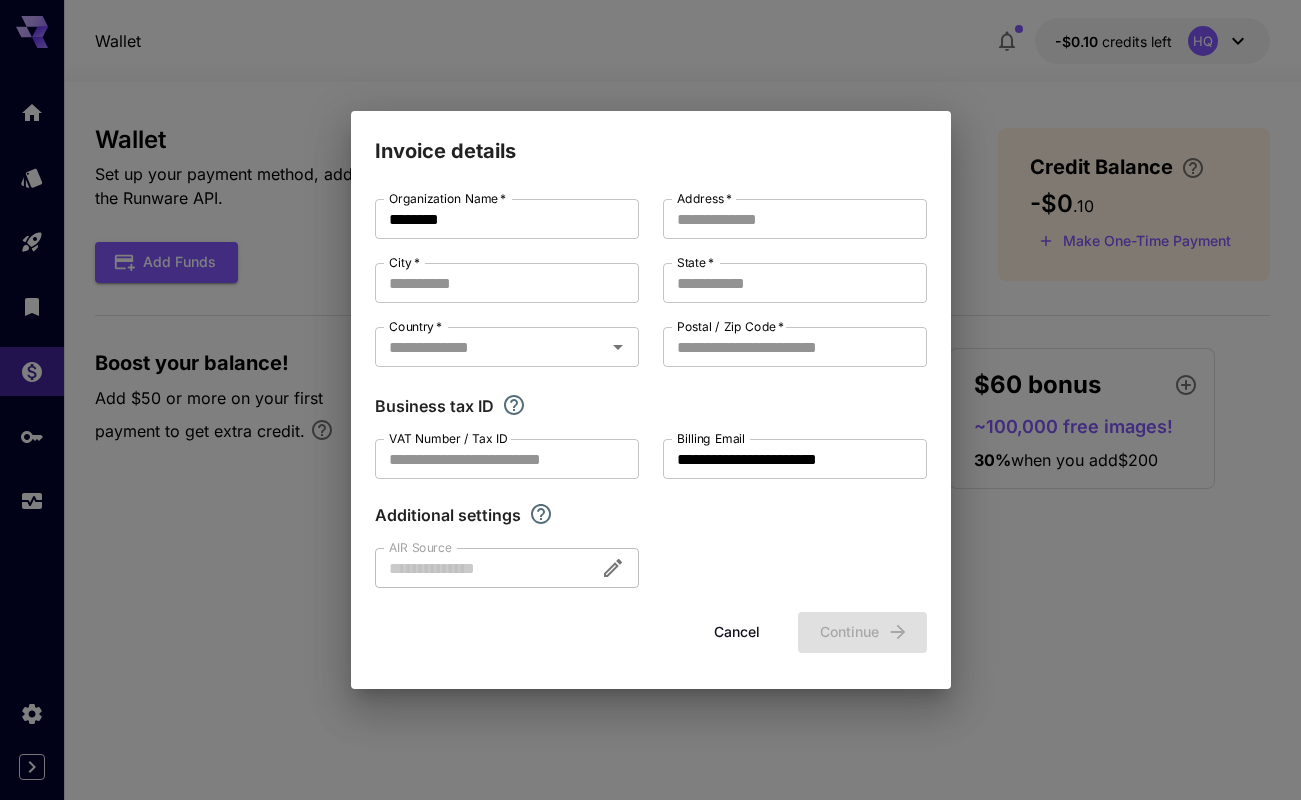 click on "Cancel" at bounding box center [737, 632] 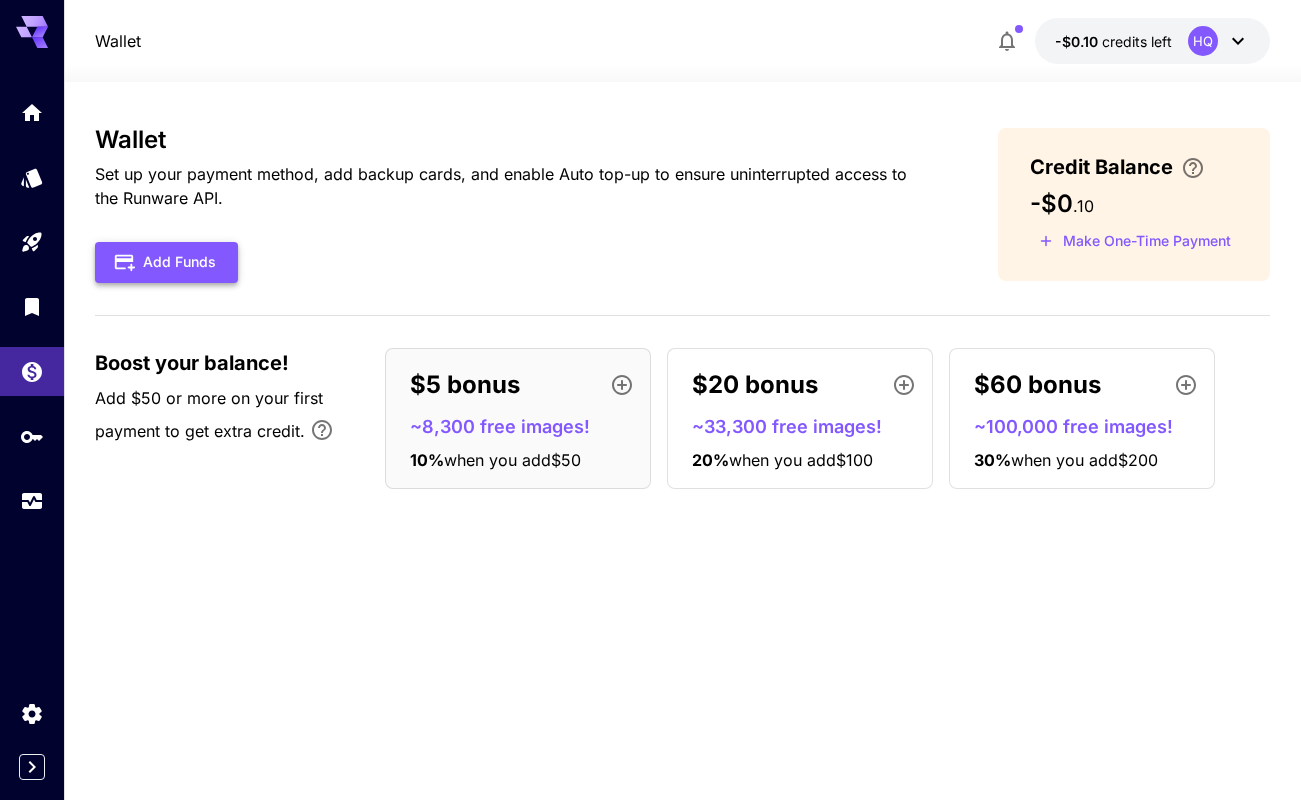 click on "Add Funds" at bounding box center [166, 262] 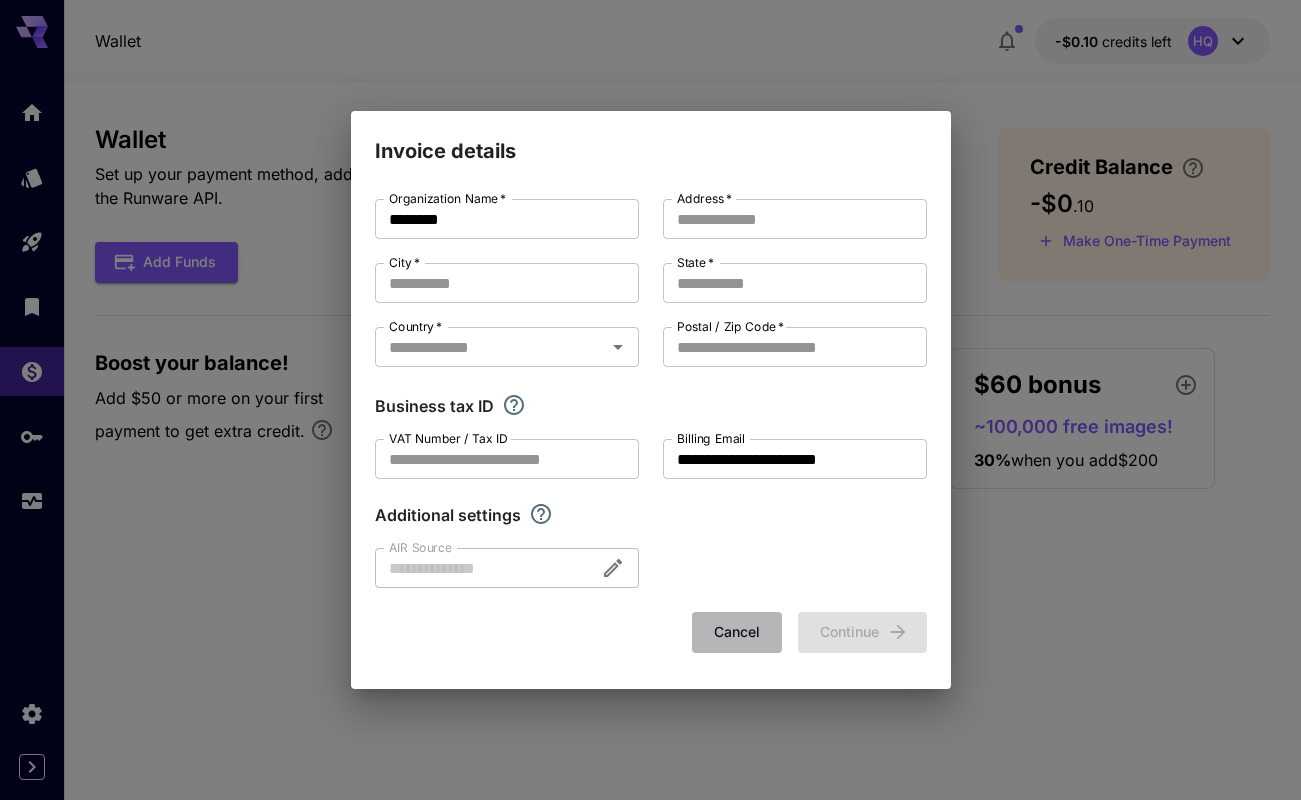 click on "Cancel" at bounding box center (737, 632) 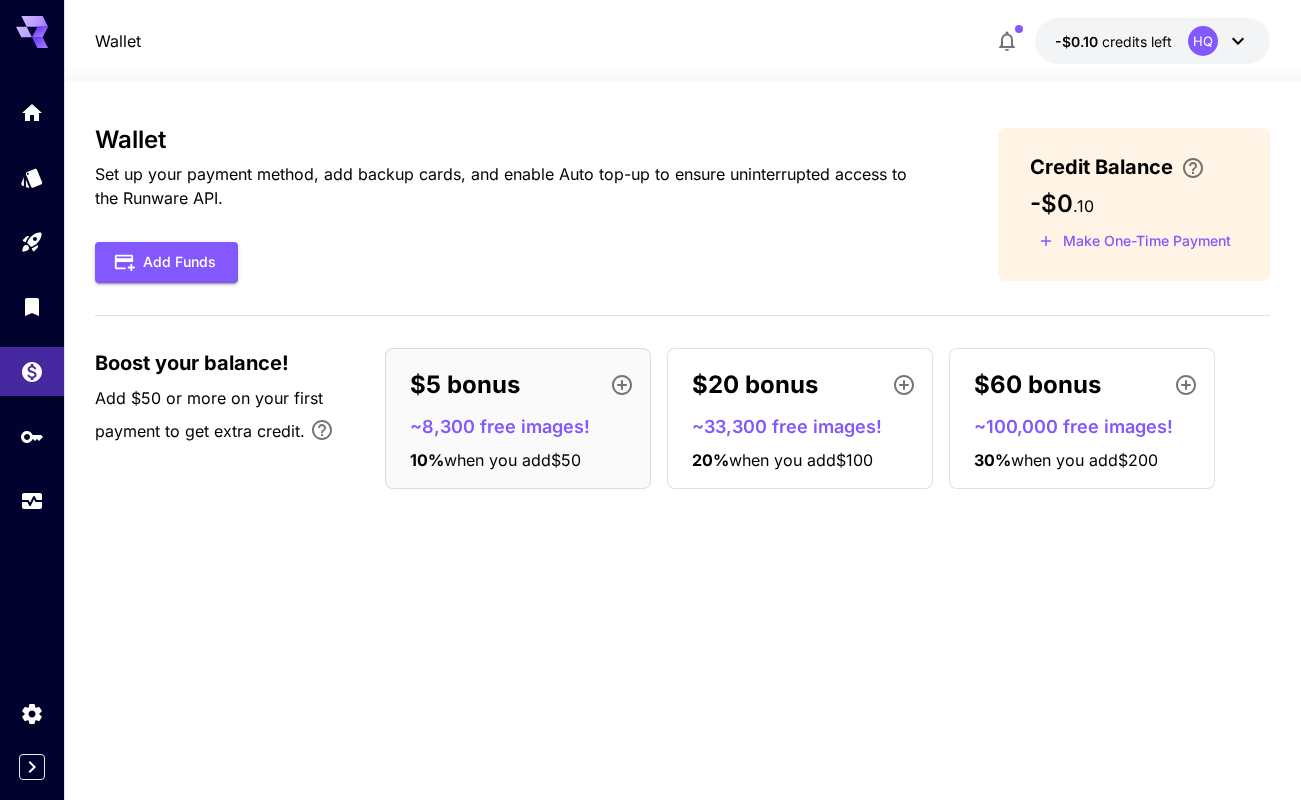 click 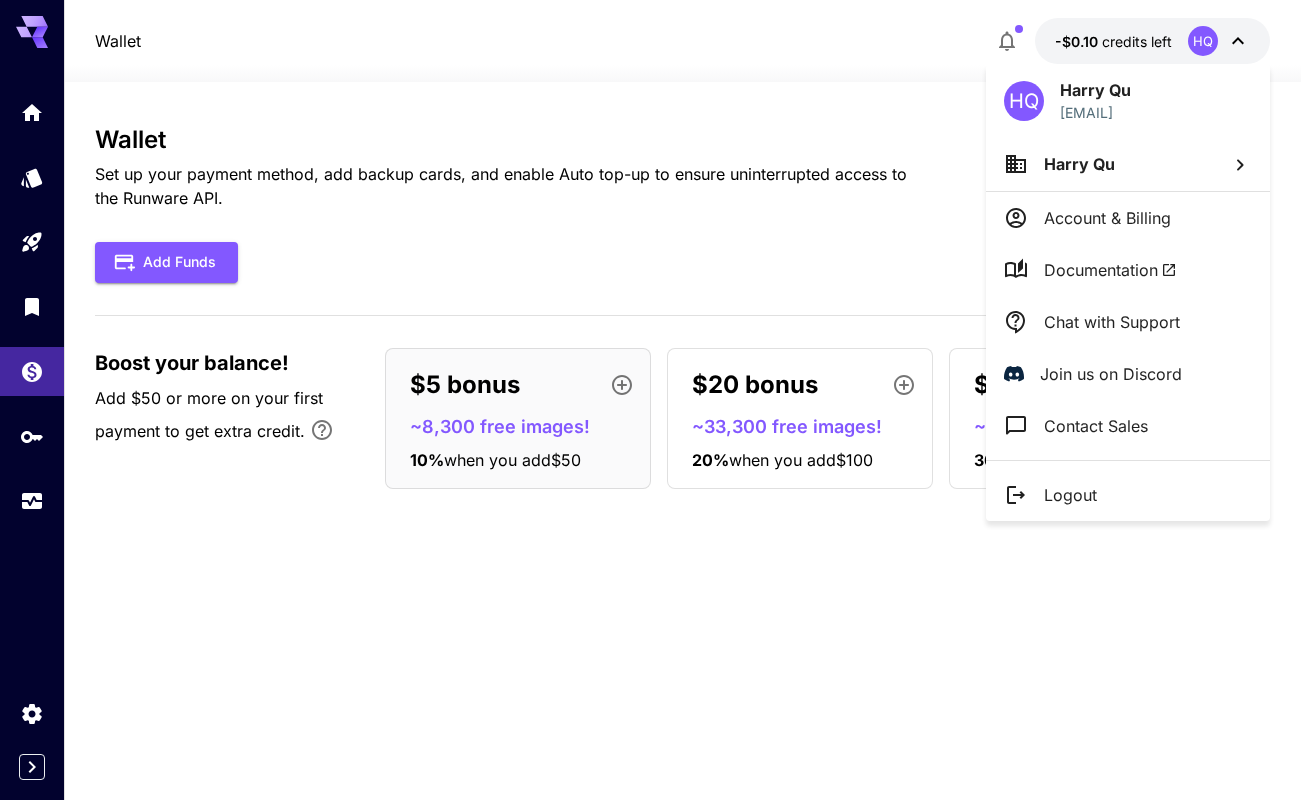 click at bounding box center [650, 400] 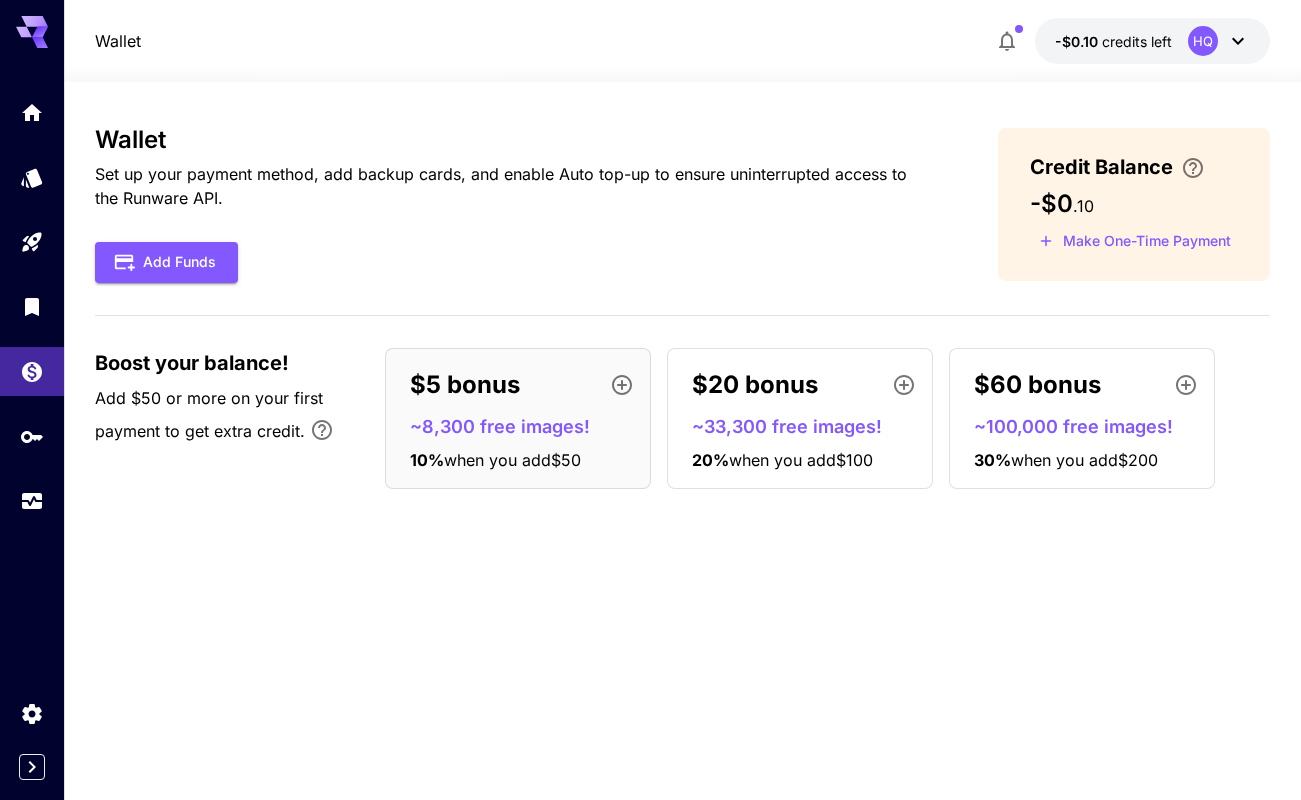 click on "$5 bonus" at bounding box center [465, 385] 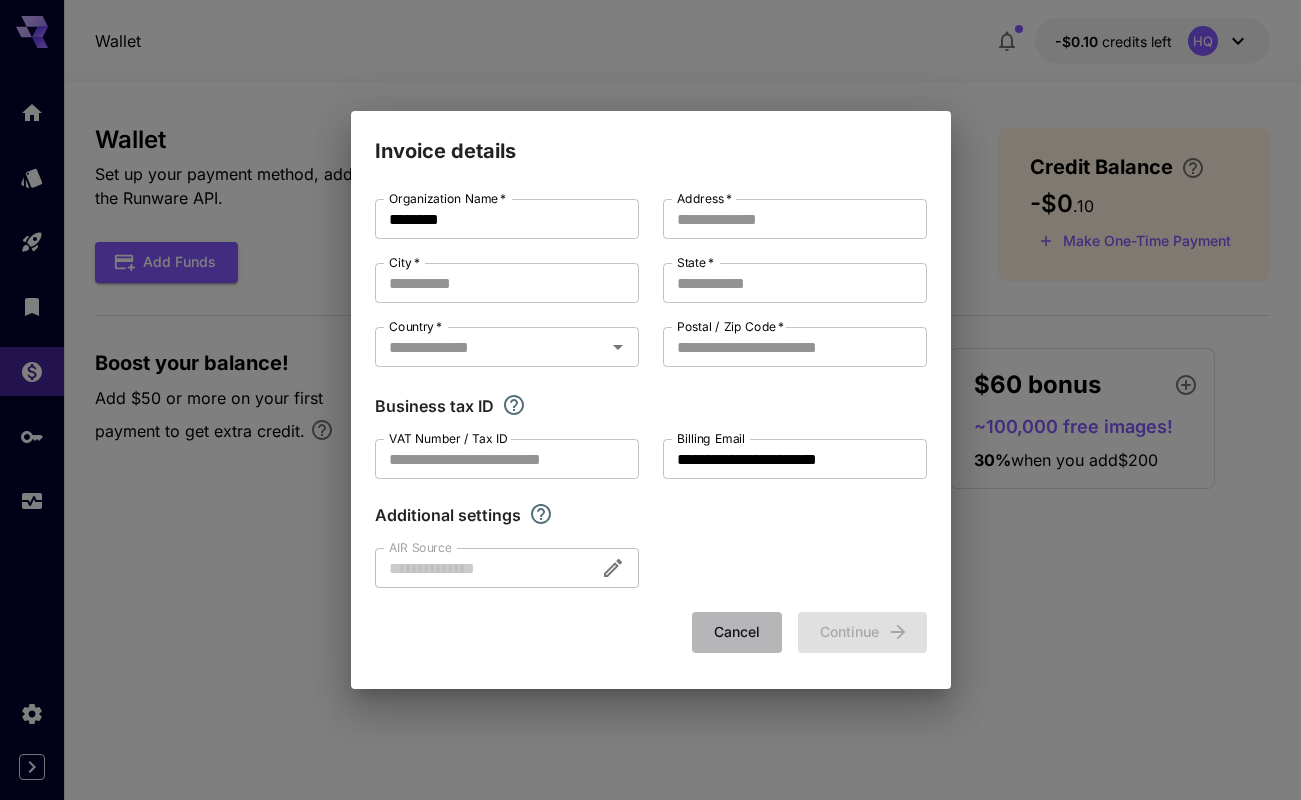 click on "Cancel" at bounding box center (737, 632) 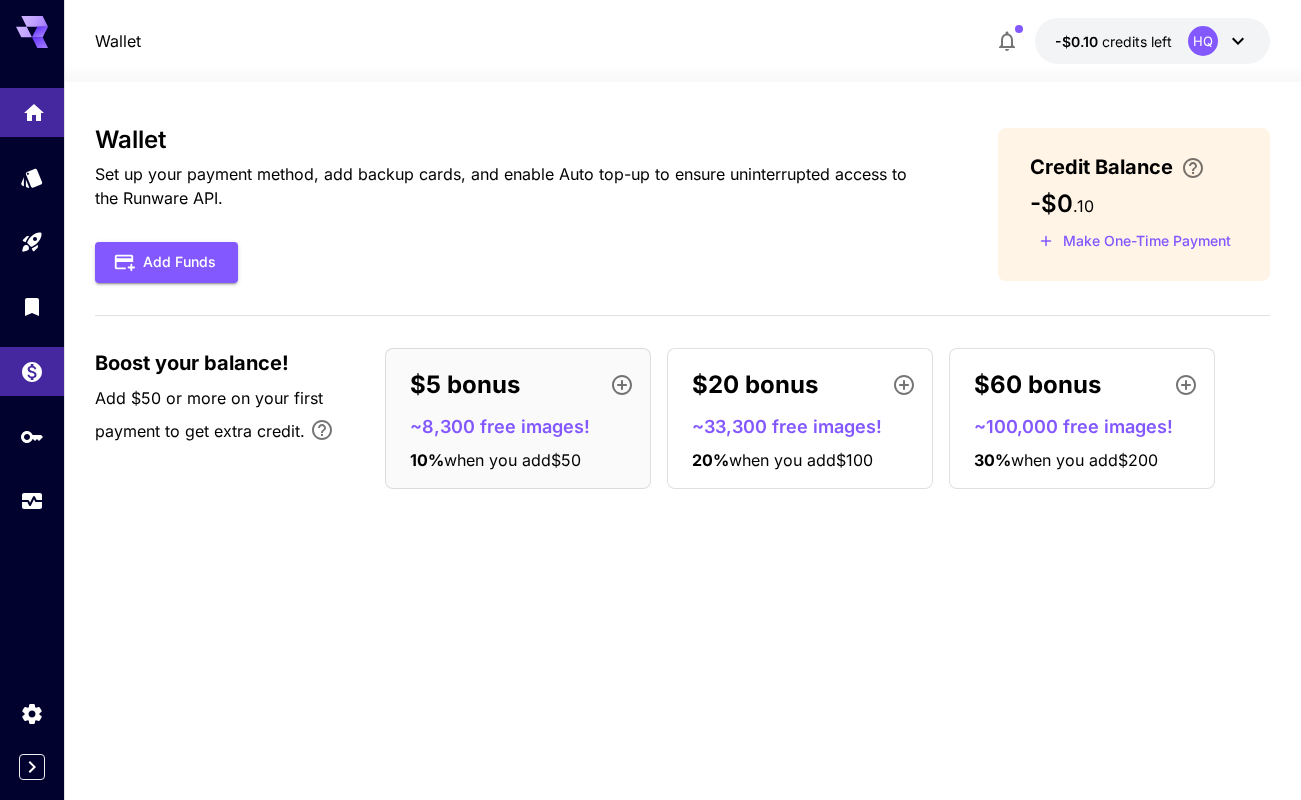 click at bounding box center (32, 112) 